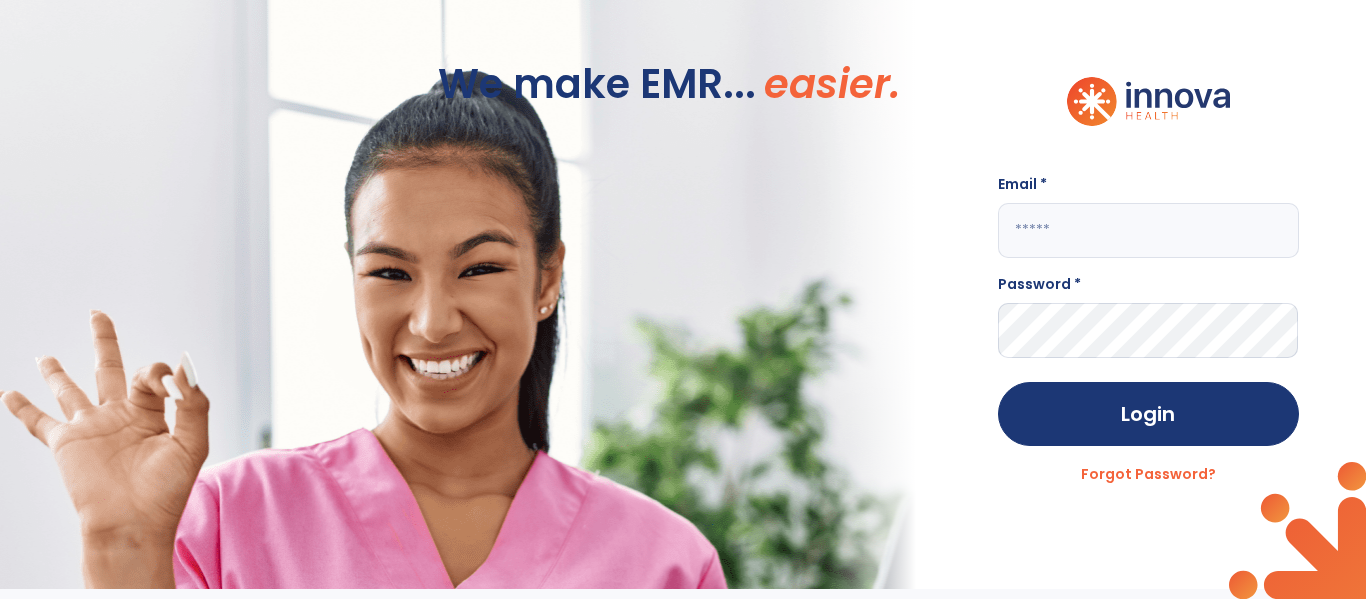 scroll, scrollTop: 0, scrollLeft: 0, axis: both 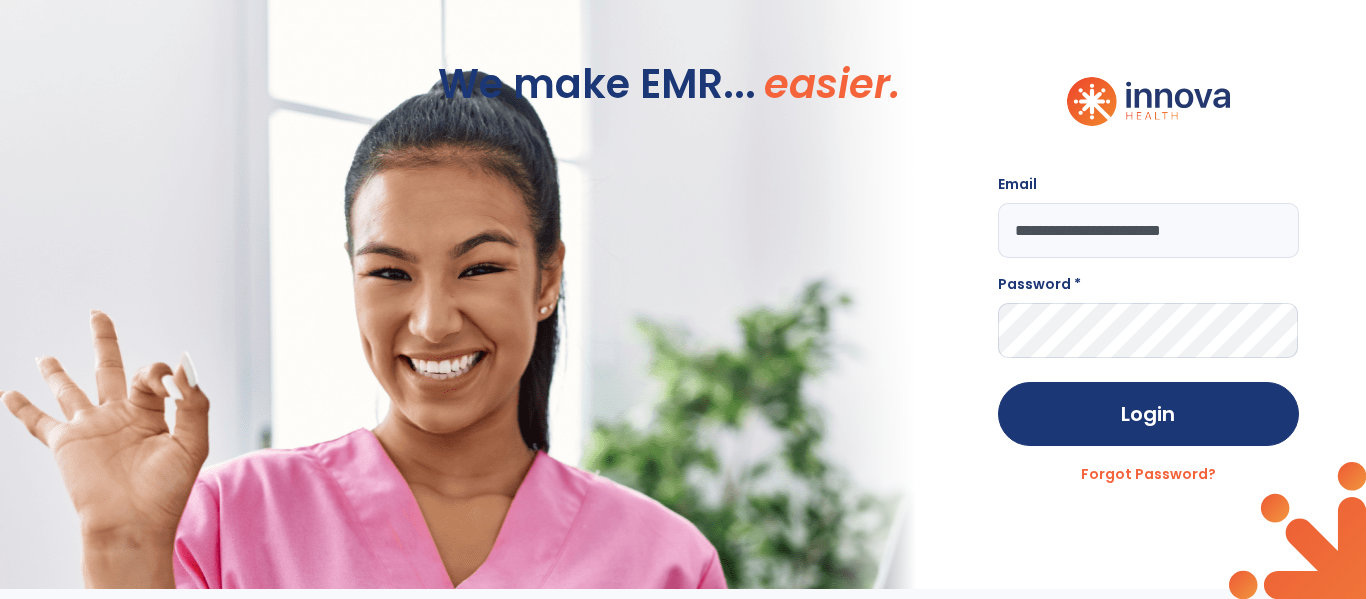 type on "**********" 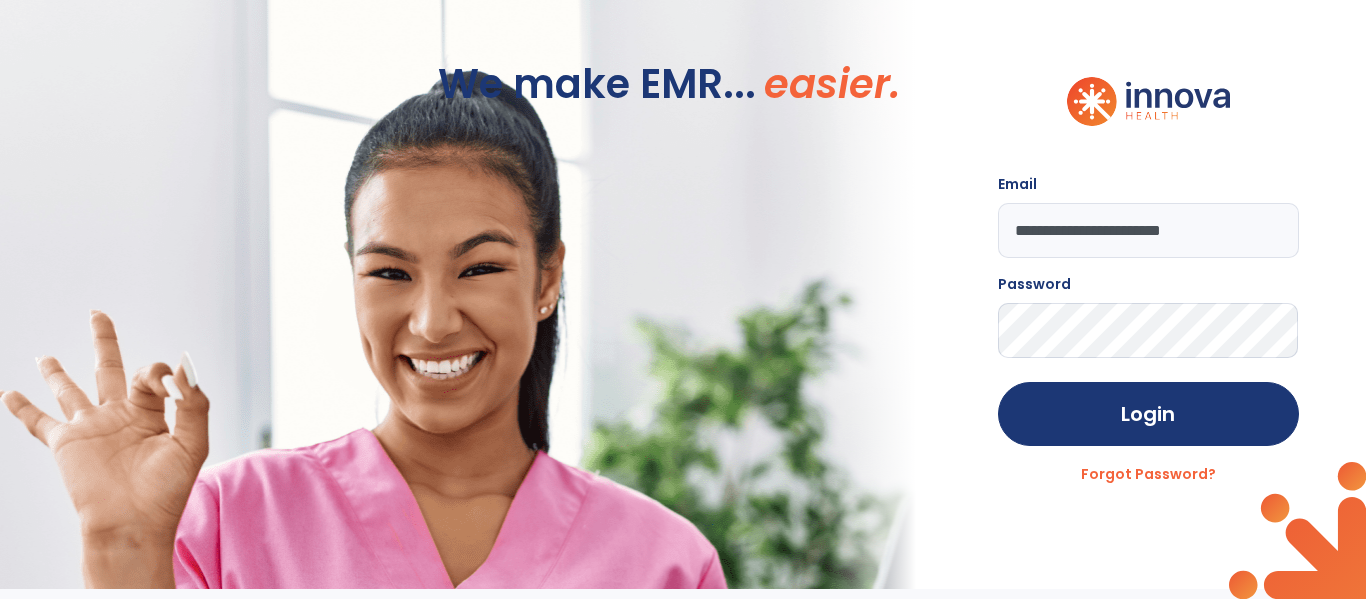 click on "Login" 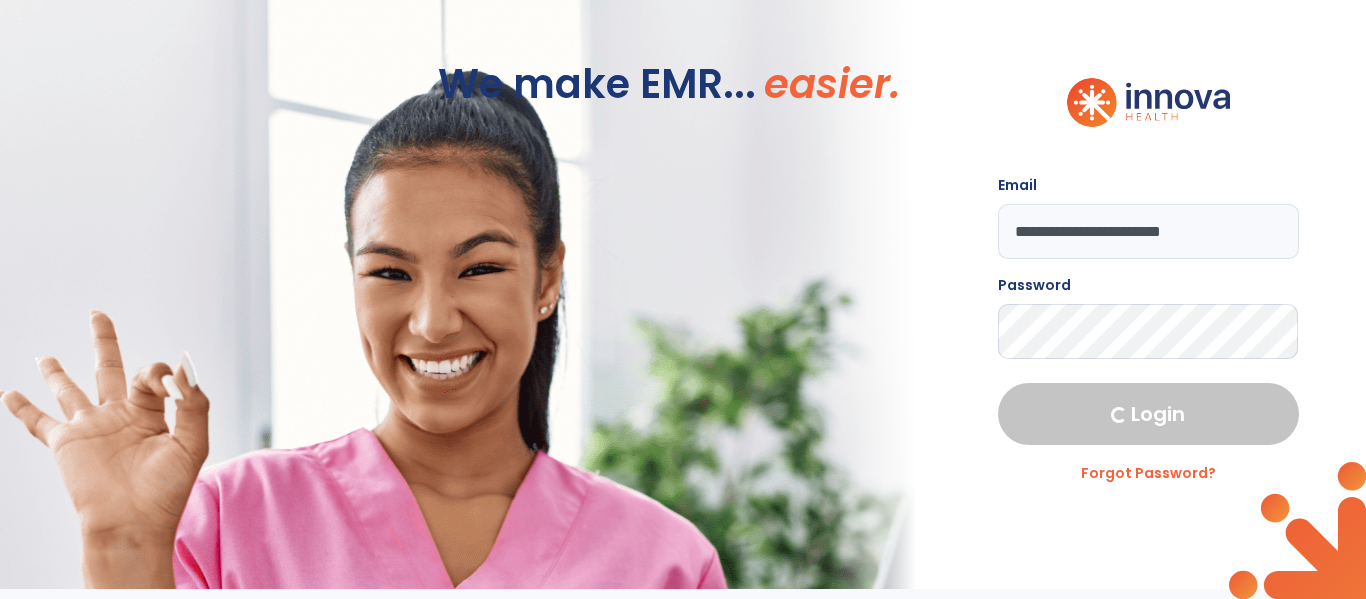 select on "****" 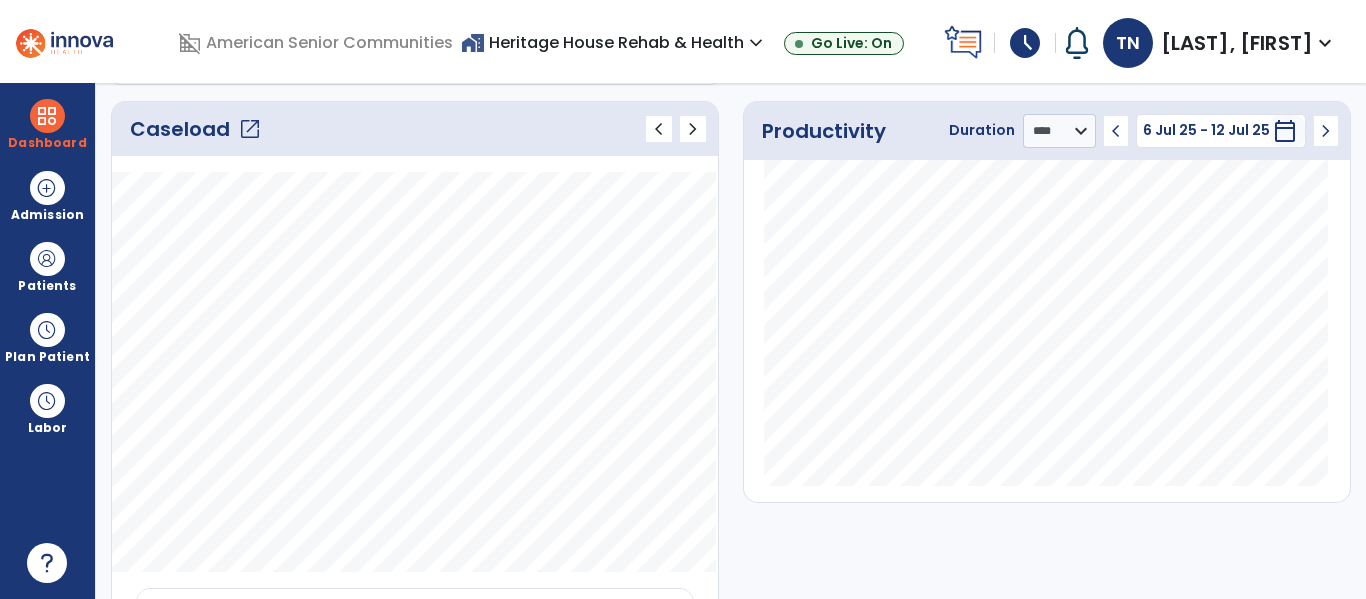 scroll, scrollTop: 263, scrollLeft: 0, axis: vertical 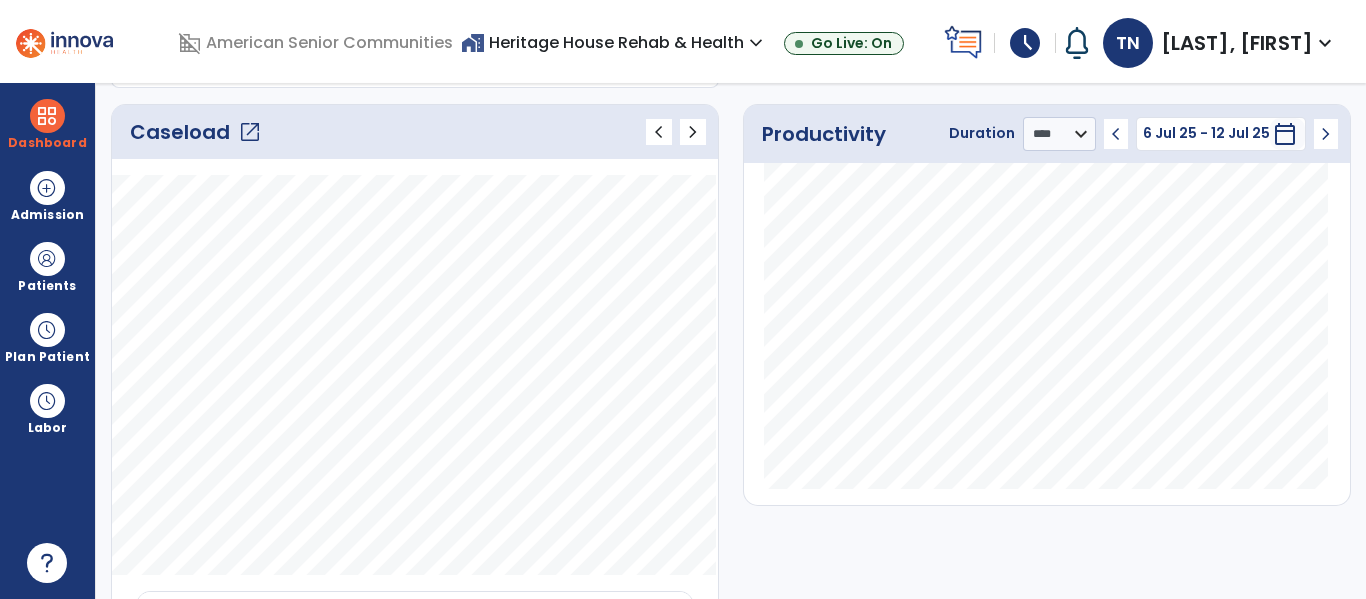 click on "open_in_new" 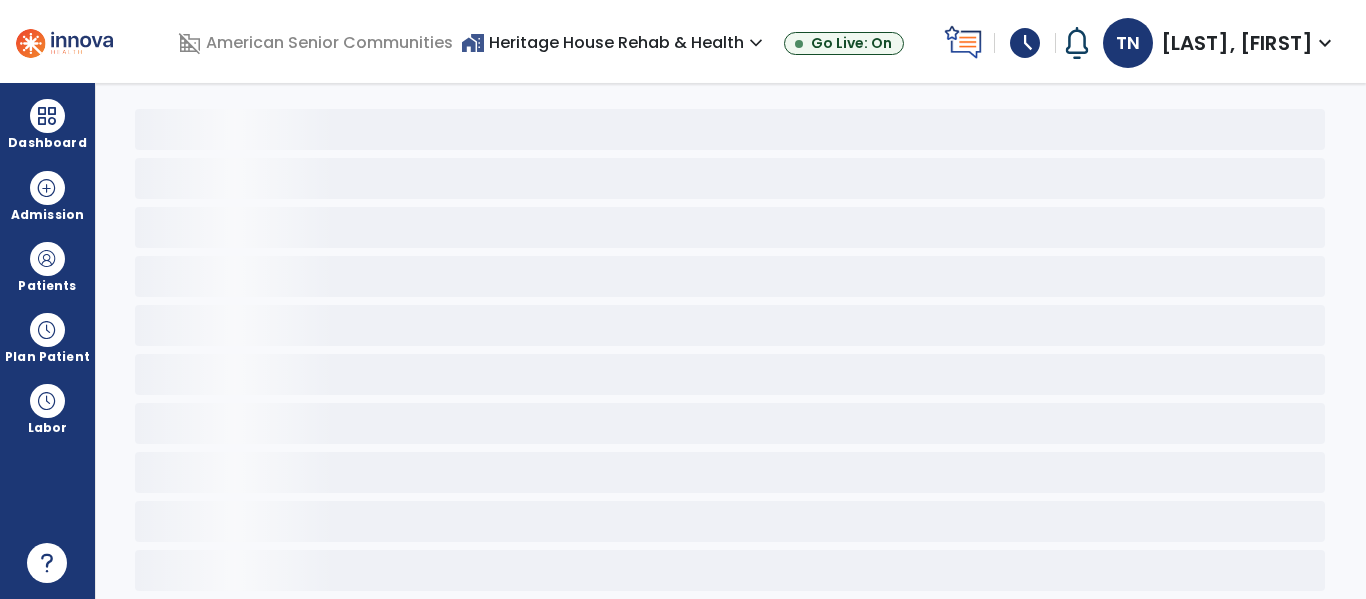 scroll, scrollTop: 78, scrollLeft: 0, axis: vertical 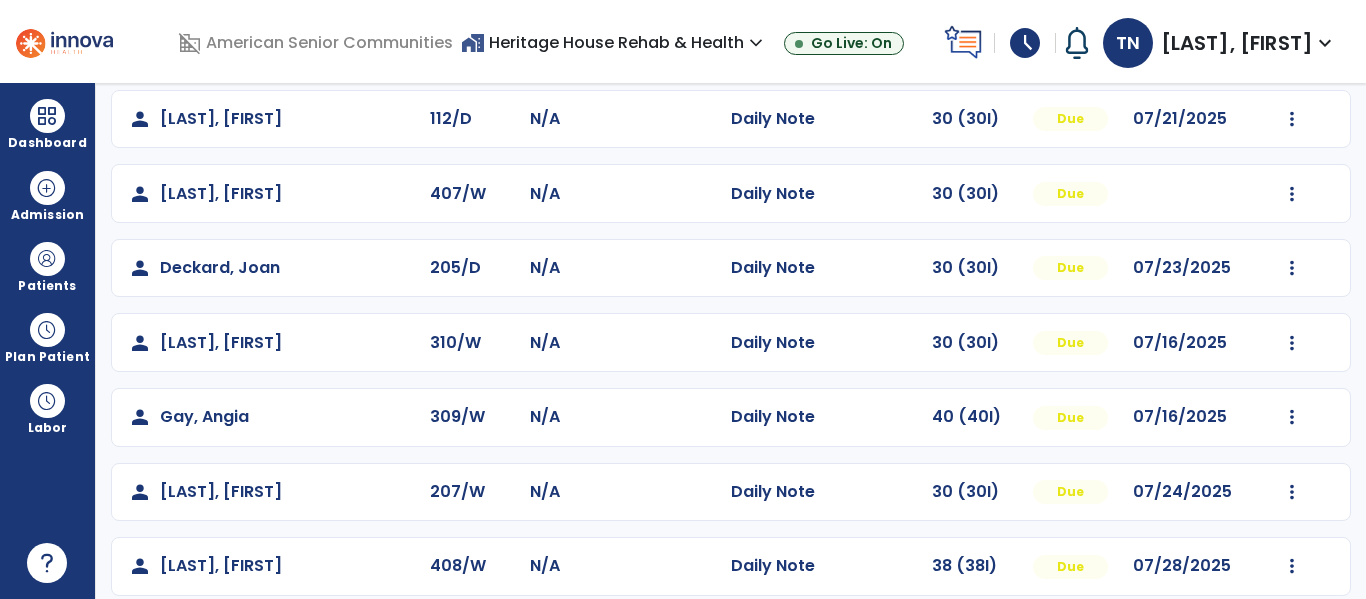 click on "home_work   Heritage House Rehab & Health   expand_more" at bounding box center (614, 42) 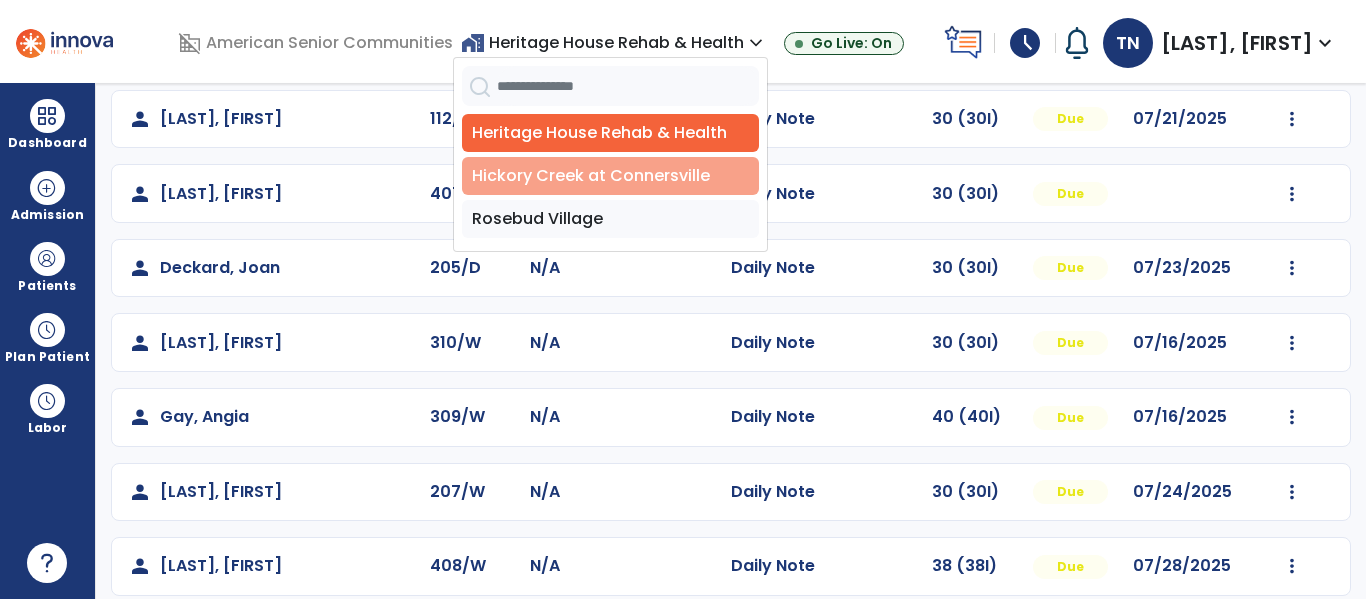 click on "Hickory Creek at Connersville" at bounding box center (610, 176) 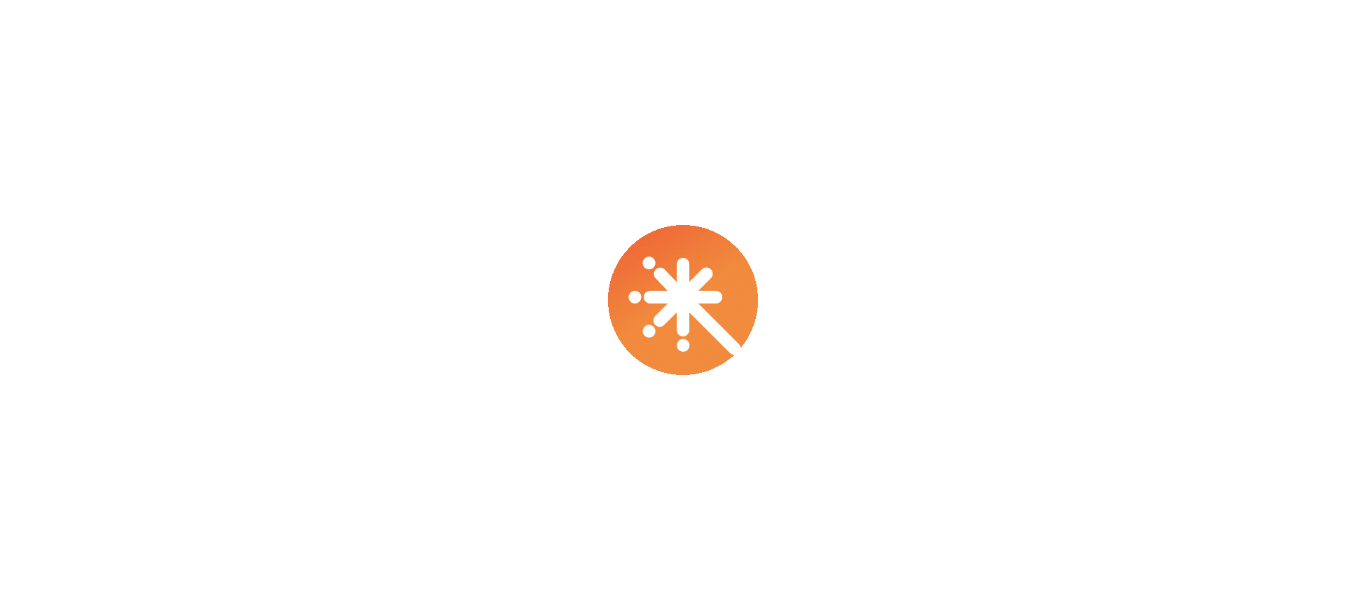 scroll, scrollTop: 0, scrollLeft: 0, axis: both 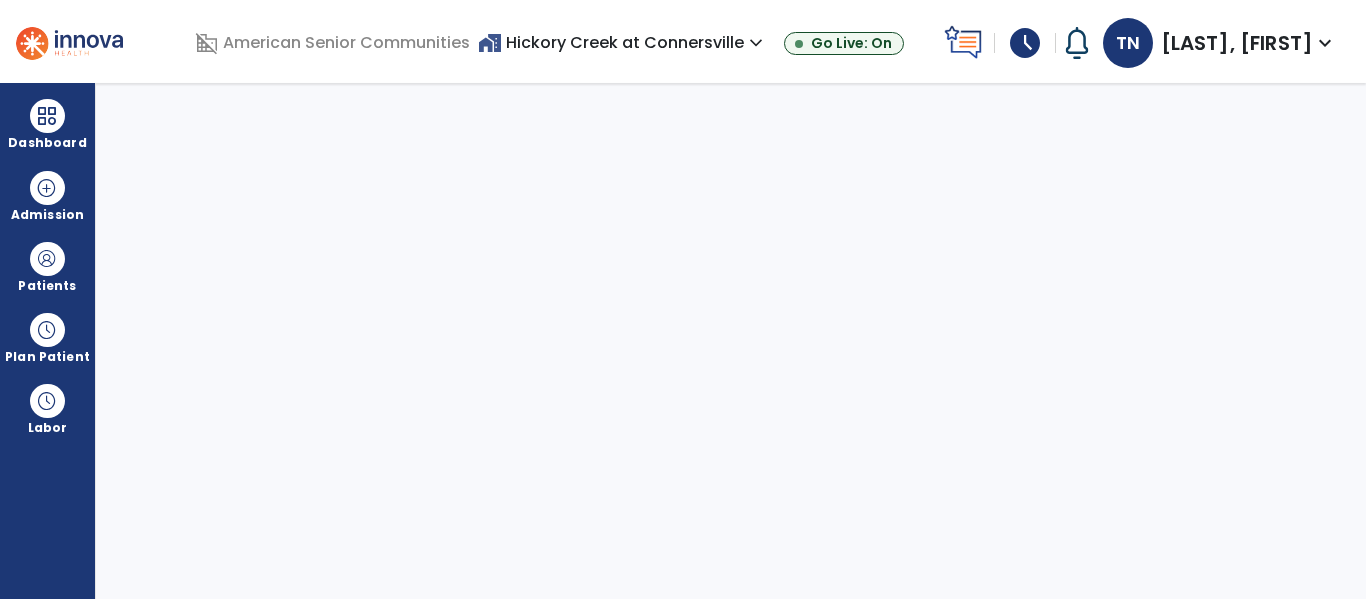 select on "****" 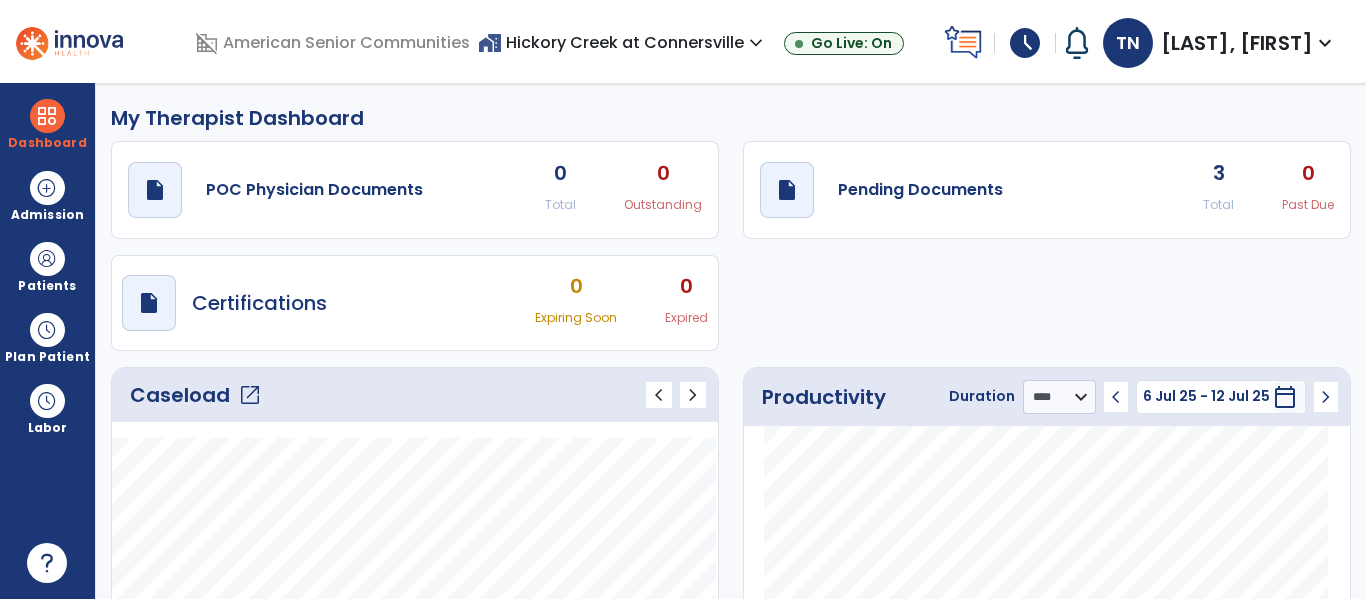 click on "open_in_new" 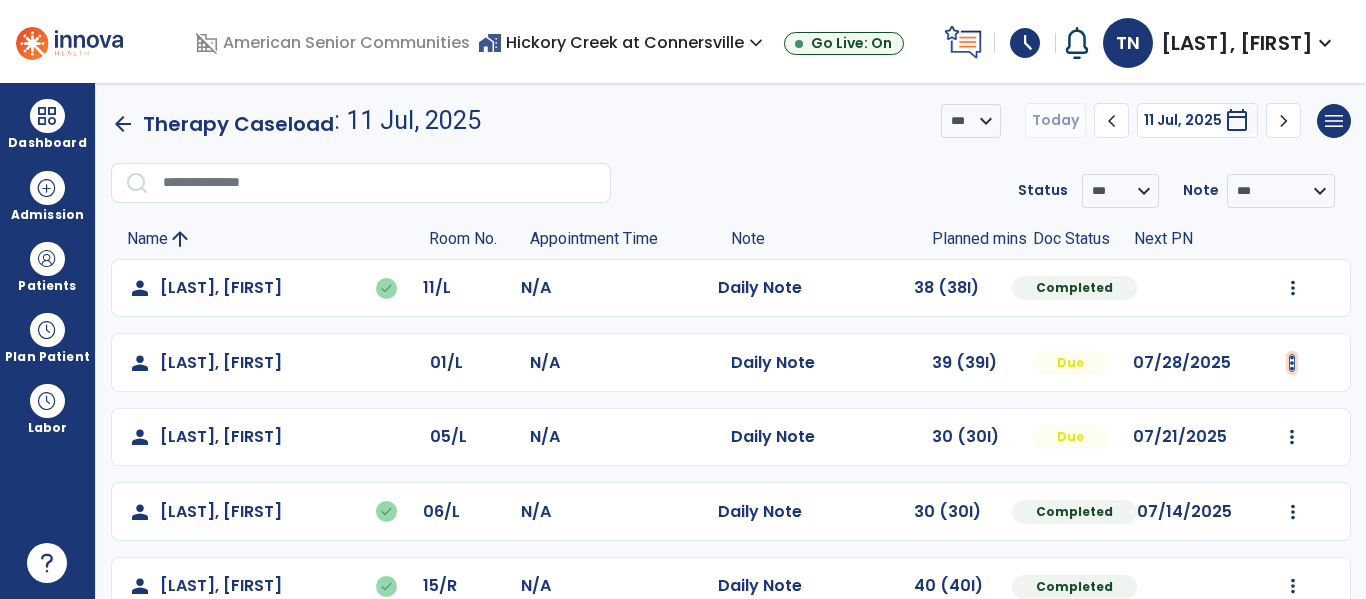click at bounding box center (1293, 288) 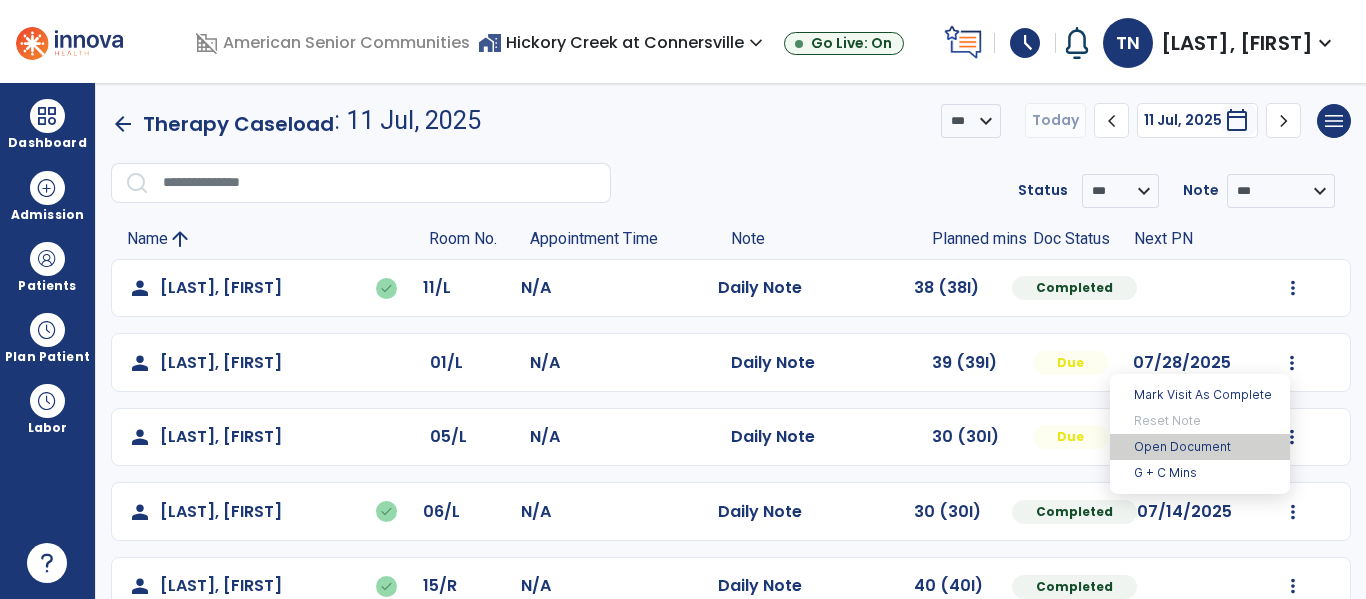 click on "Open Document" at bounding box center (1200, 447) 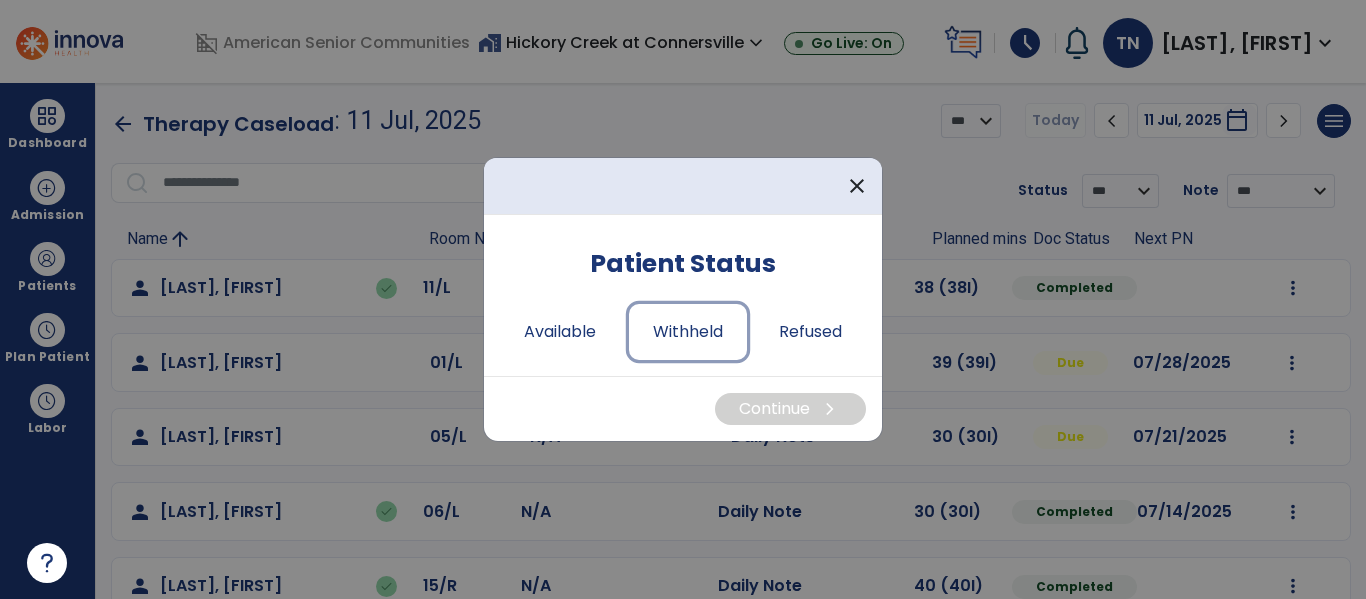 drag, startPoint x: 638, startPoint y: 325, endPoint x: 509, endPoint y: 362, distance: 134.20134 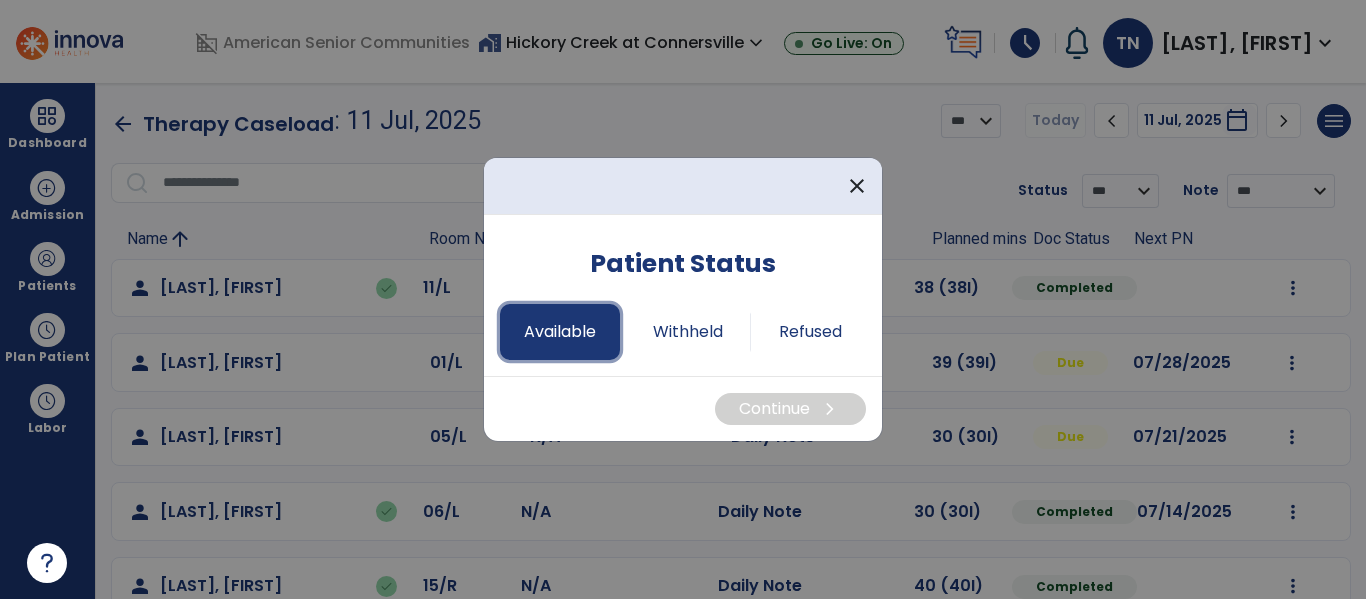 click on "Available" at bounding box center [560, 332] 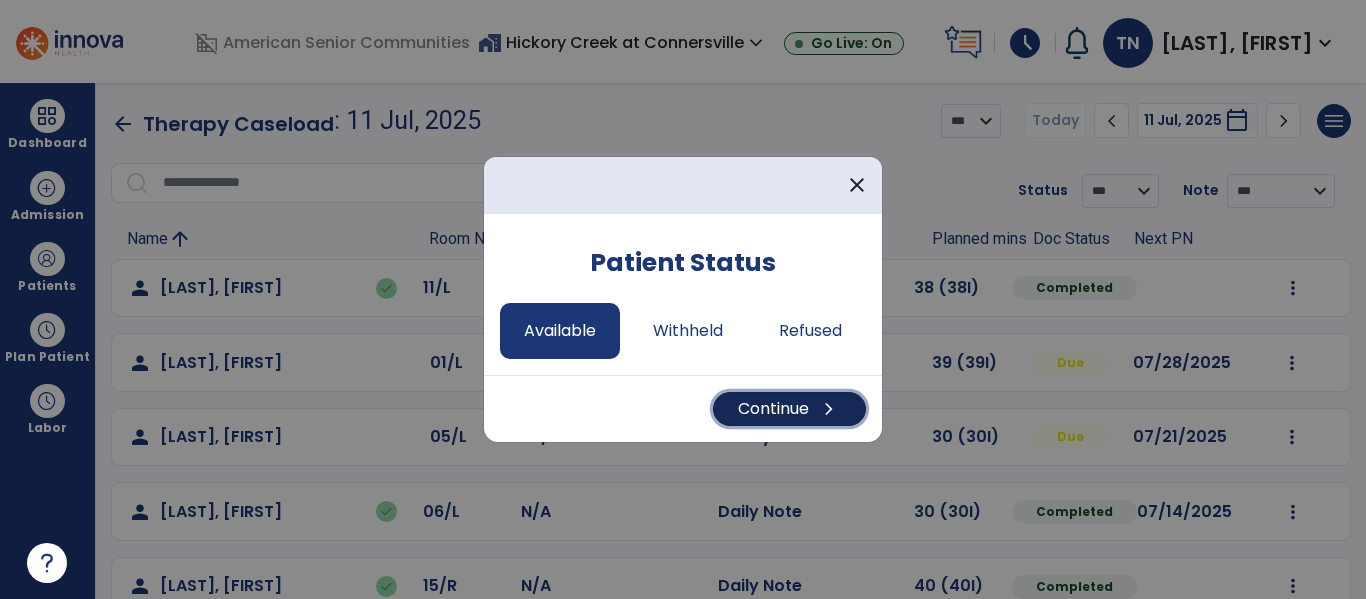 click on "Continue   chevron_right" at bounding box center (789, 409) 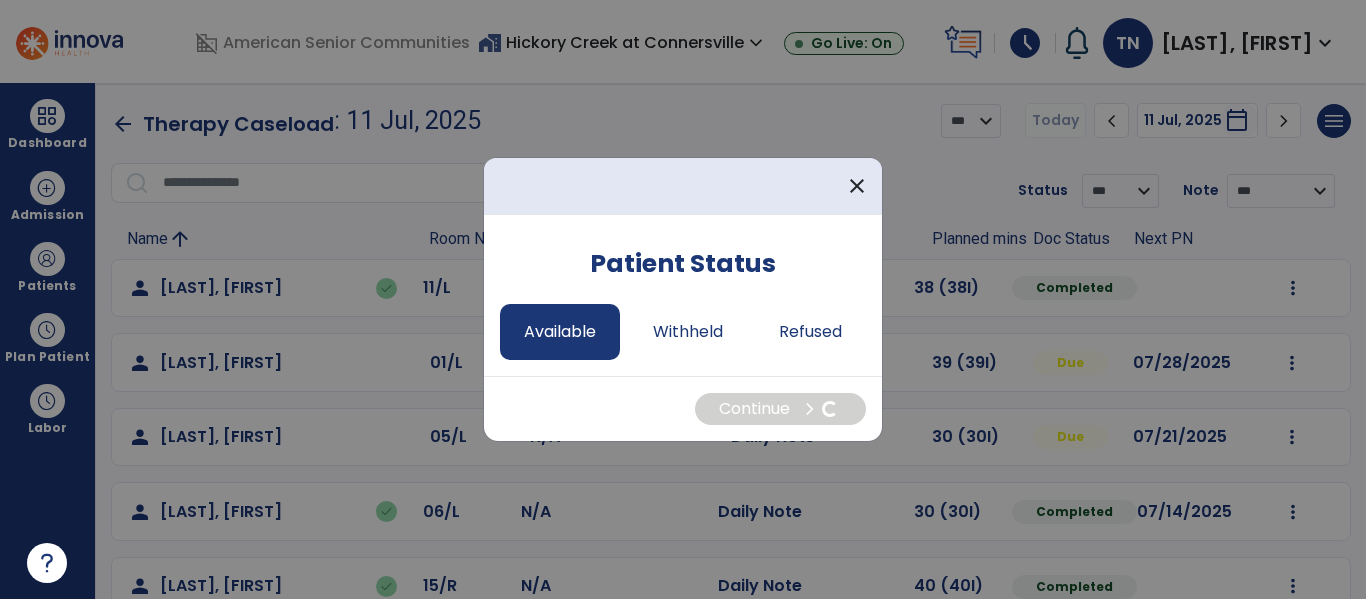 select on "*" 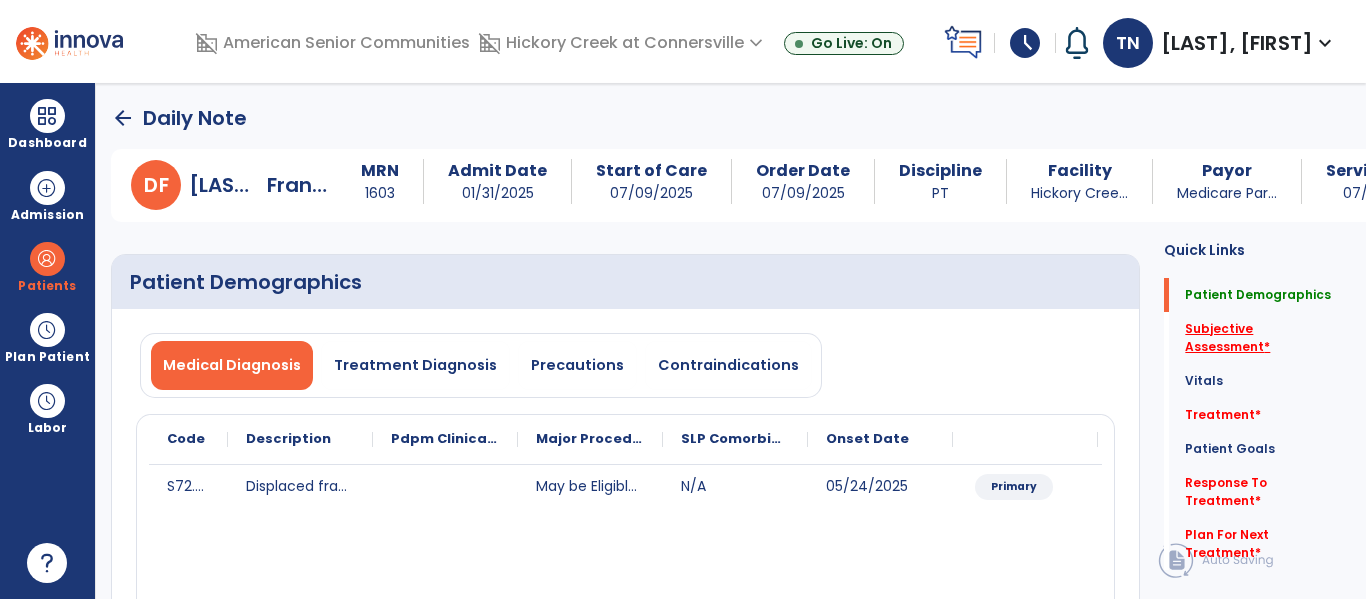 click on "Subjective Assessment   *" 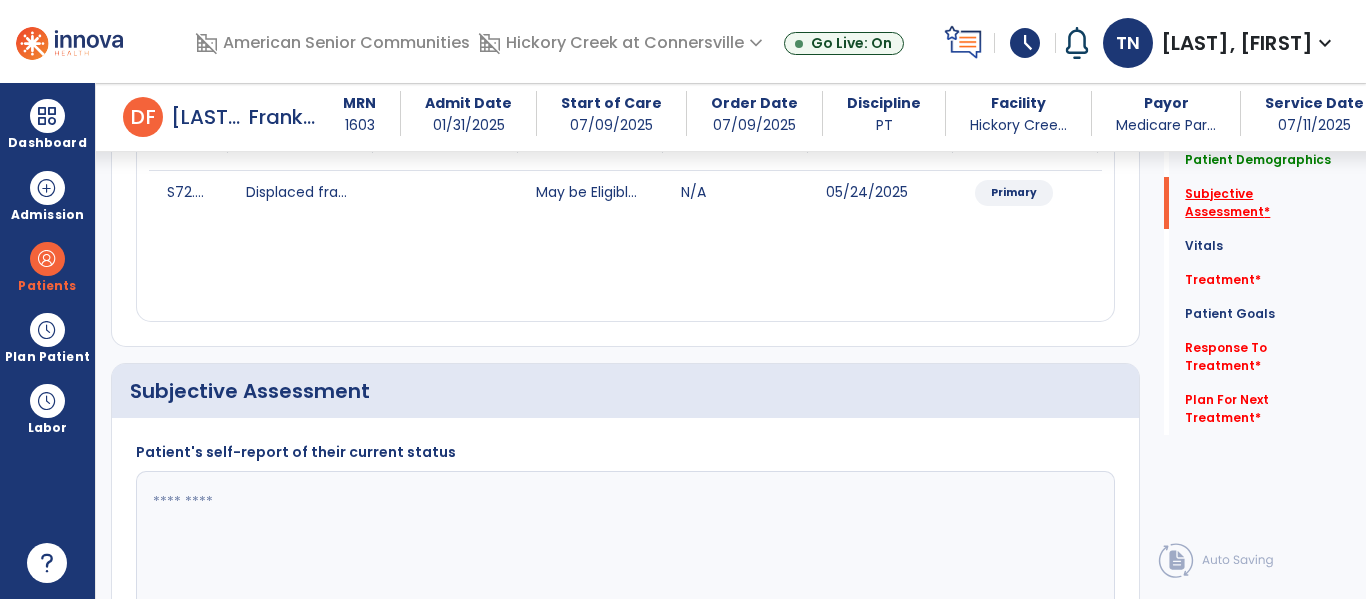 scroll, scrollTop: 457, scrollLeft: 0, axis: vertical 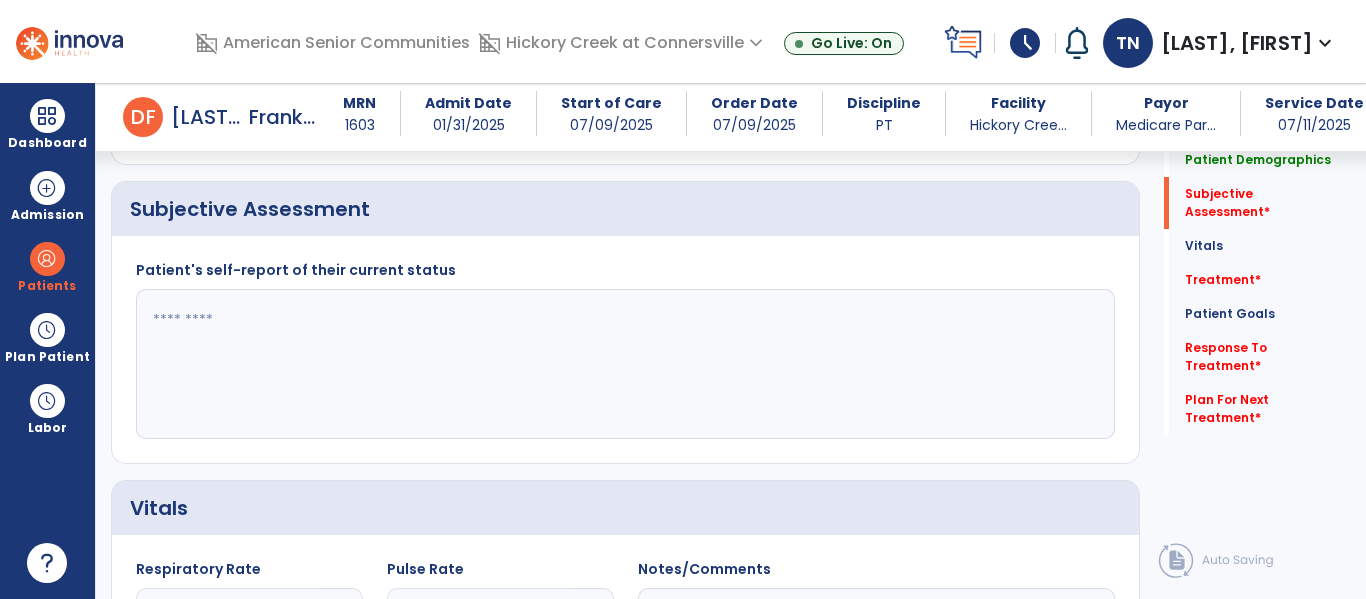 click 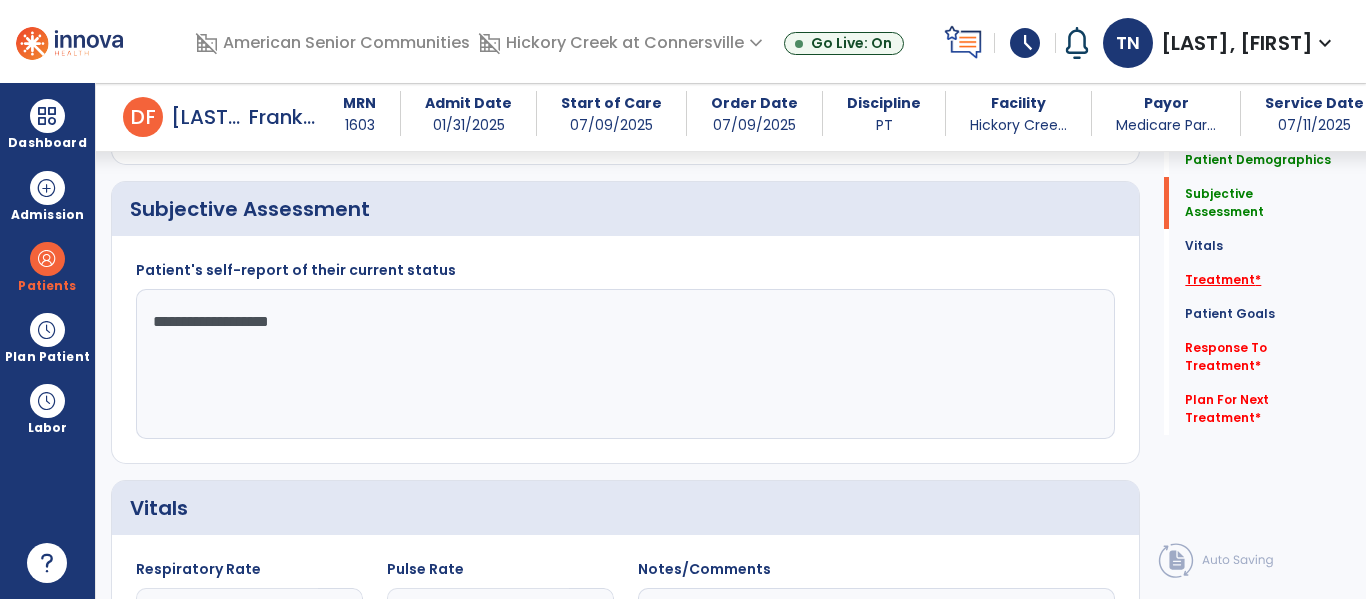 type on "**********" 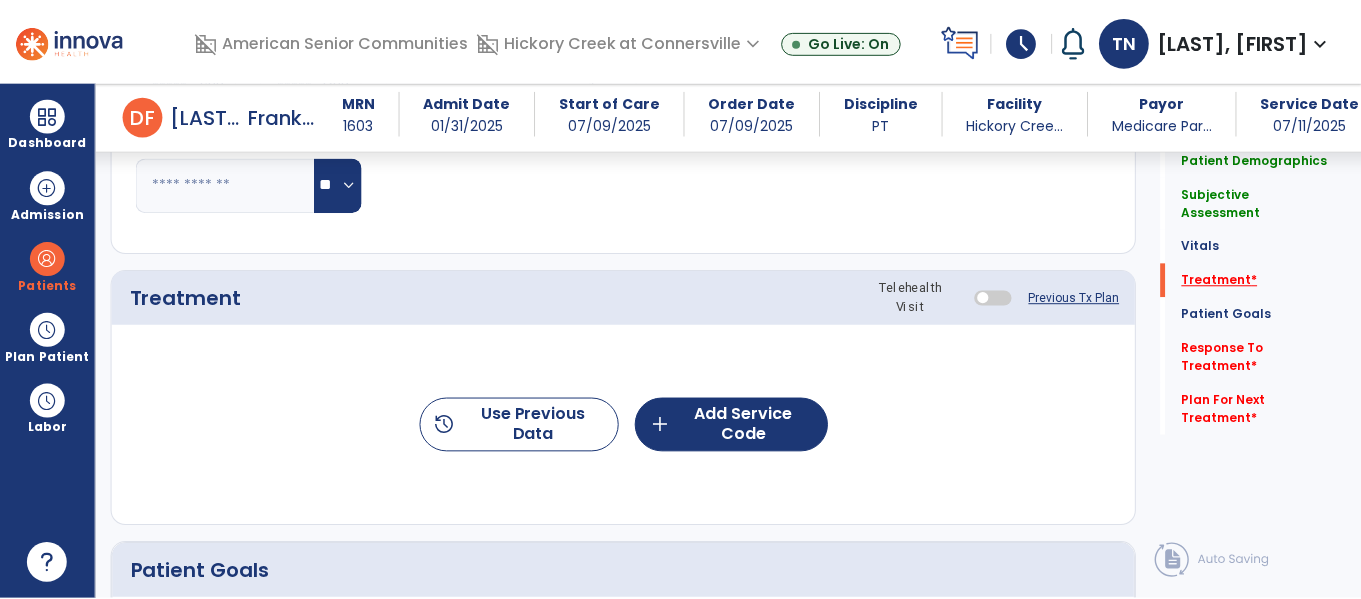scroll, scrollTop: 1146, scrollLeft: 0, axis: vertical 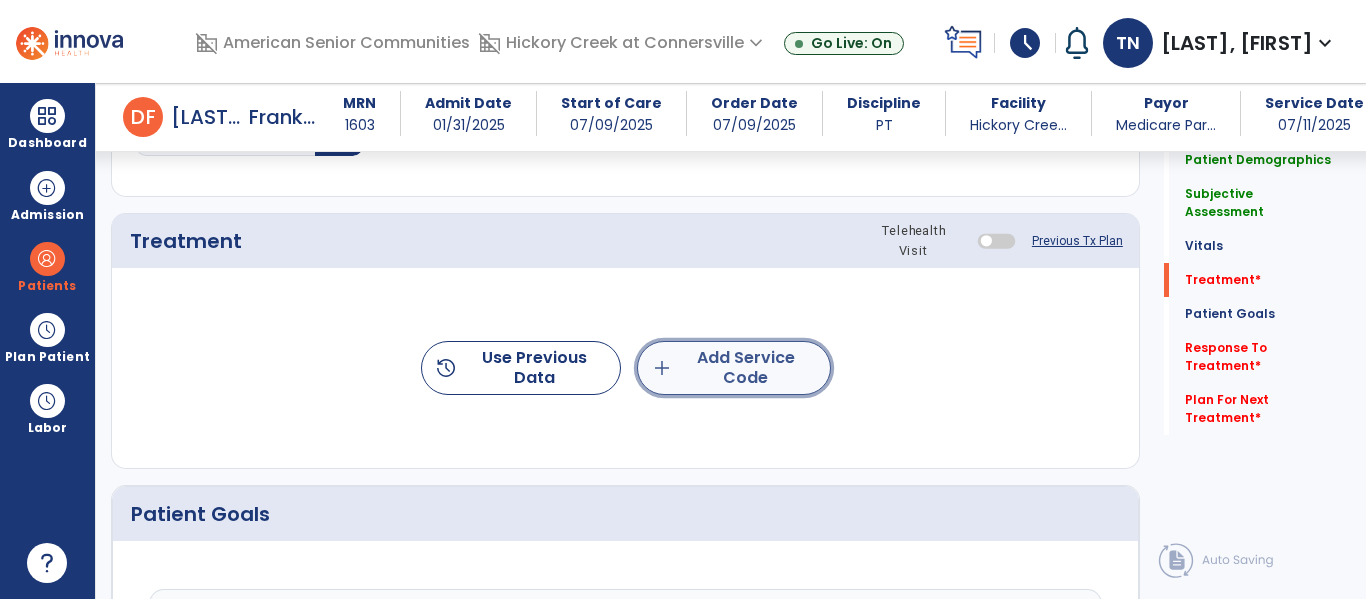 click on "add  Add Service Code" 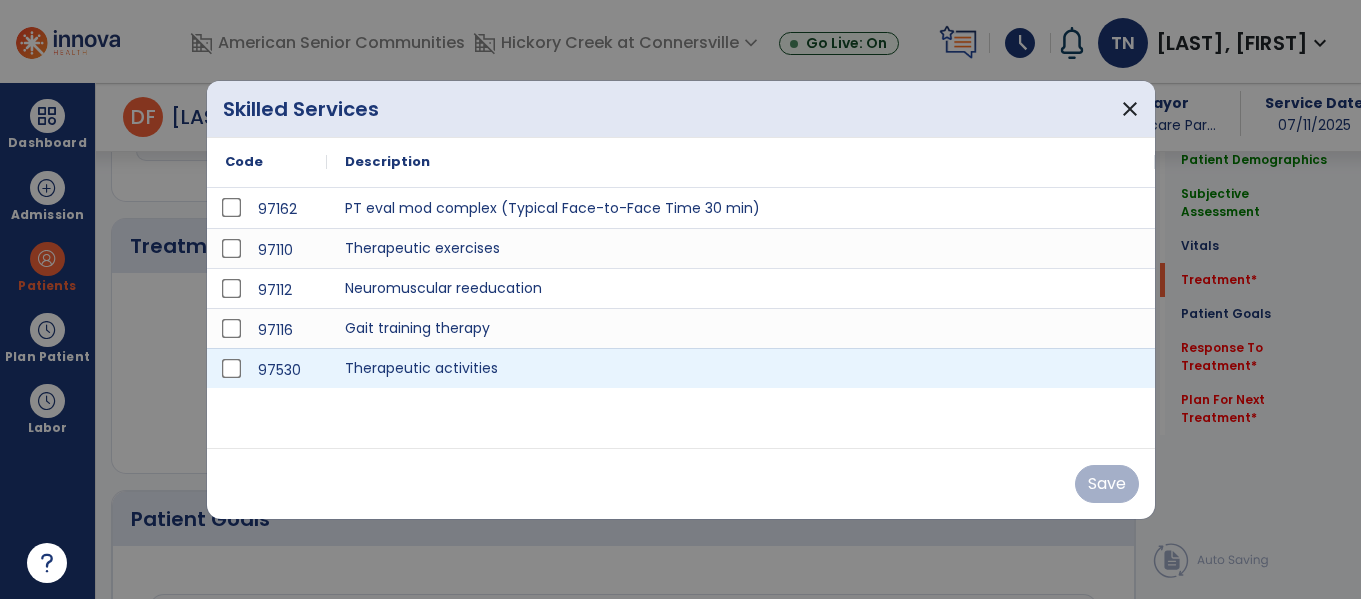 scroll, scrollTop: 1146, scrollLeft: 0, axis: vertical 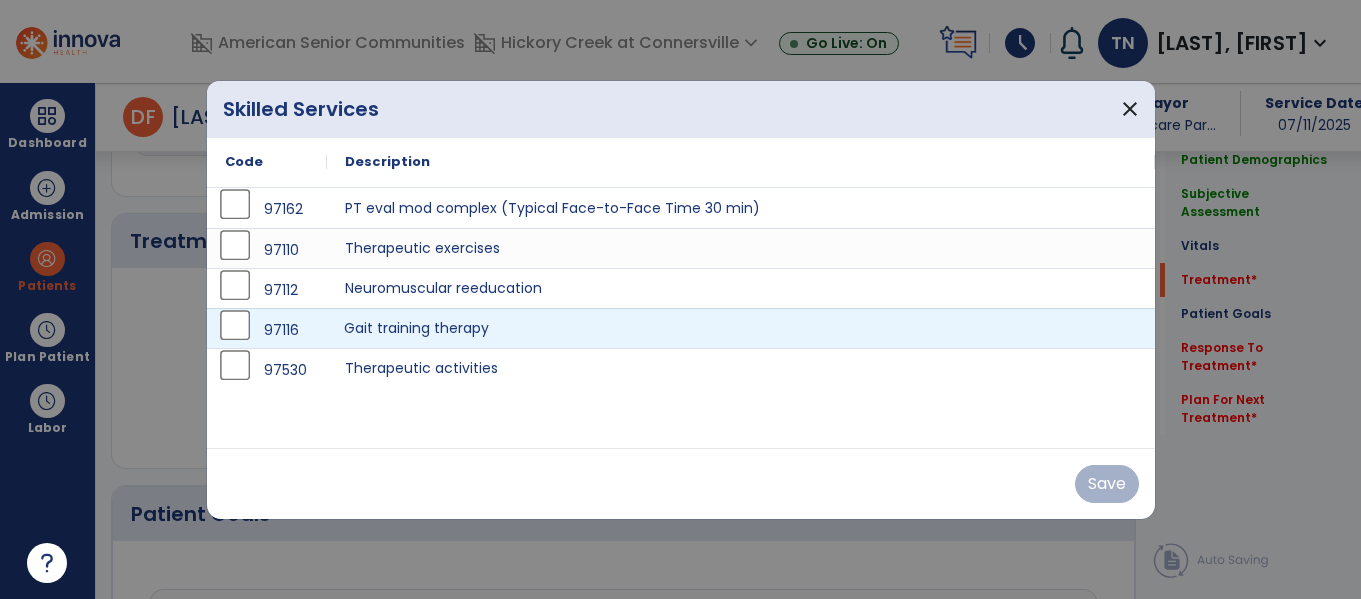 click on "Gait training therapy" at bounding box center [741, 328] 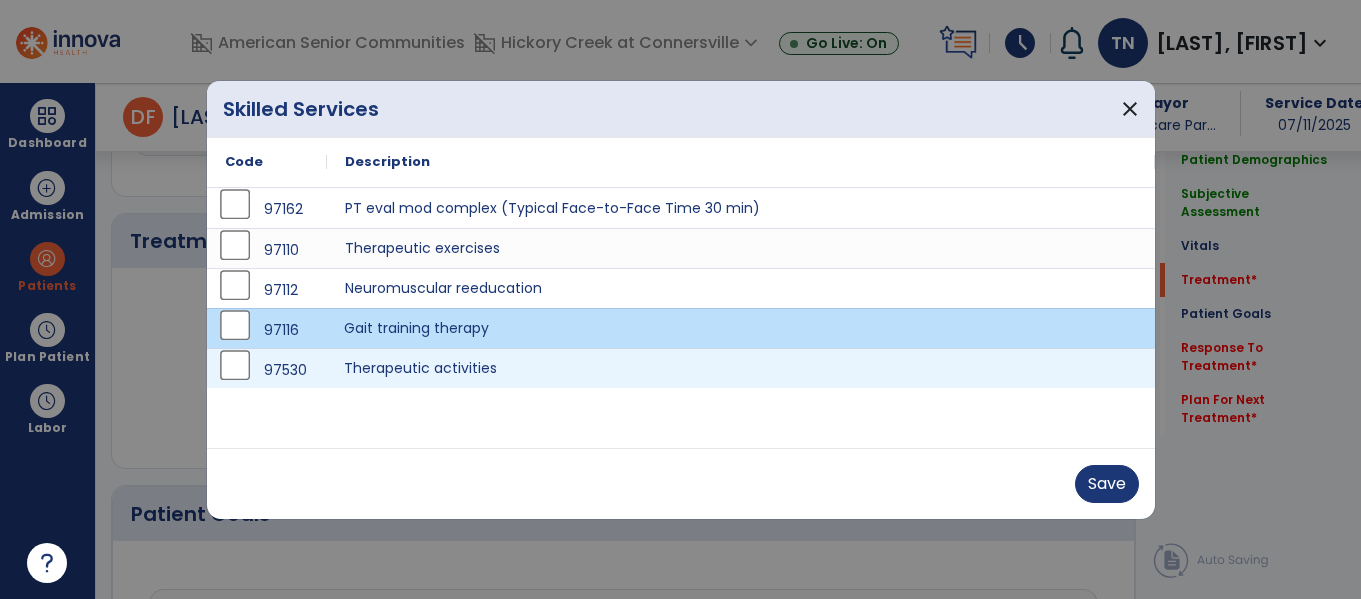 click on "Therapeutic activities" at bounding box center [741, 368] 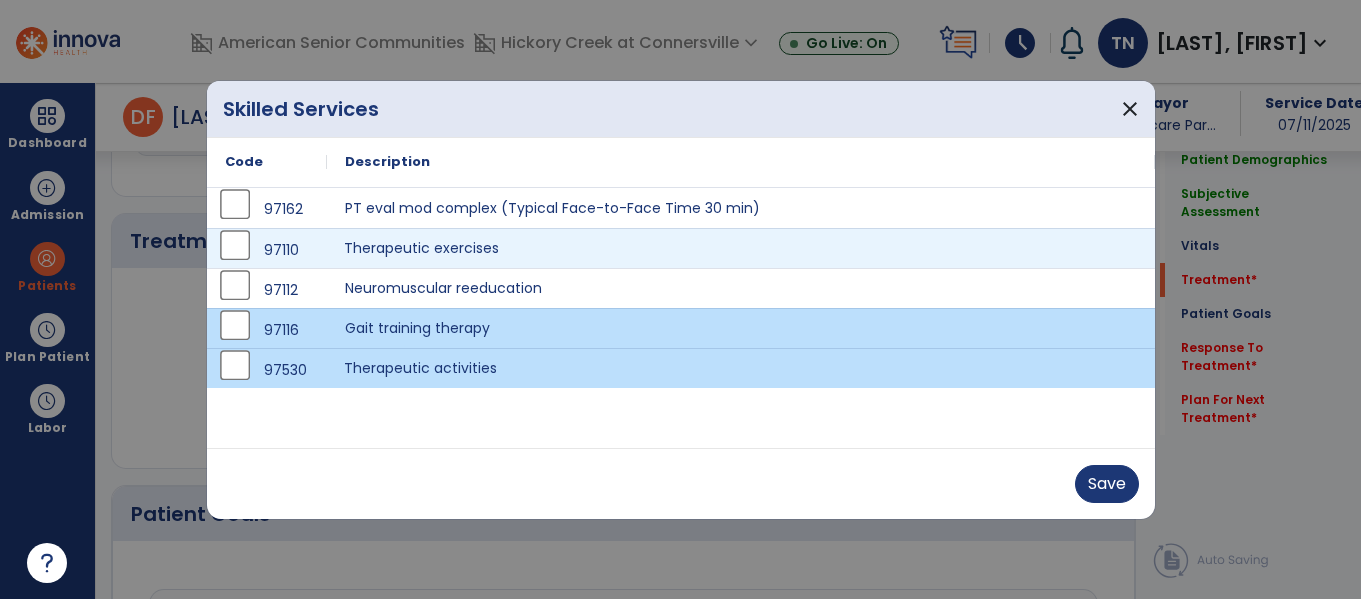 click on "Therapeutic exercises" at bounding box center (741, 248) 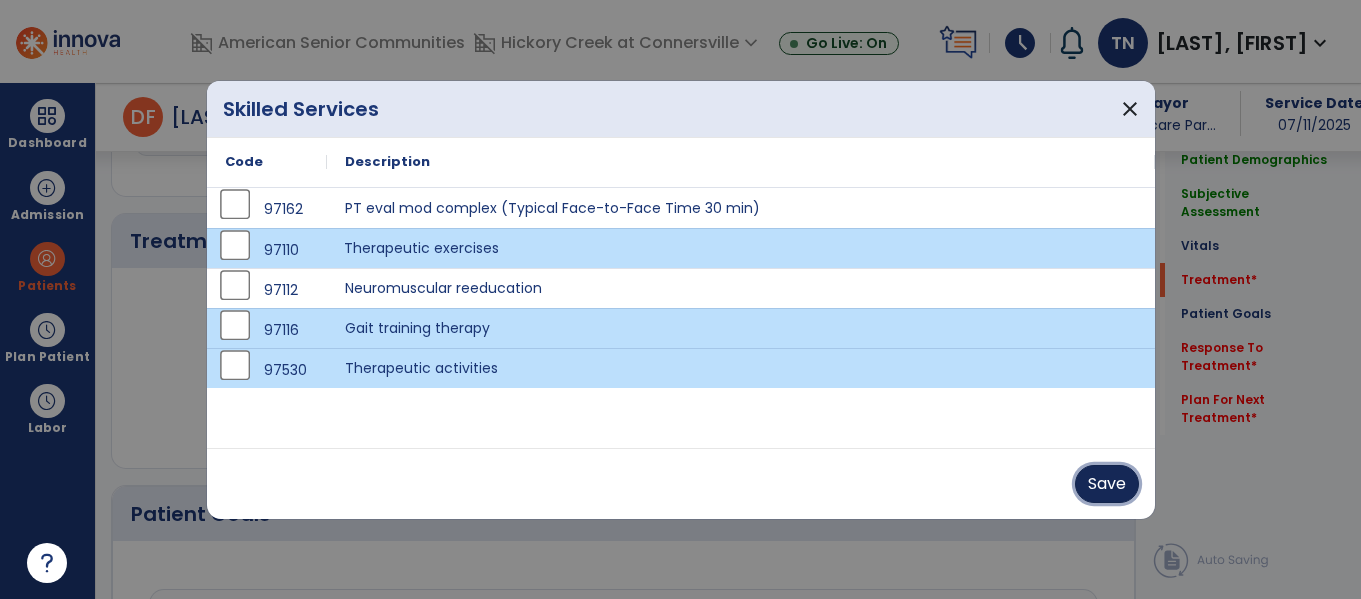click on "Save" at bounding box center [1107, 484] 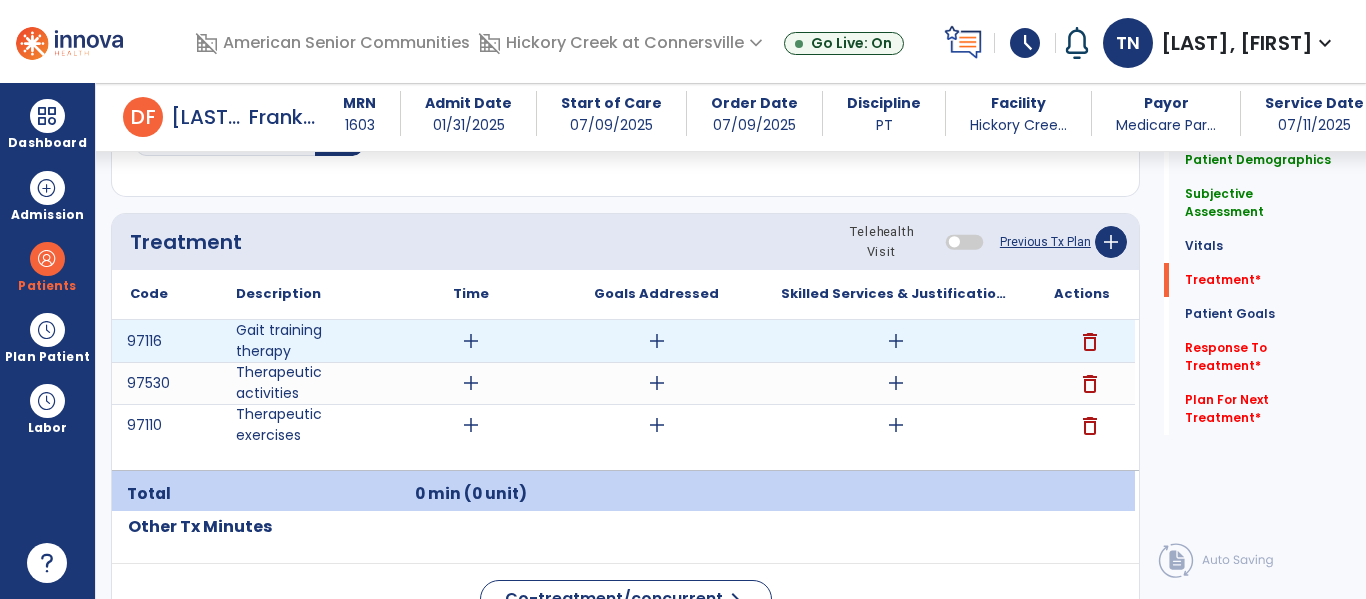 click on "add" at bounding box center (471, 341) 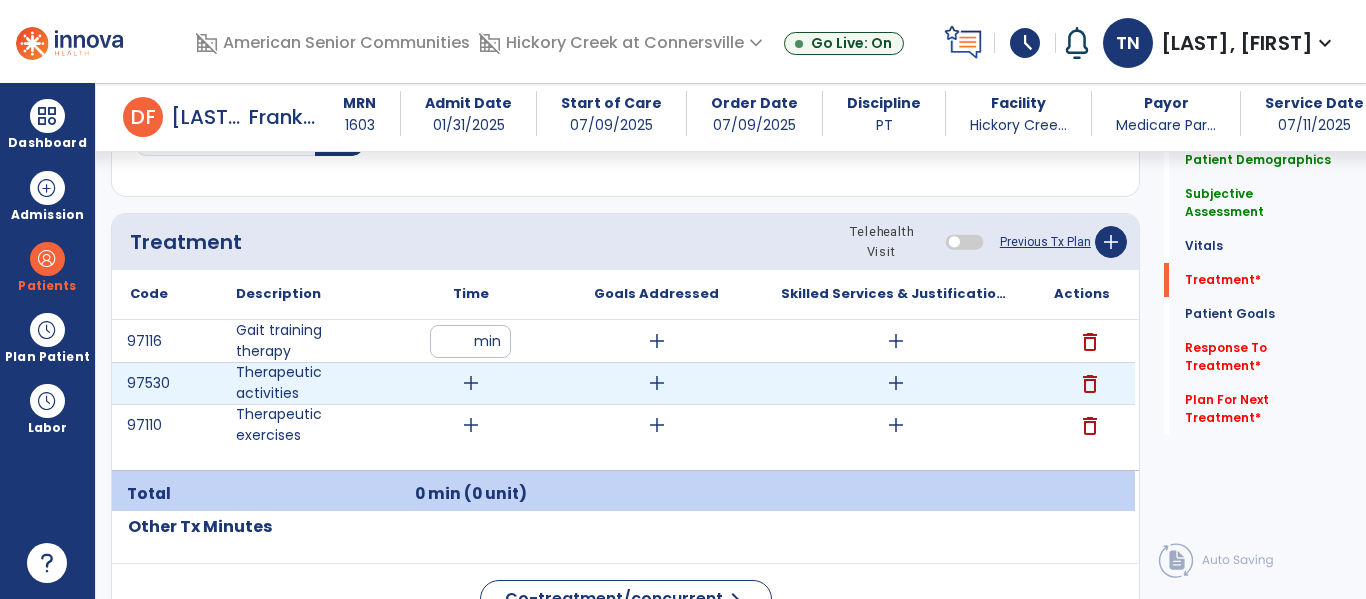 type on "*" 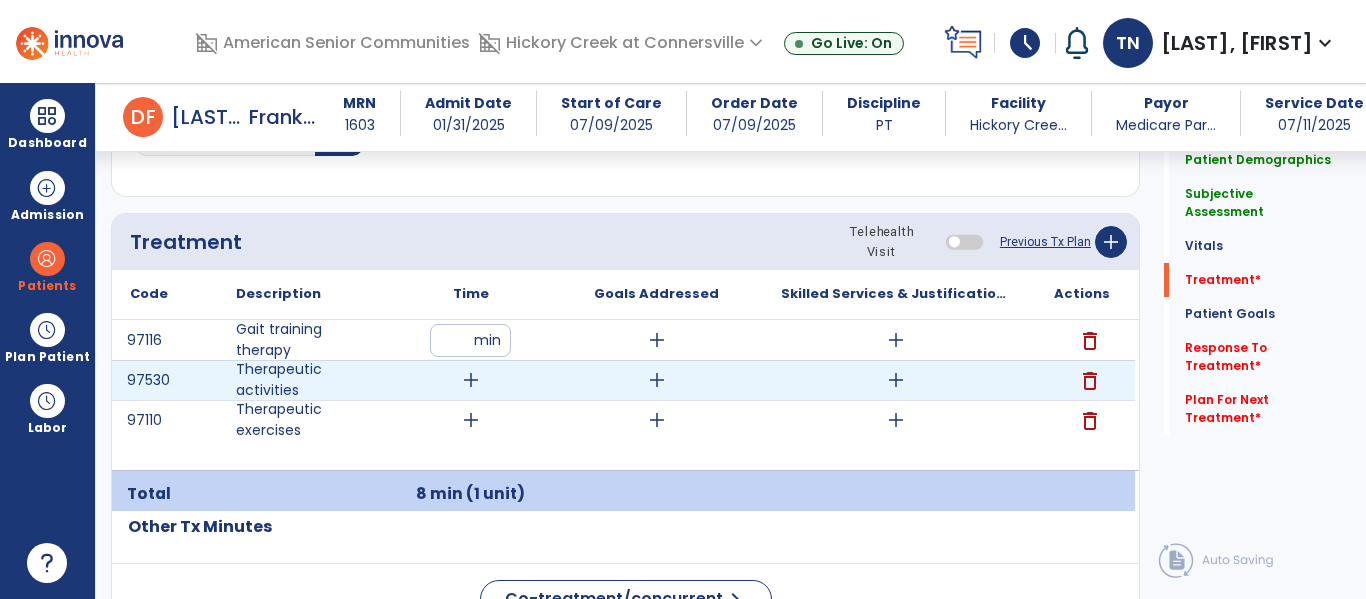 click on "add" at bounding box center [471, 380] 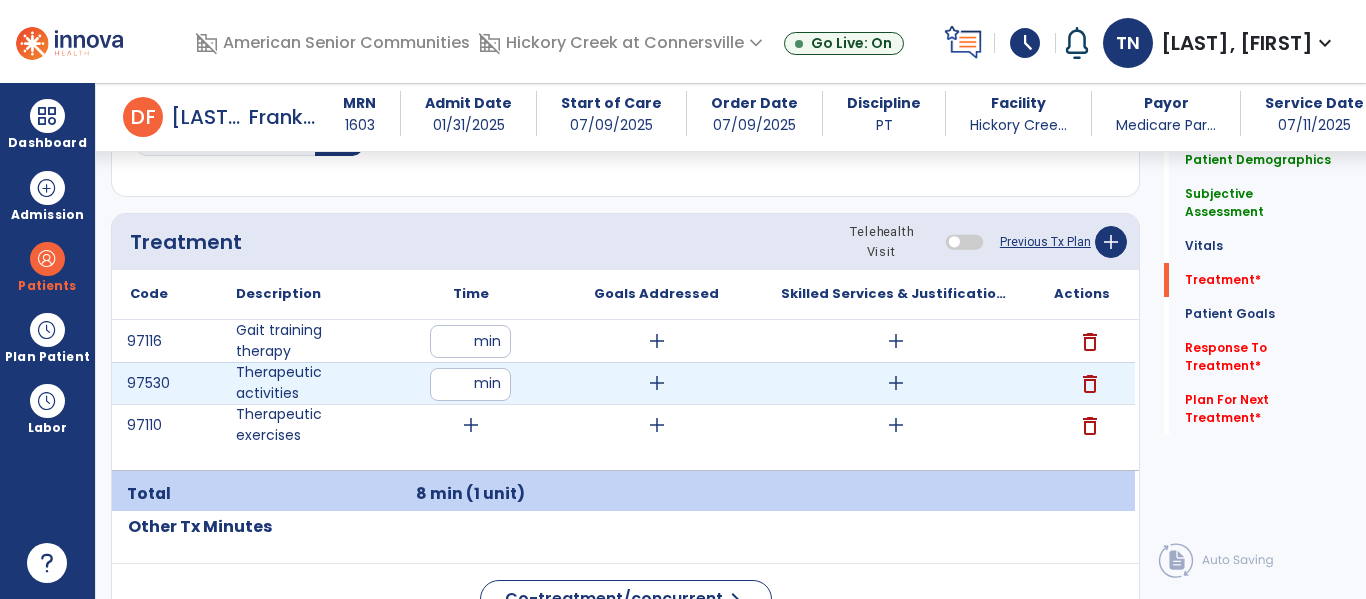 type on "*" 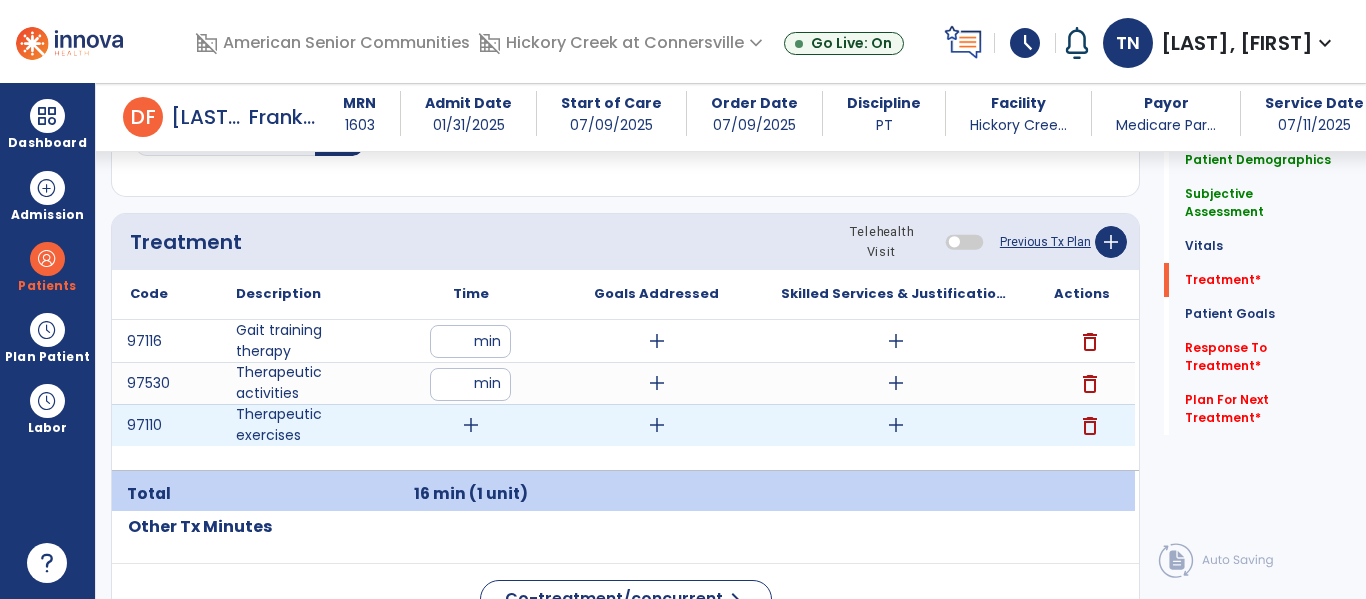 click on "add" at bounding box center [471, 425] 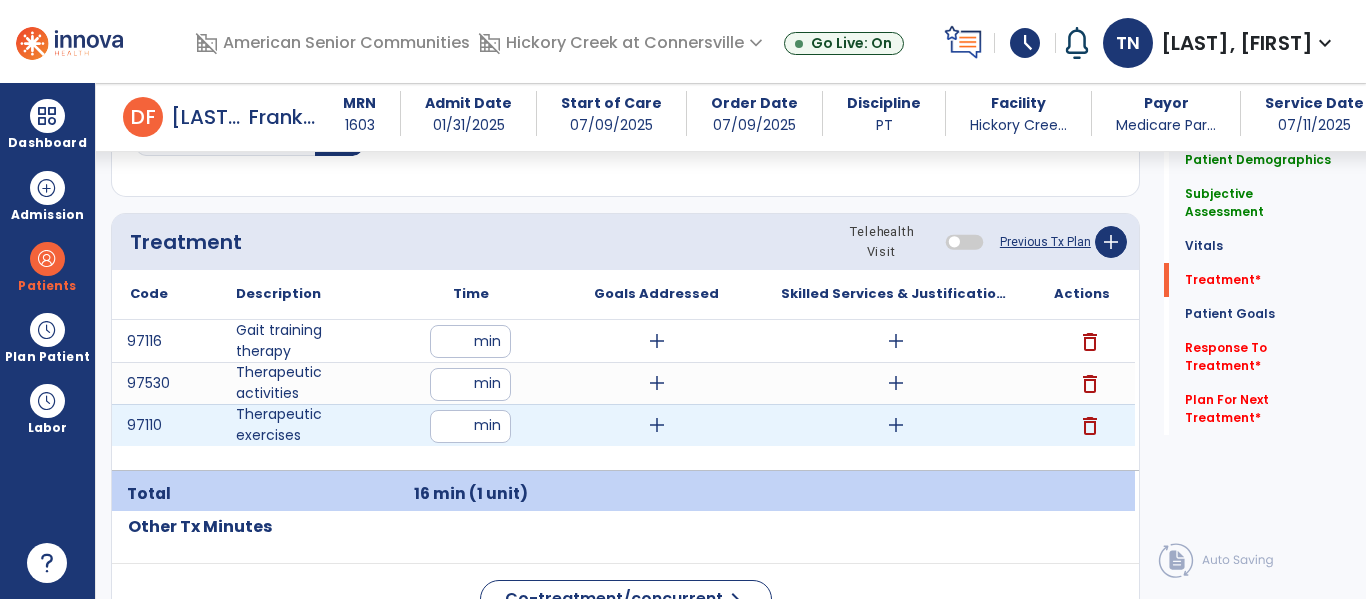type on "**" 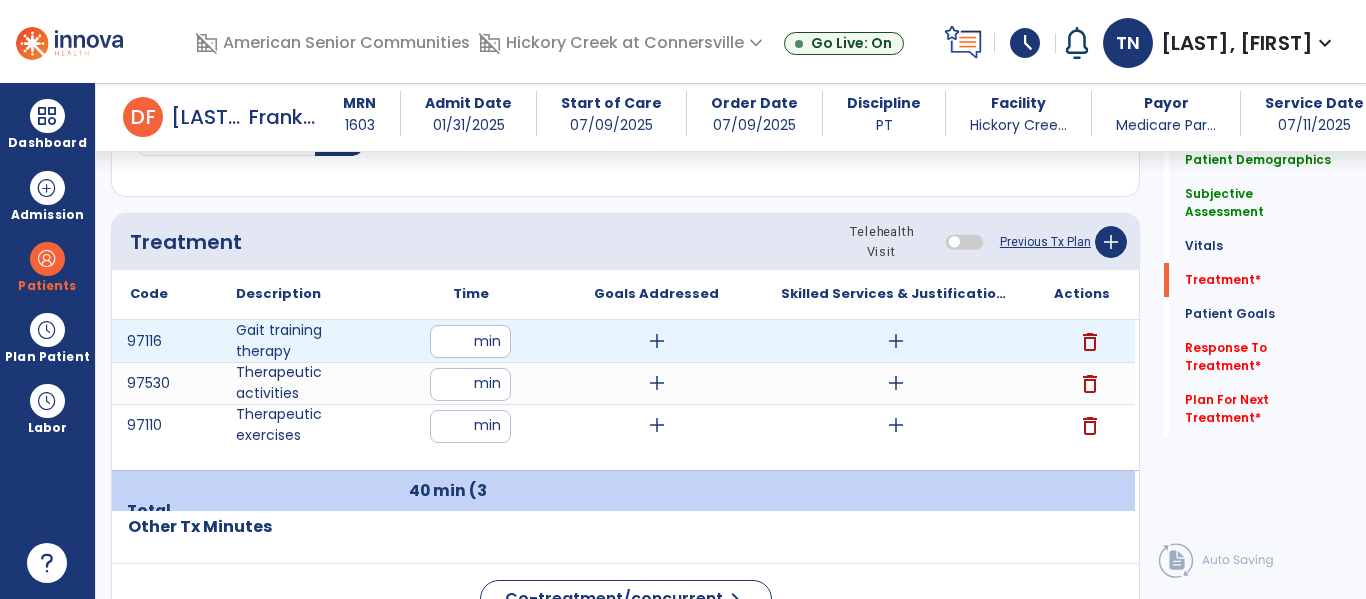 click on "add" at bounding box center [657, 341] 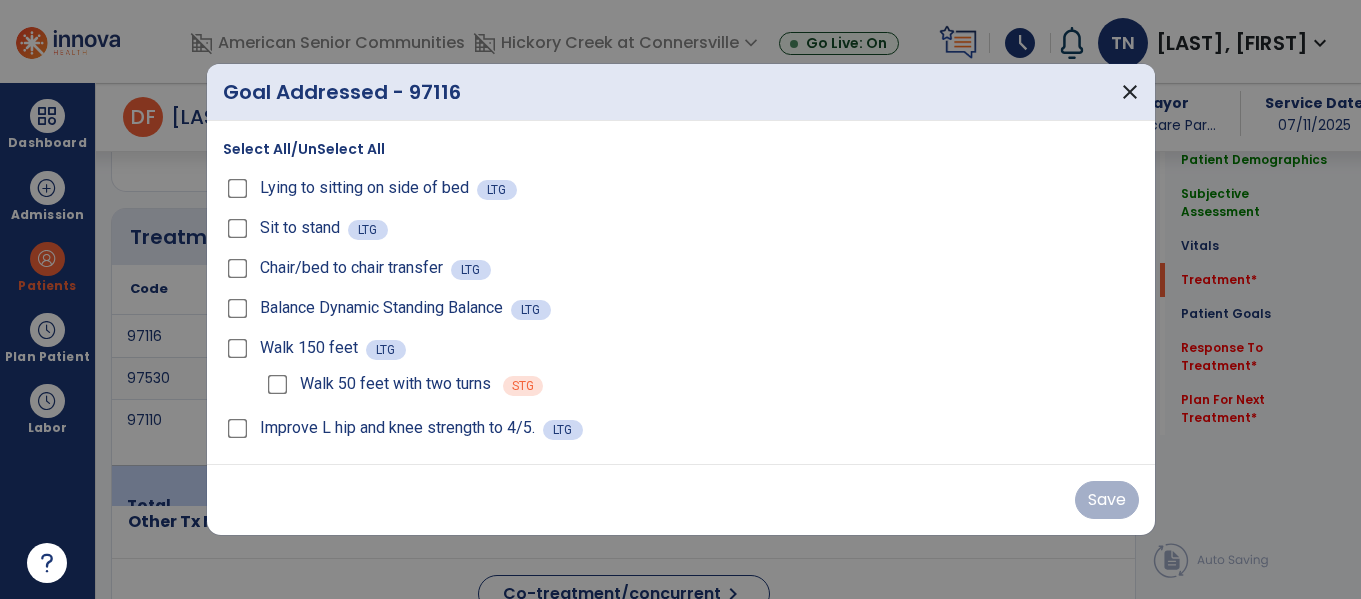 scroll, scrollTop: 1146, scrollLeft: 0, axis: vertical 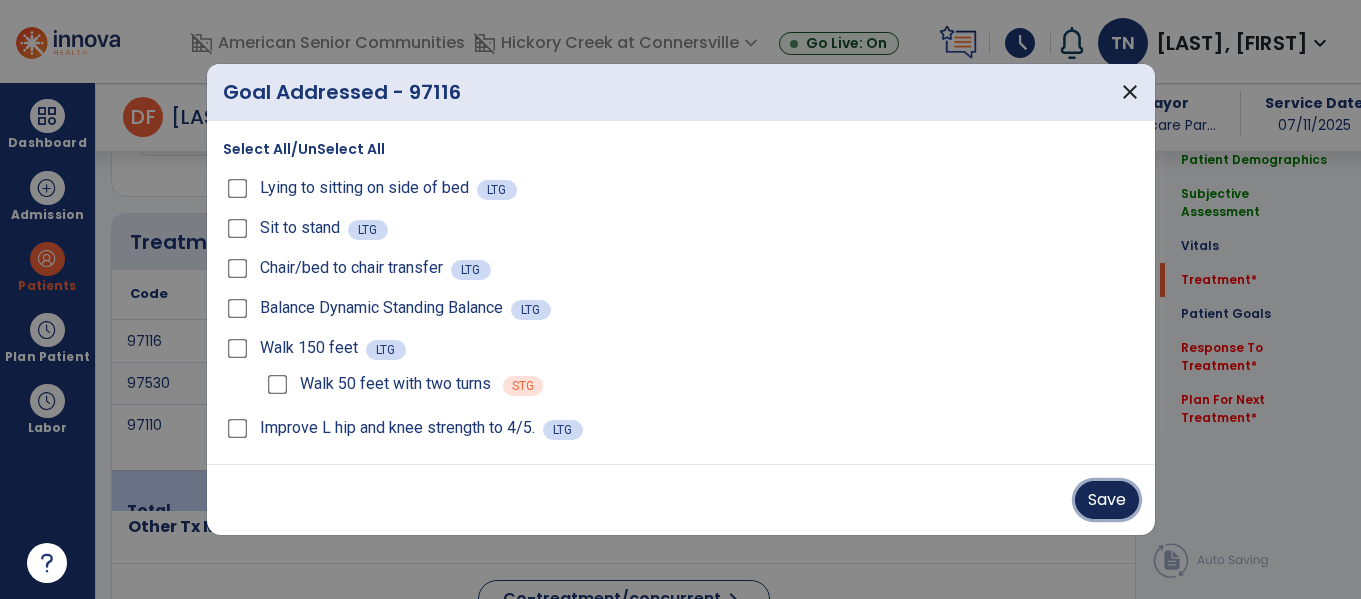 click on "Save" at bounding box center (1107, 500) 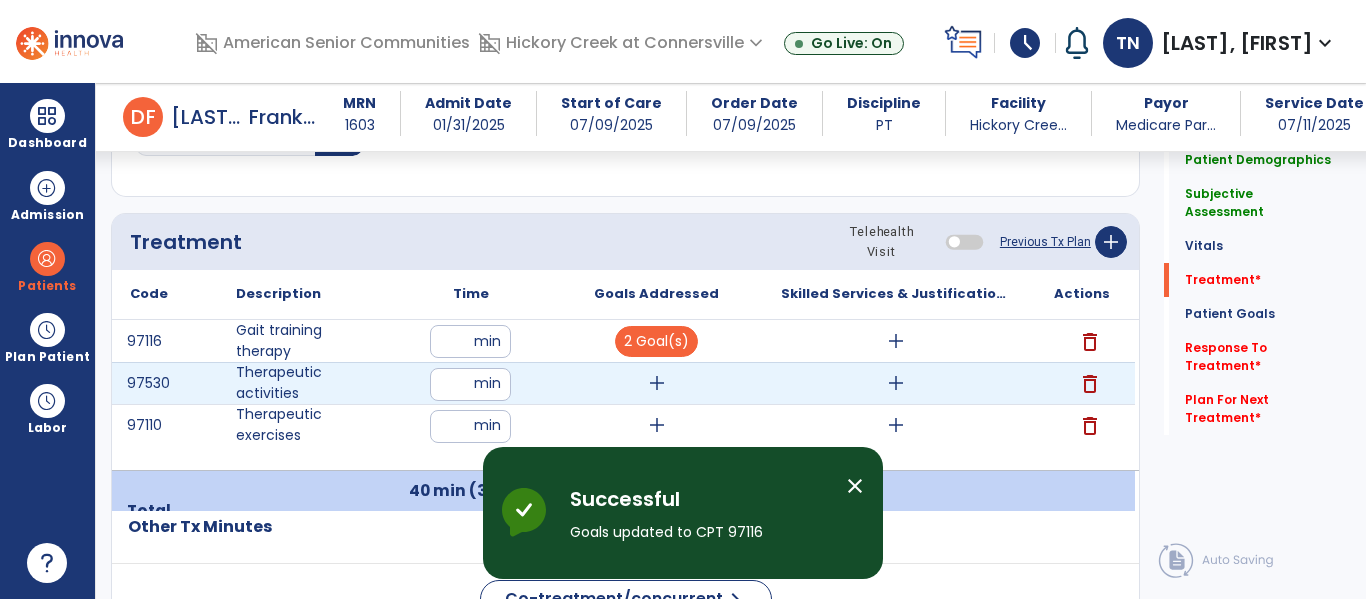 click on "add" at bounding box center (657, 383) 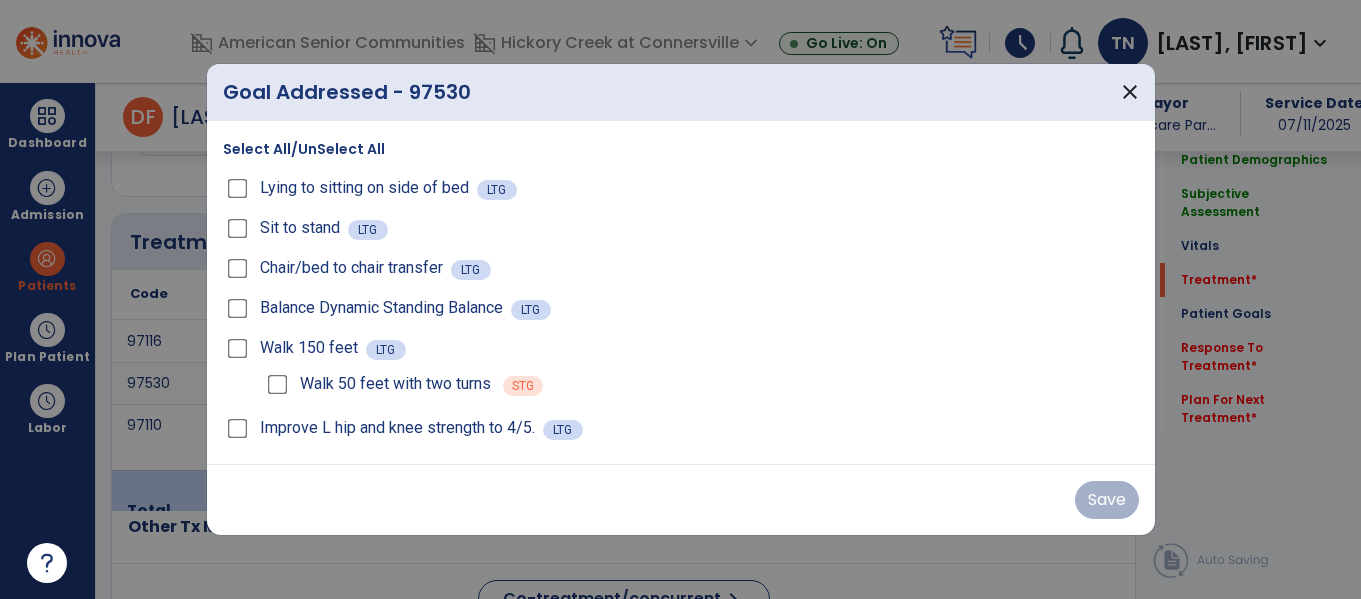 scroll, scrollTop: 1146, scrollLeft: 0, axis: vertical 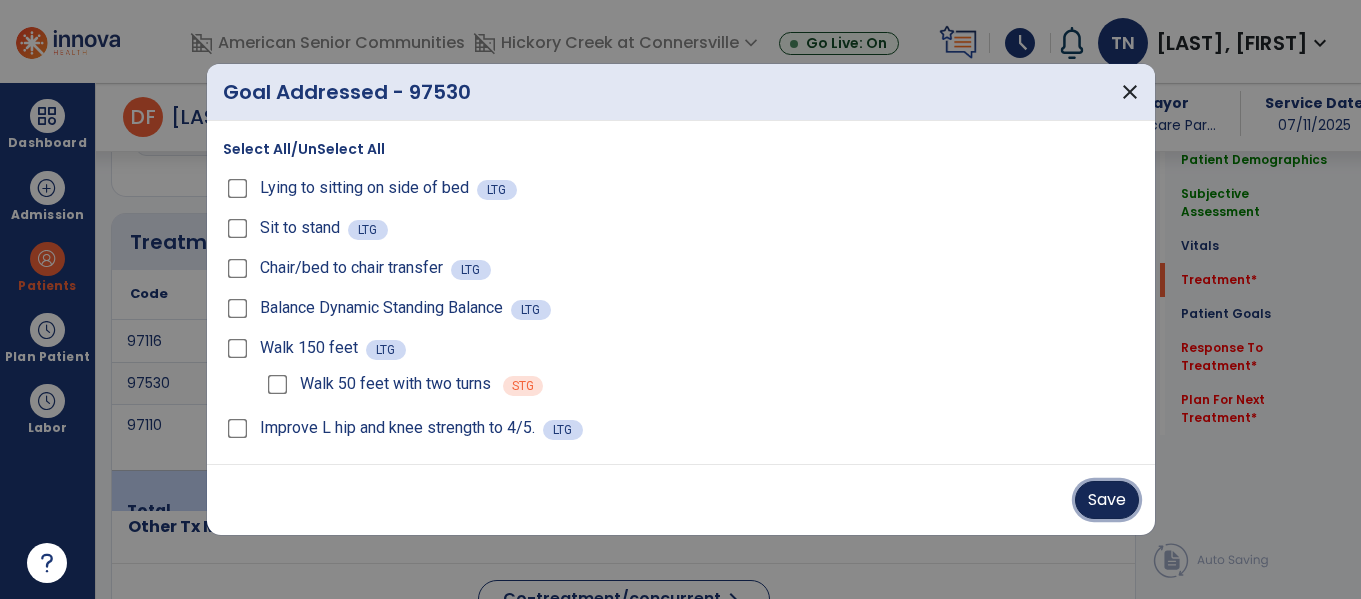 click on "Save" at bounding box center [1107, 500] 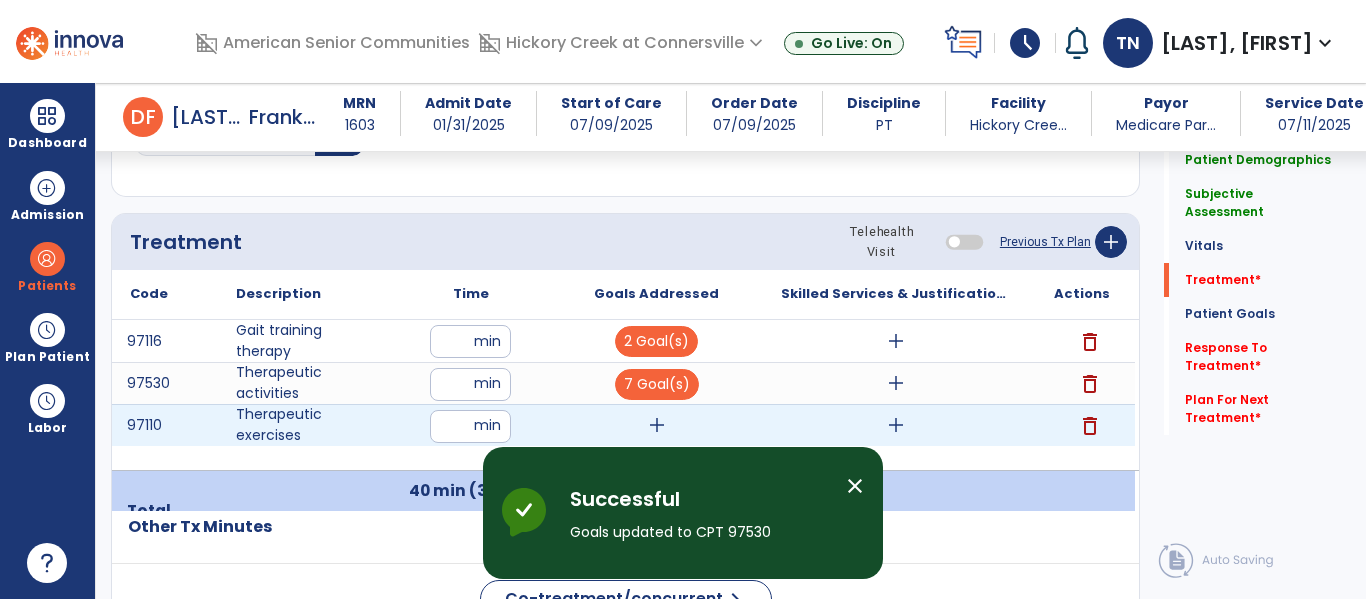 click on "add" at bounding box center [657, 425] 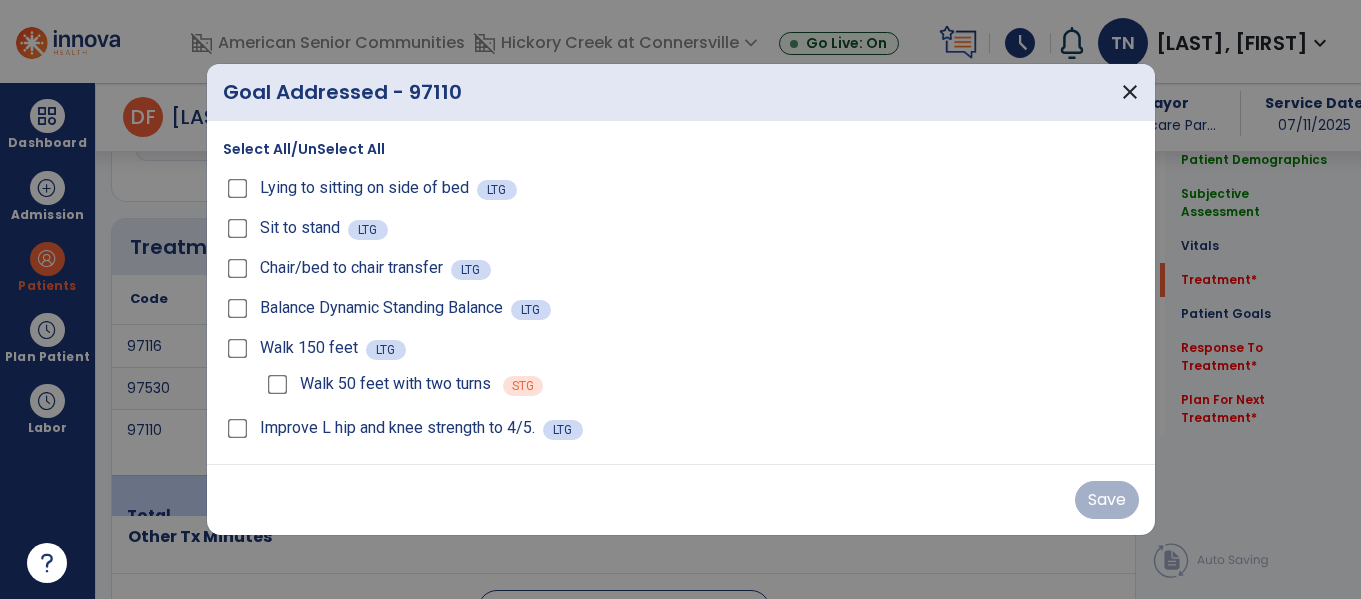 scroll, scrollTop: 1146, scrollLeft: 0, axis: vertical 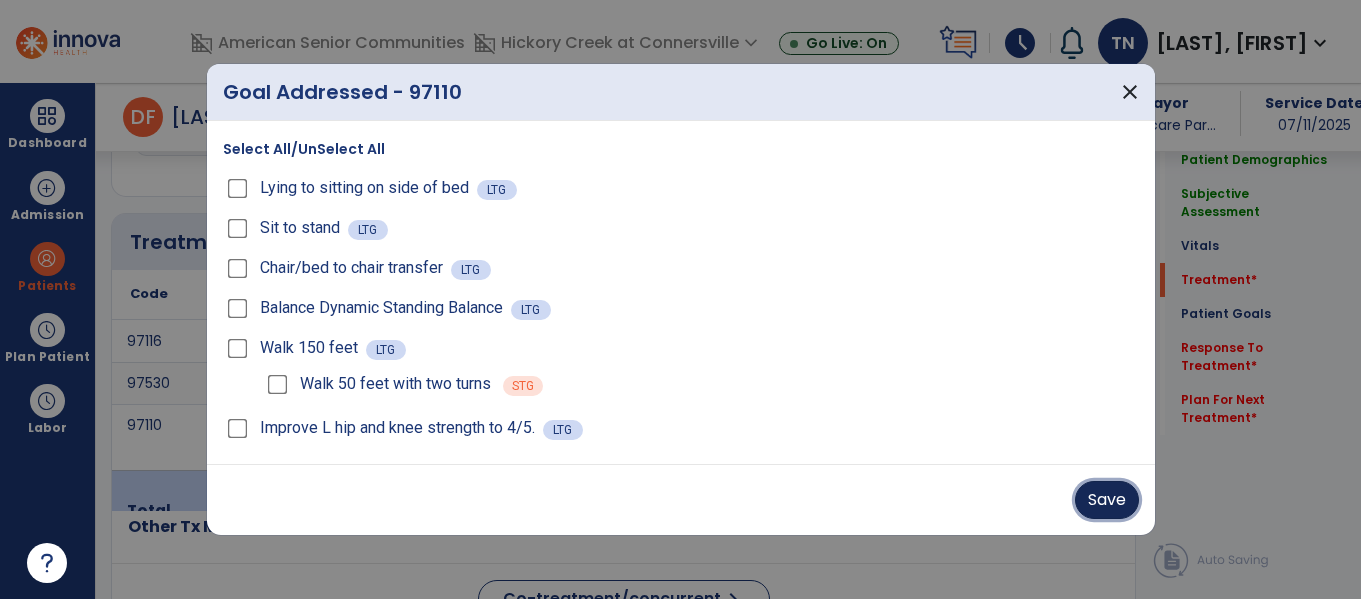click on "Save" at bounding box center [1107, 500] 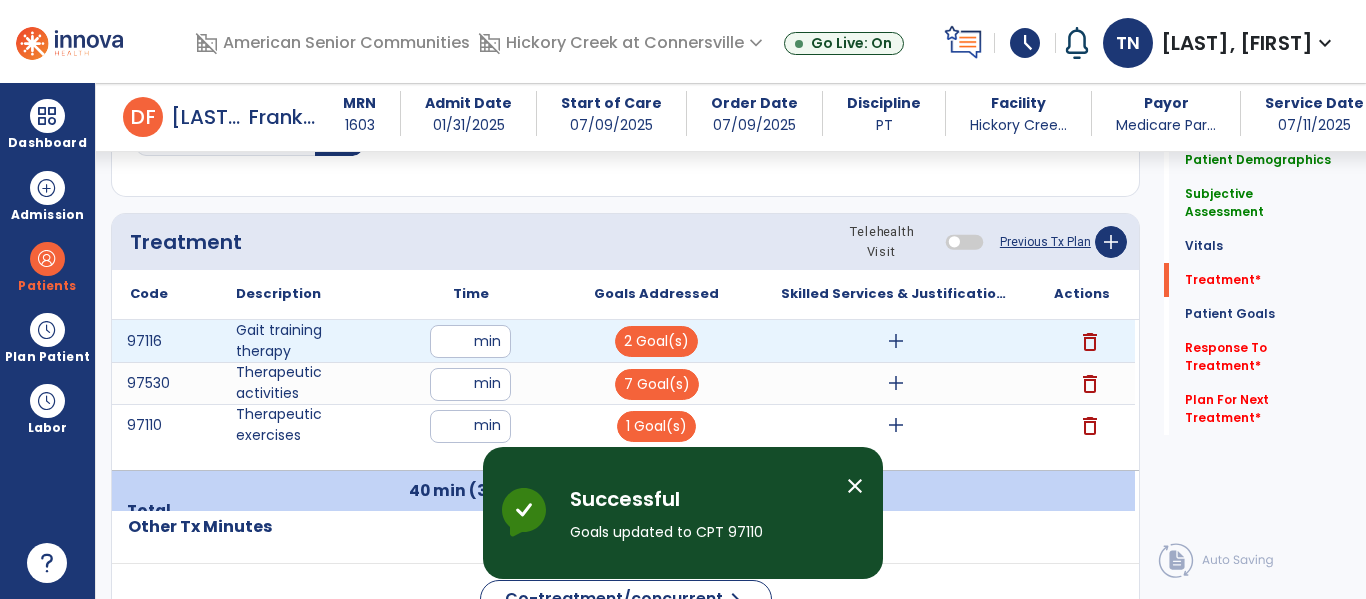 click on "add" at bounding box center [896, 341] 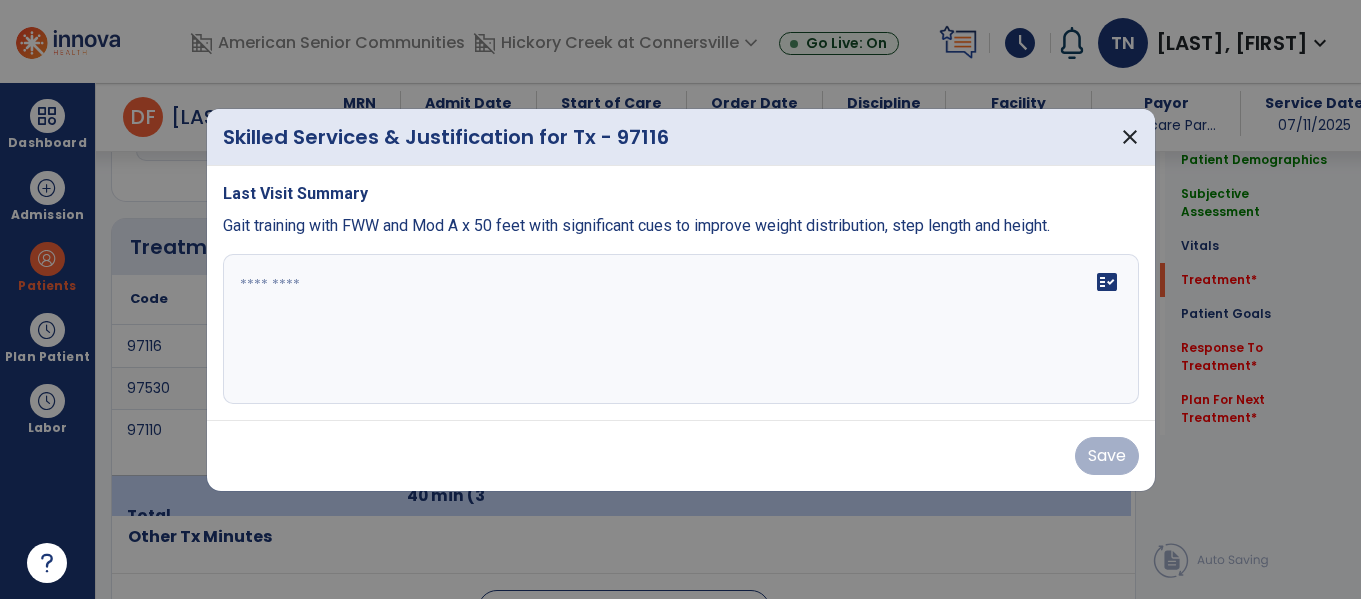 scroll, scrollTop: 1146, scrollLeft: 0, axis: vertical 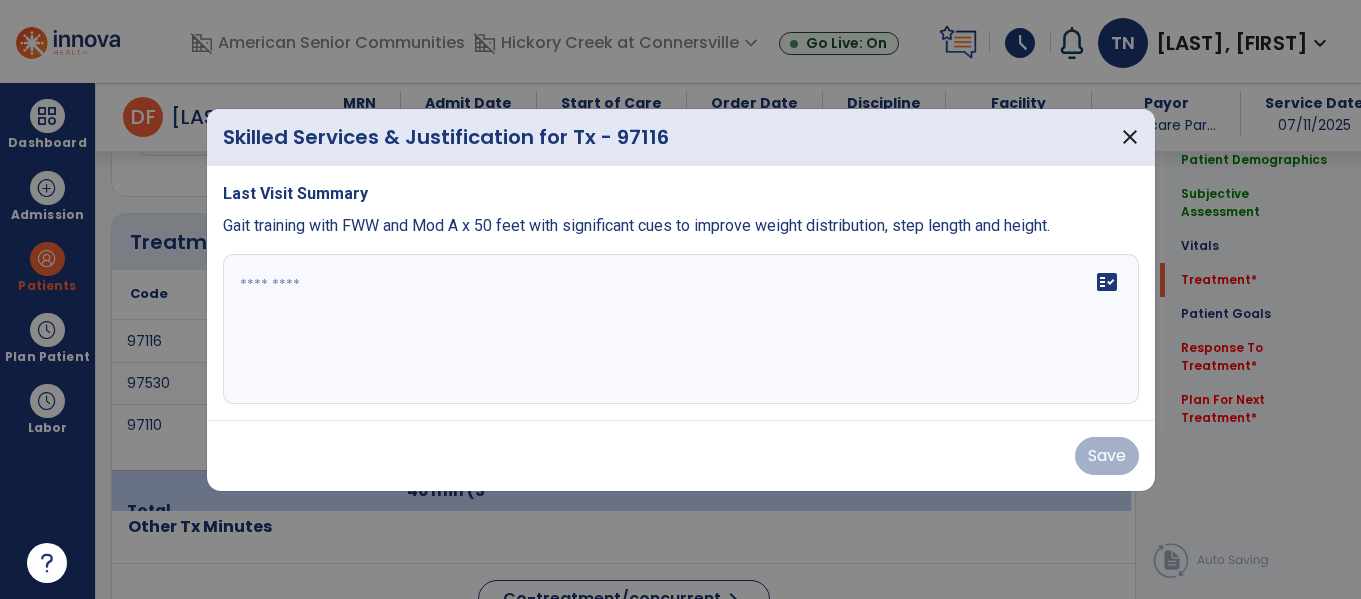 click at bounding box center [681, 329] 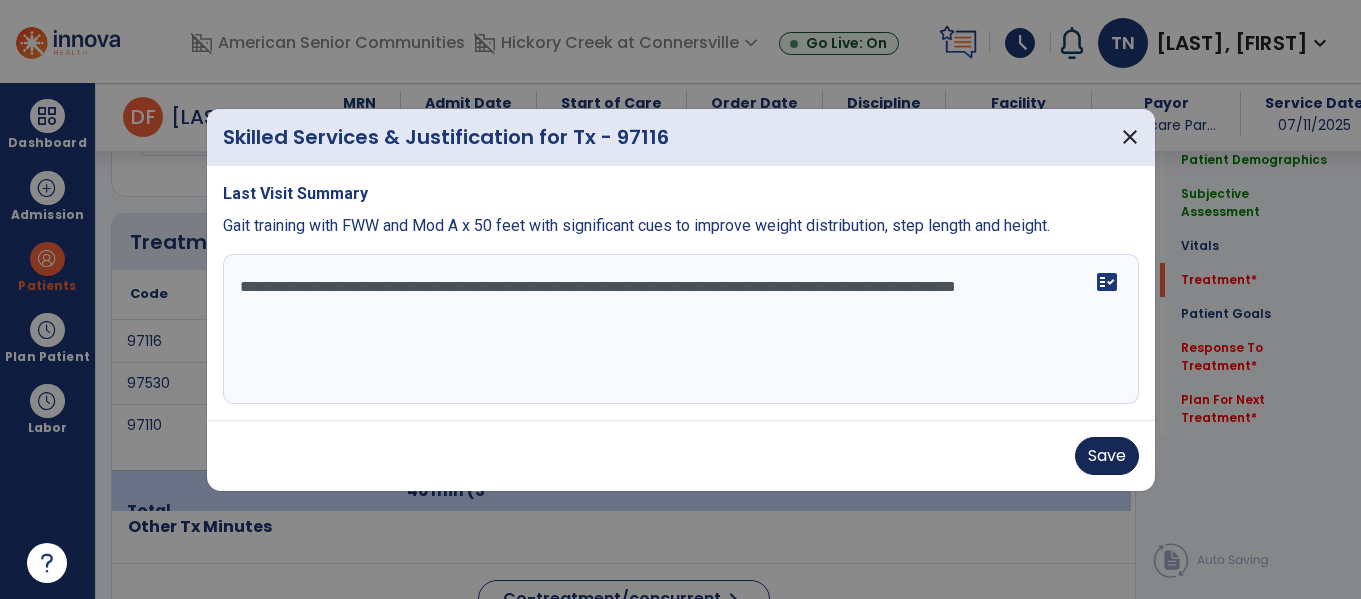 type on "**********" 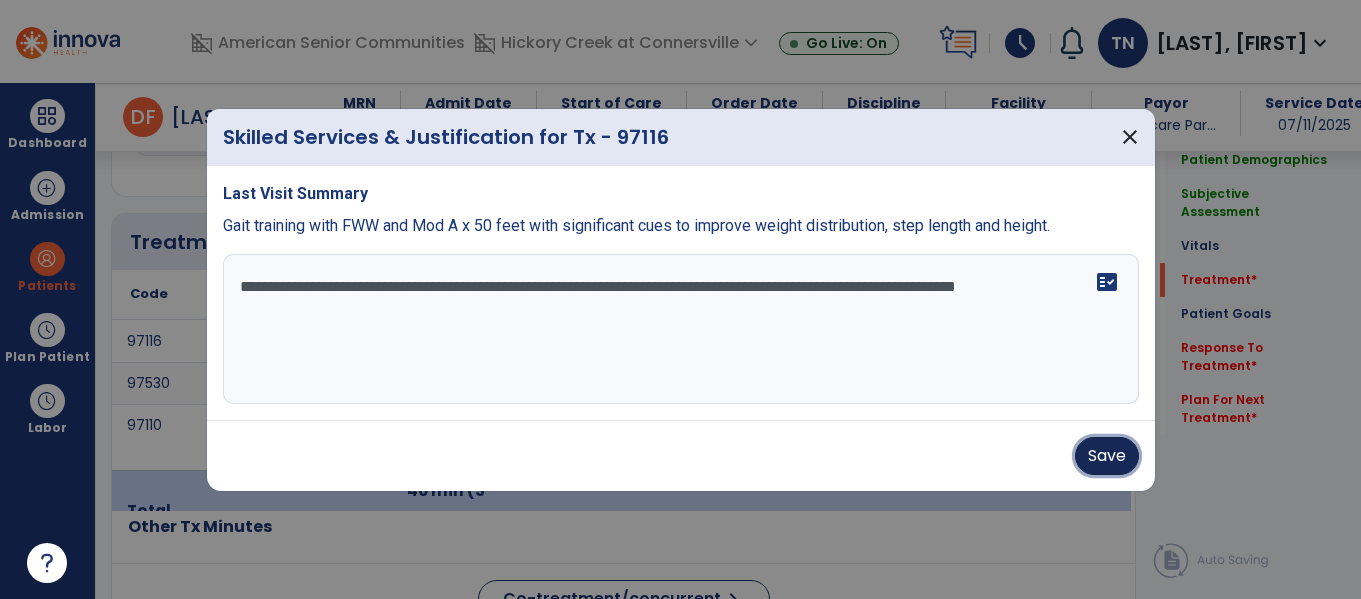click on "Save" at bounding box center [1107, 456] 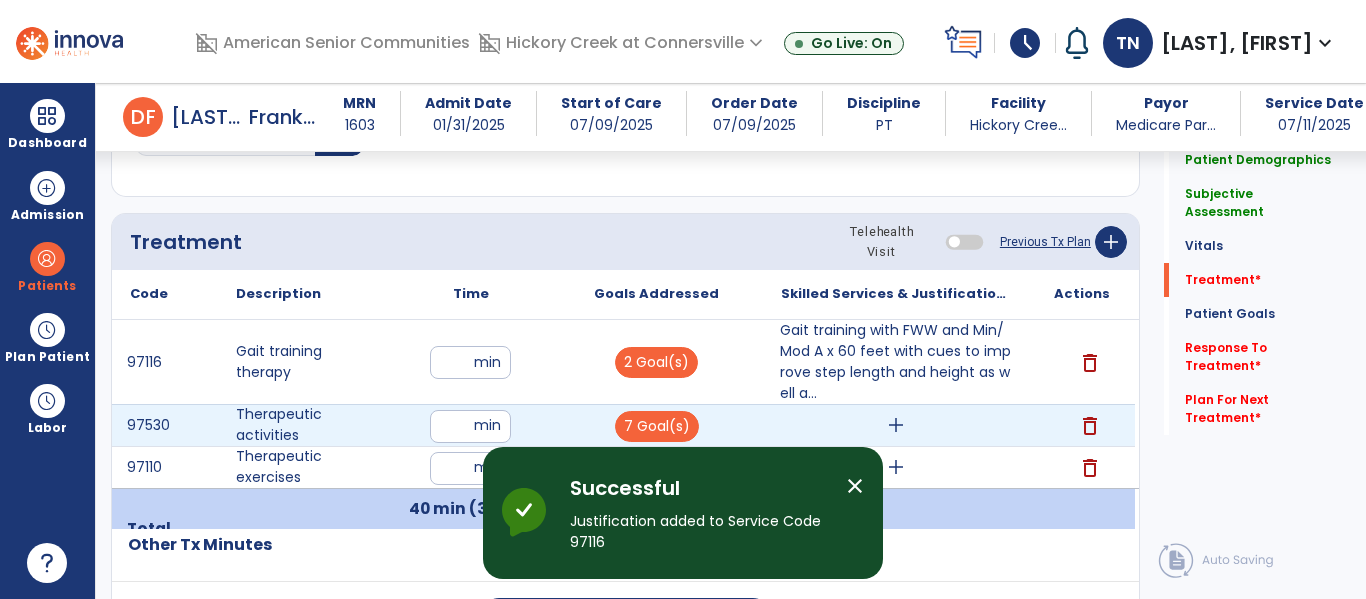 click on "add" at bounding box center [896, 425] 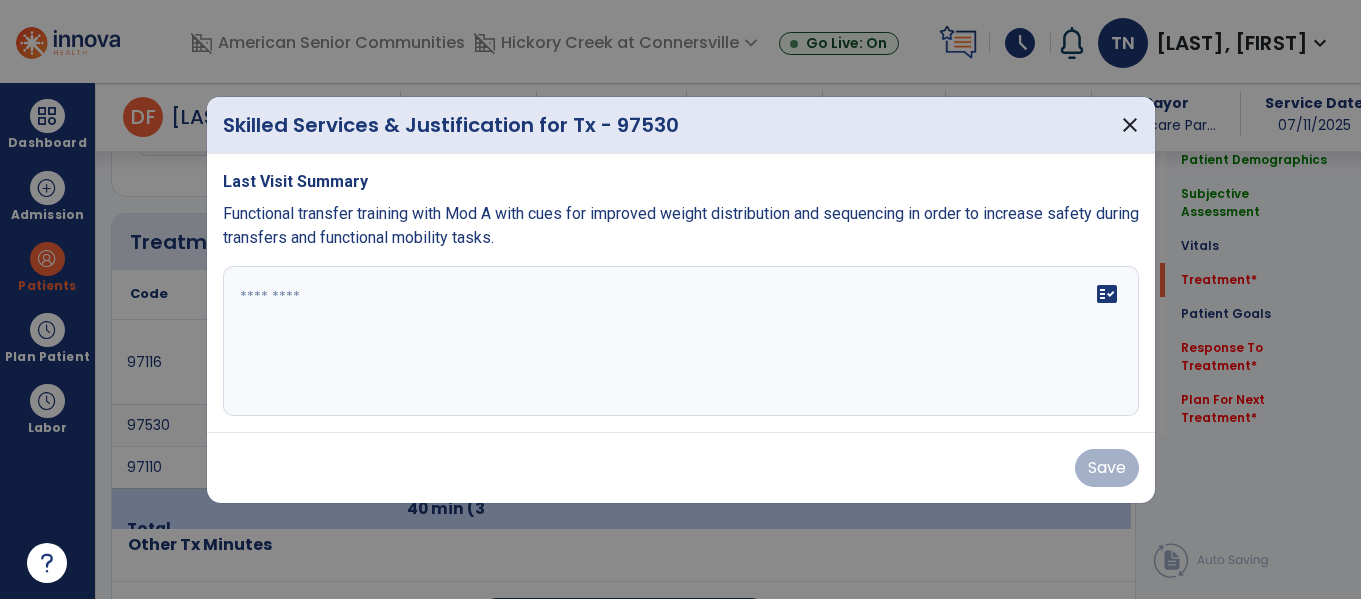 scroll, scrollTop: 1146, scrollLeft: 0, axis: vertical 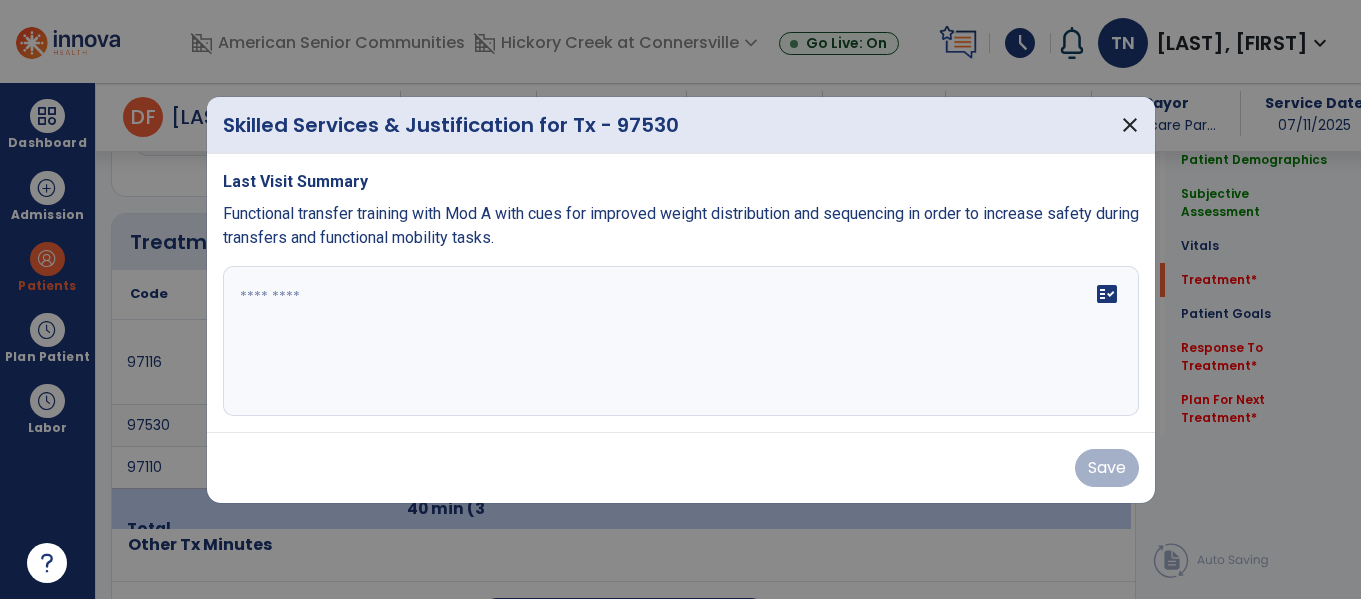 click on "fact_check" at bounding box center (681, 341) 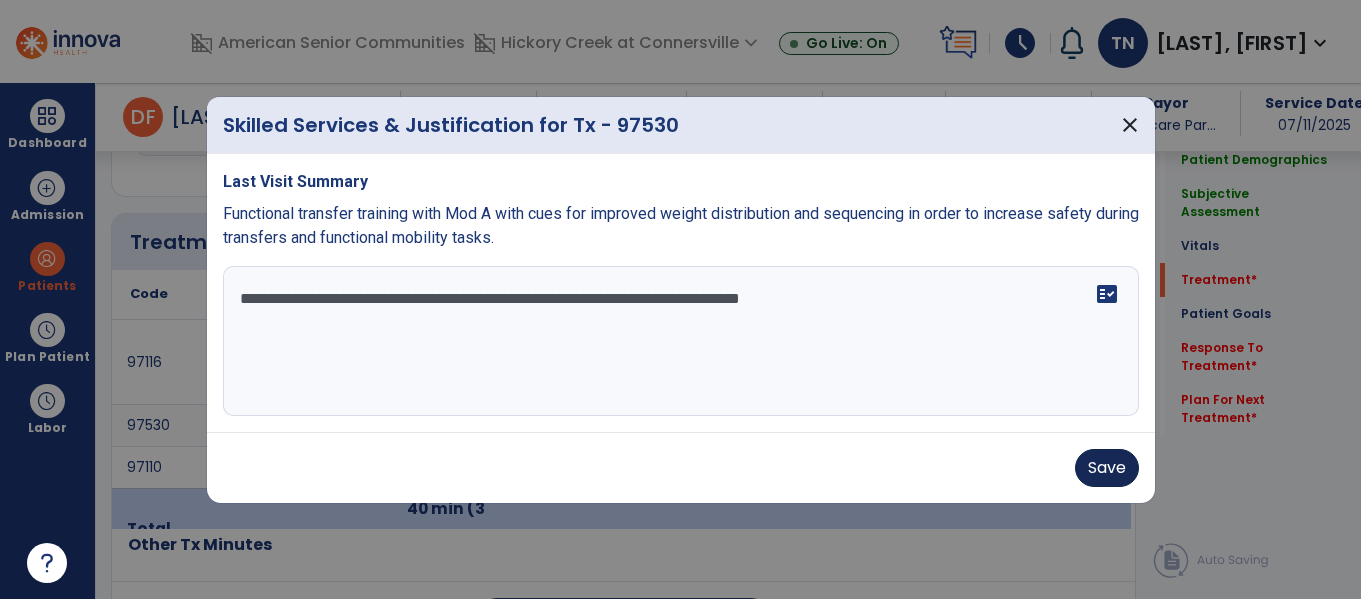 type on "**********" 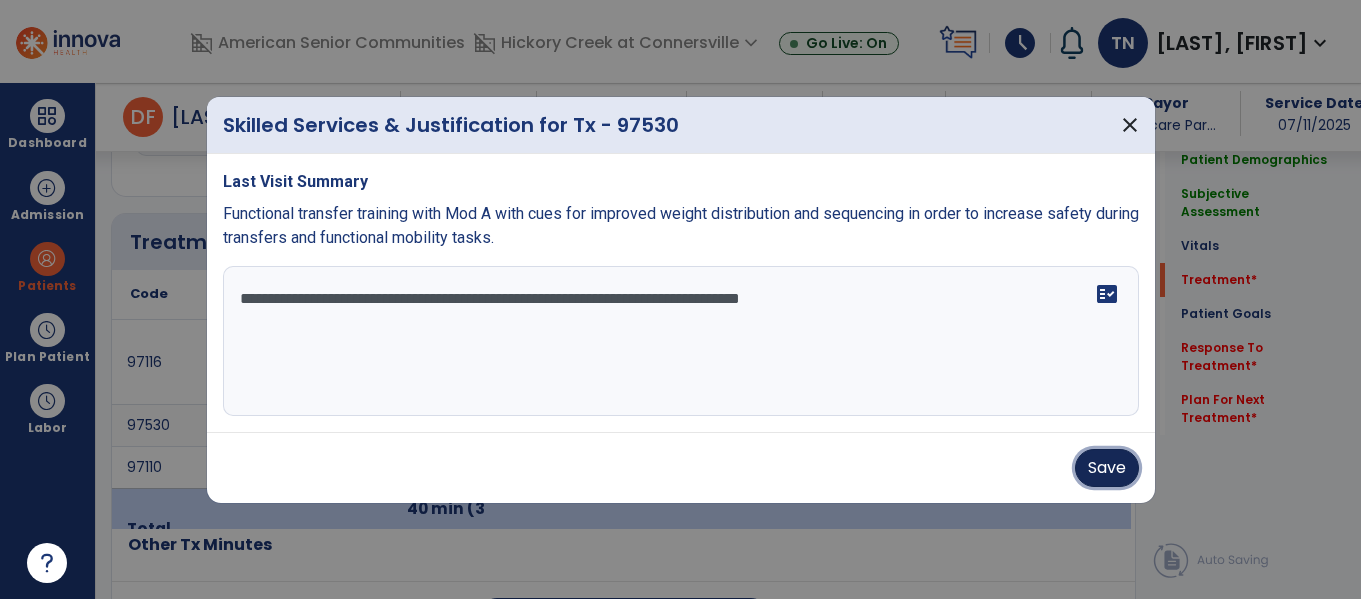 click on "Save" at bounding box center (1107, 468) 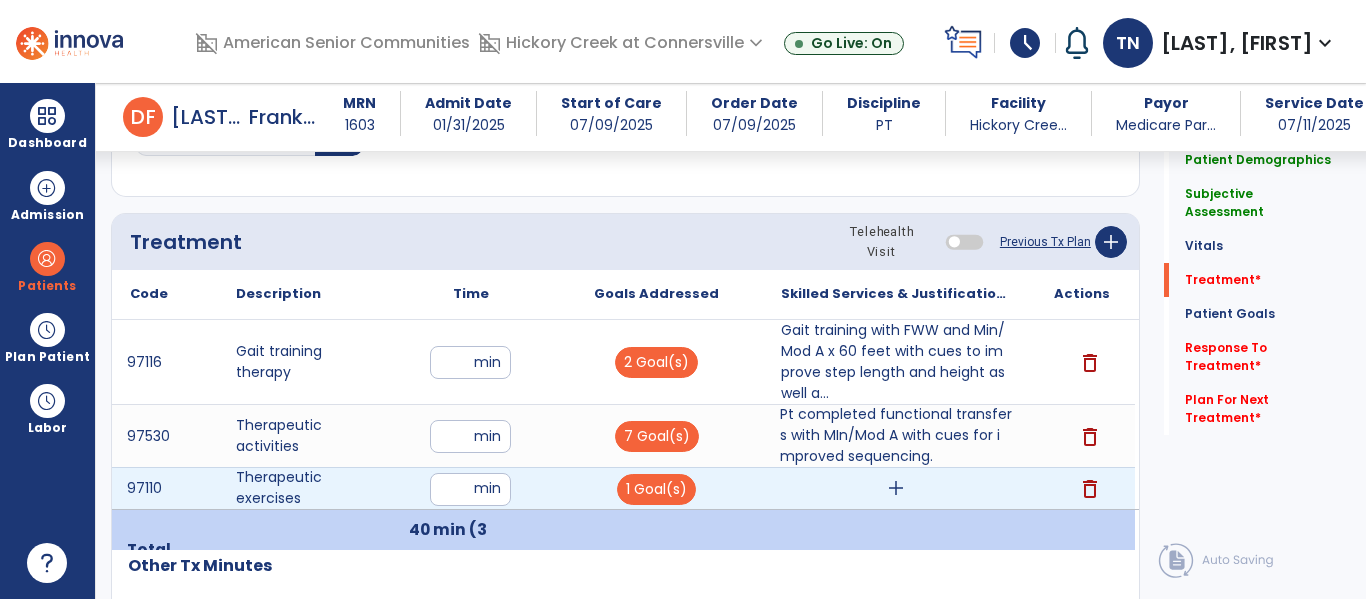 click on "add" at bounding box center [896, 488] 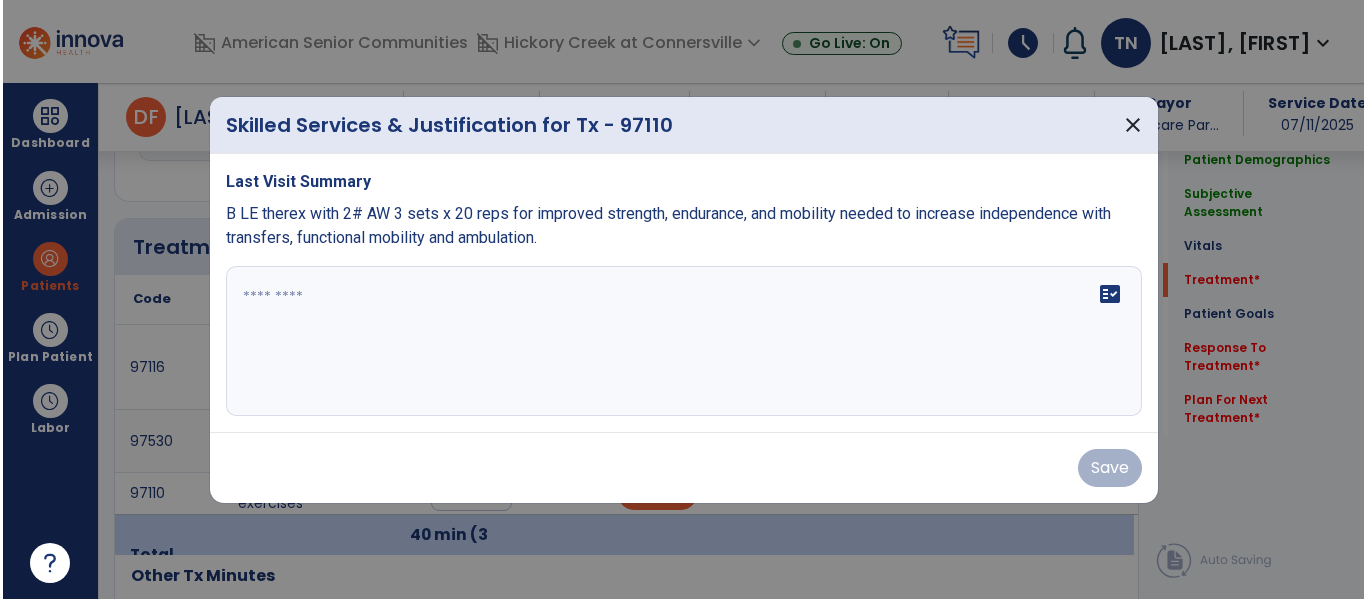 scroll, scrollTop: 1146, scrollLeft: 0, axis: vertical 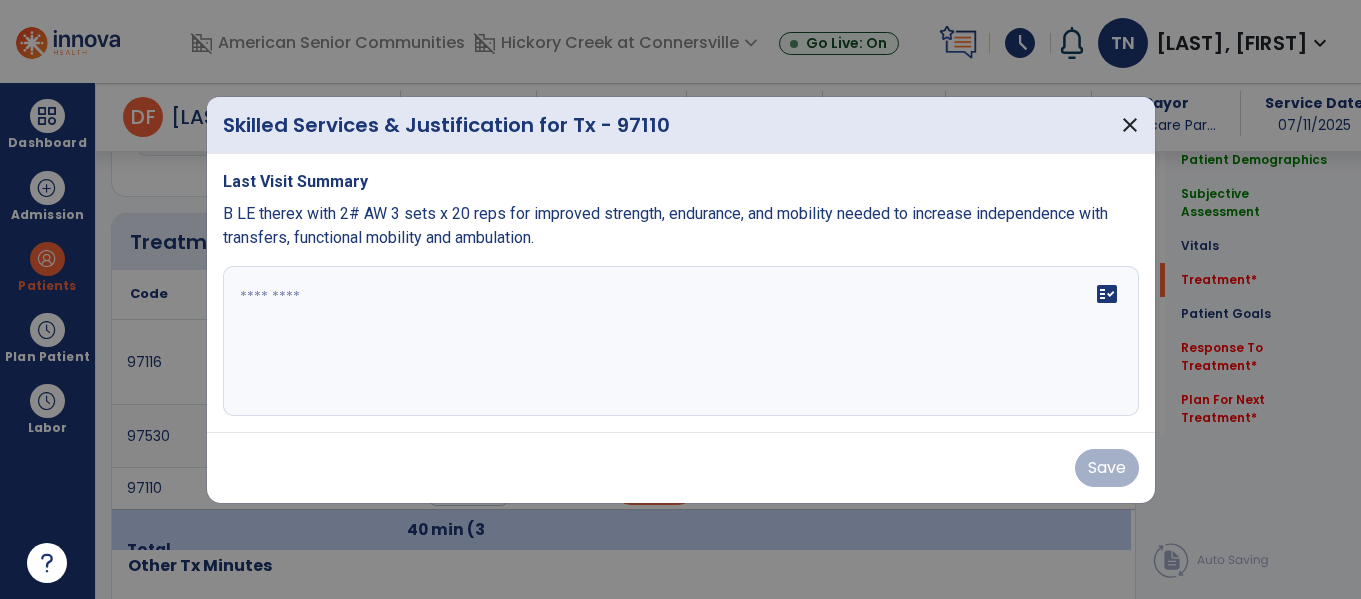click on "Save" at bounding box center [681, 468] 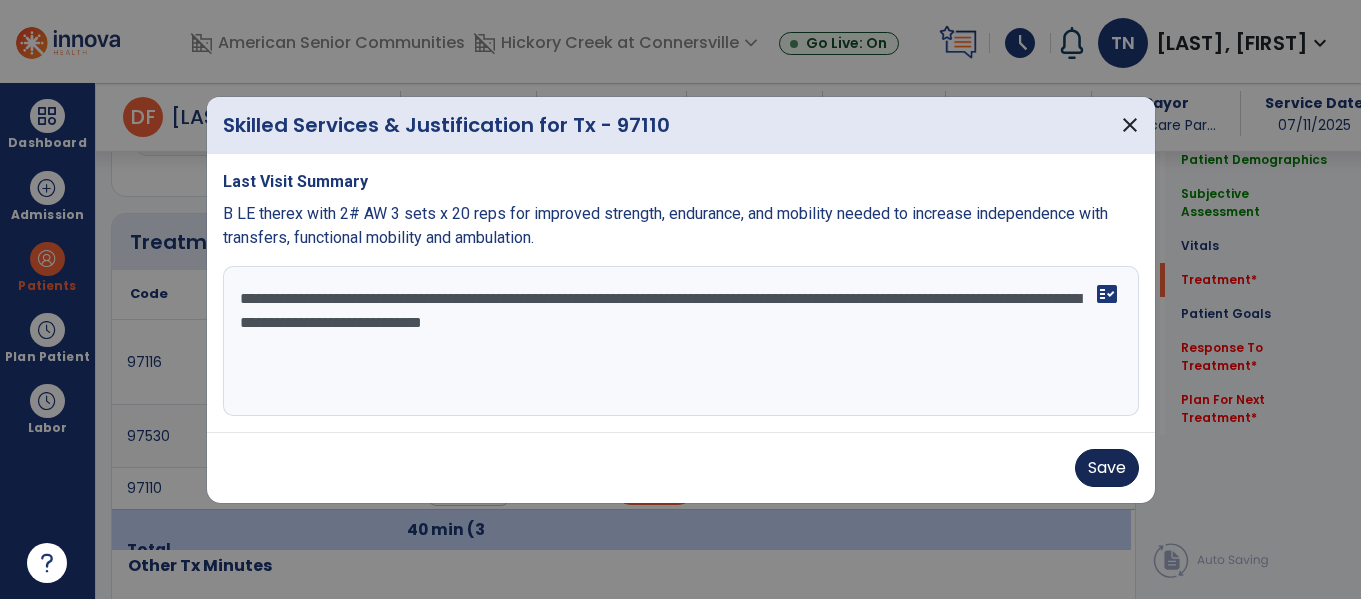 type on "**********" 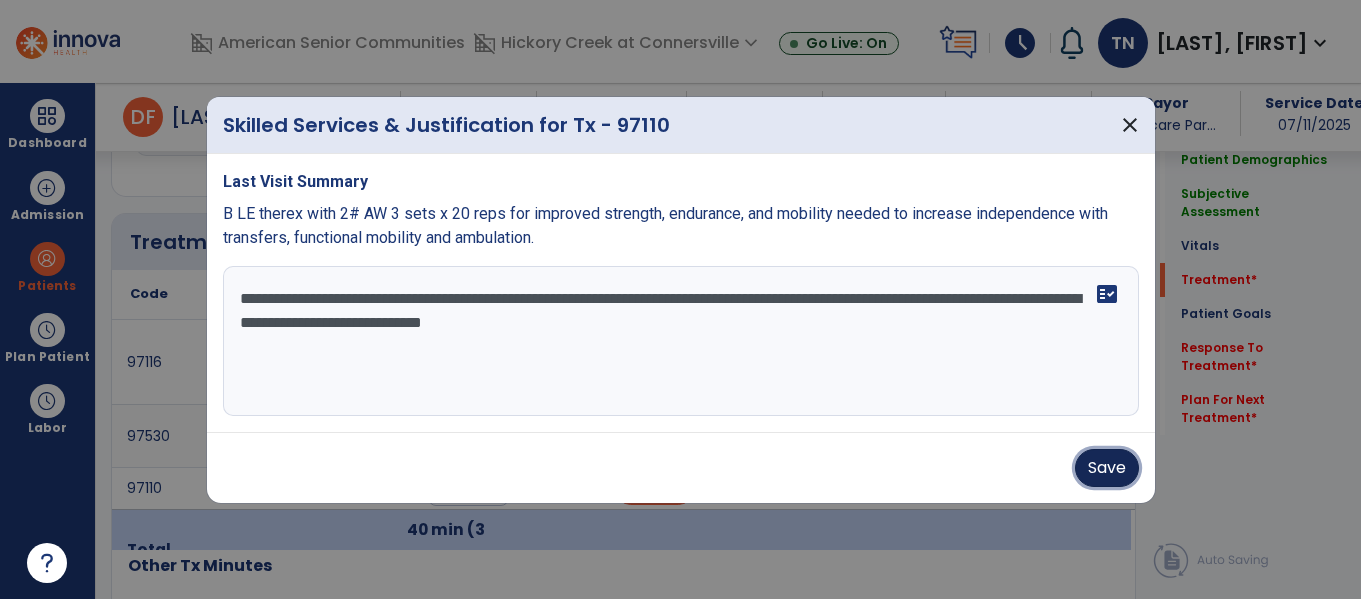 click on "Save" at bounding box center (1107, 468) 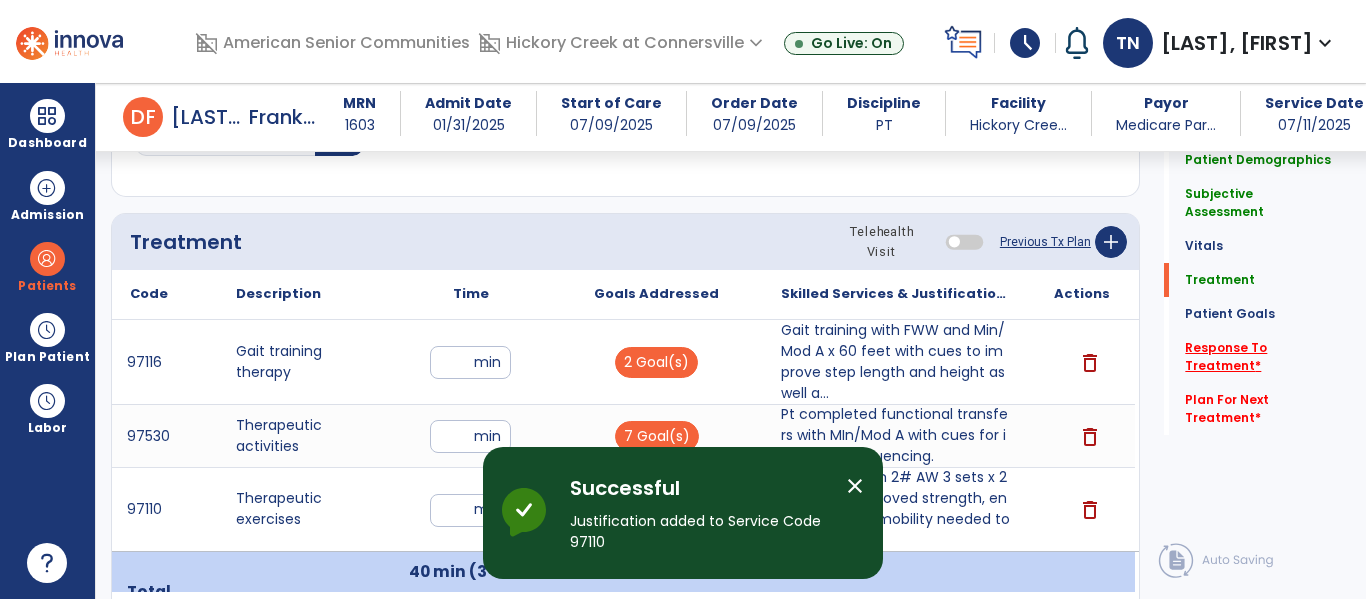 click on "Response To Treatment   *" 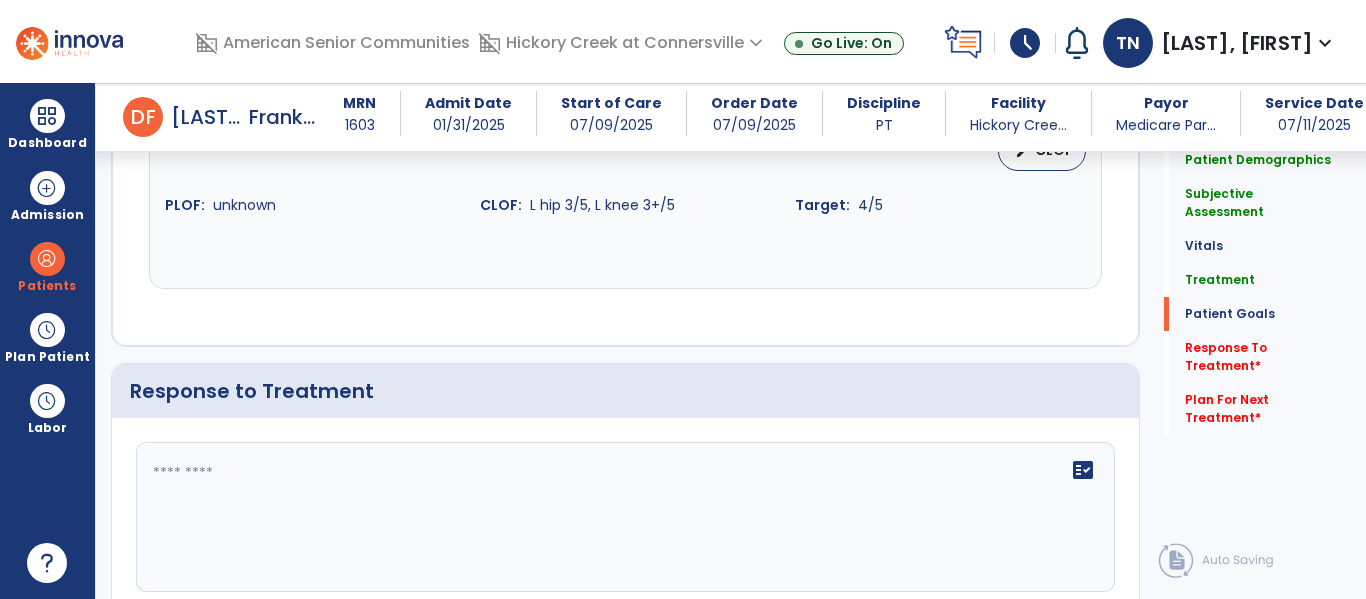 scroll, scrollTop: 3121, scrollLeft: 0, axis: vertical 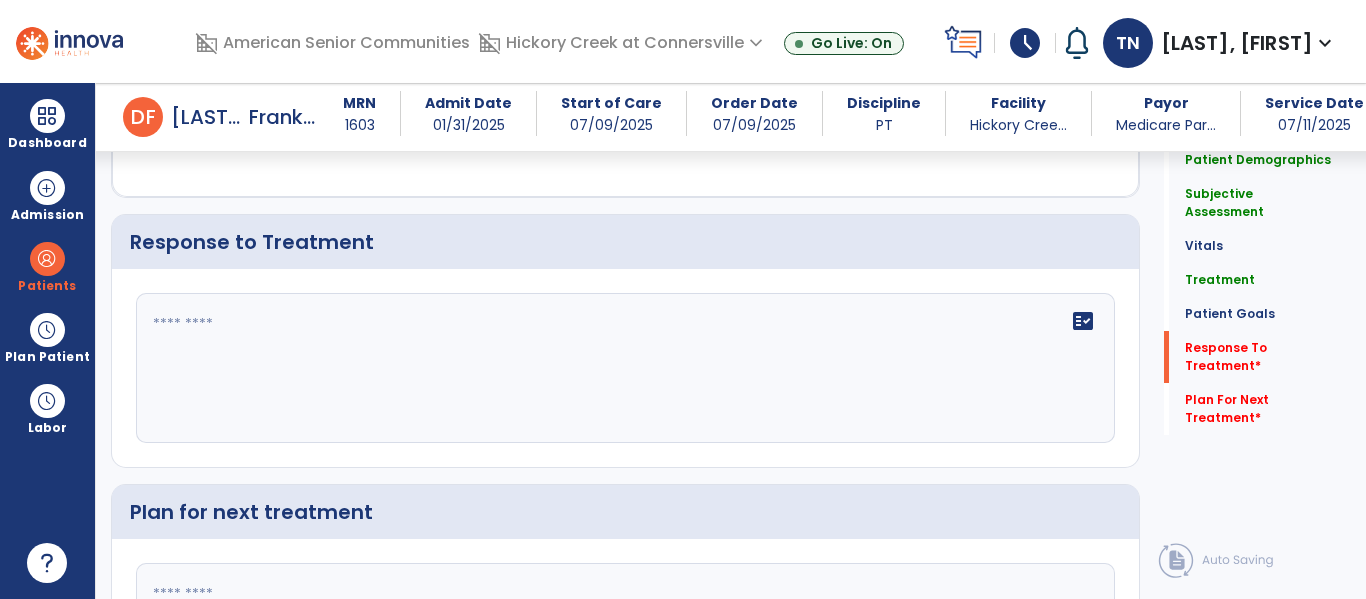 click on "fact_check" 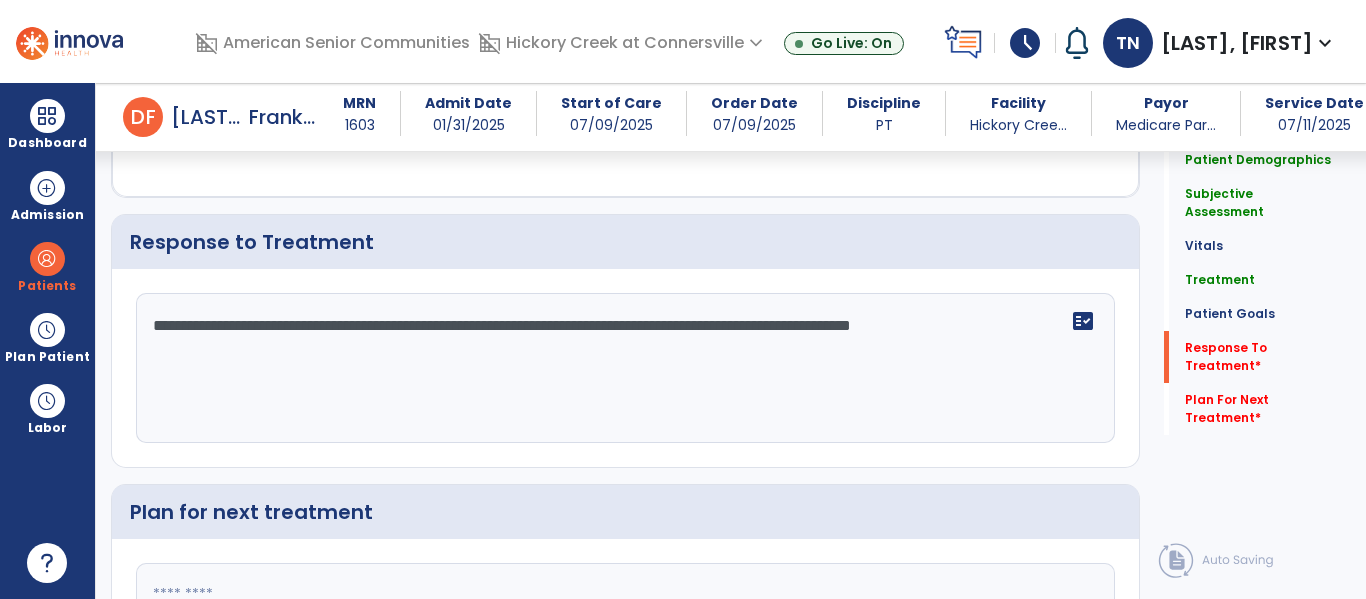 type on "**********" 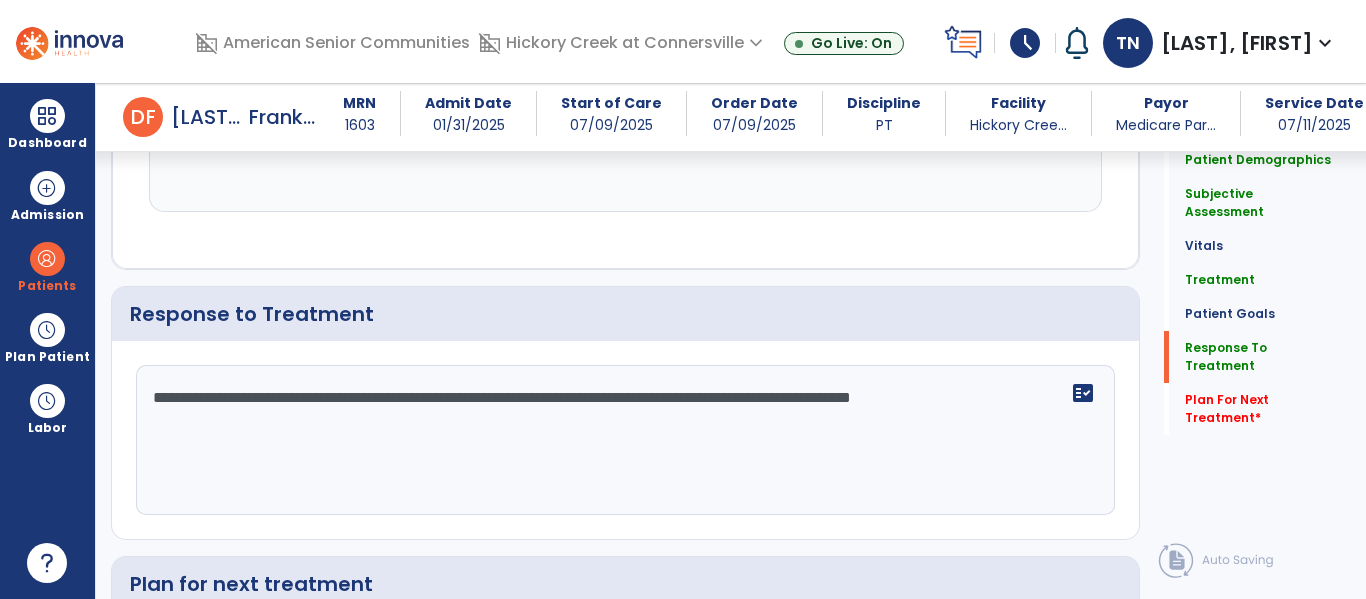 scroll, scrollTop: 3130, scrollLeft: 0, axis: vertical 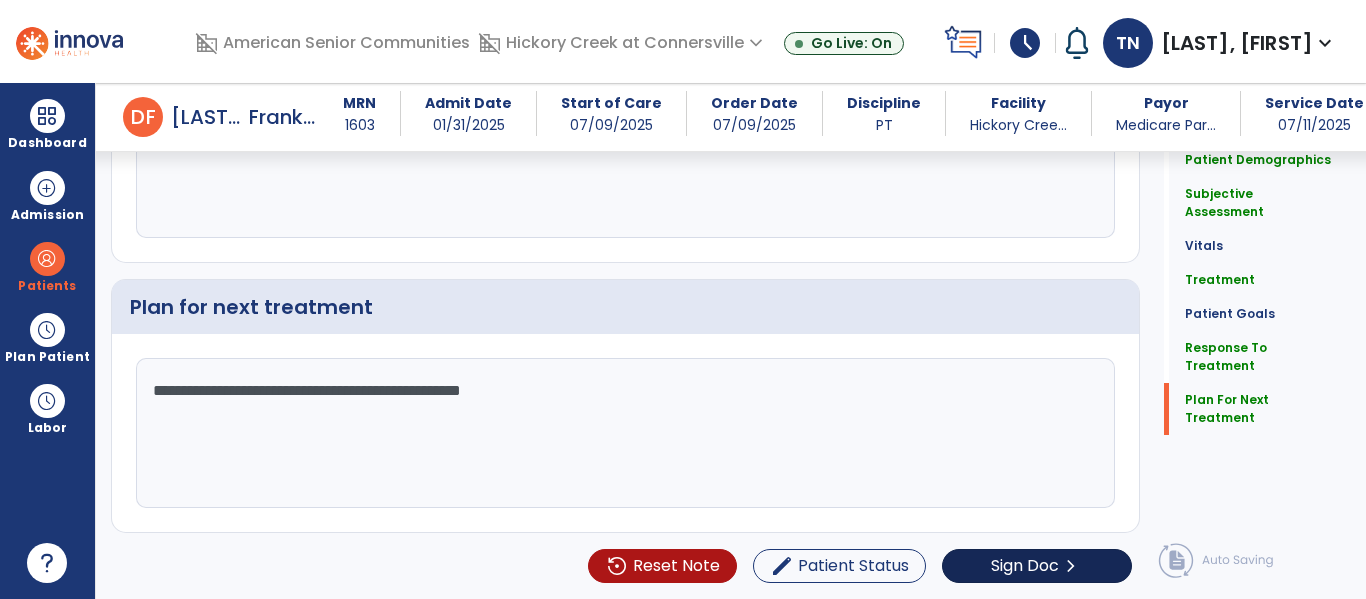 type on "**********" 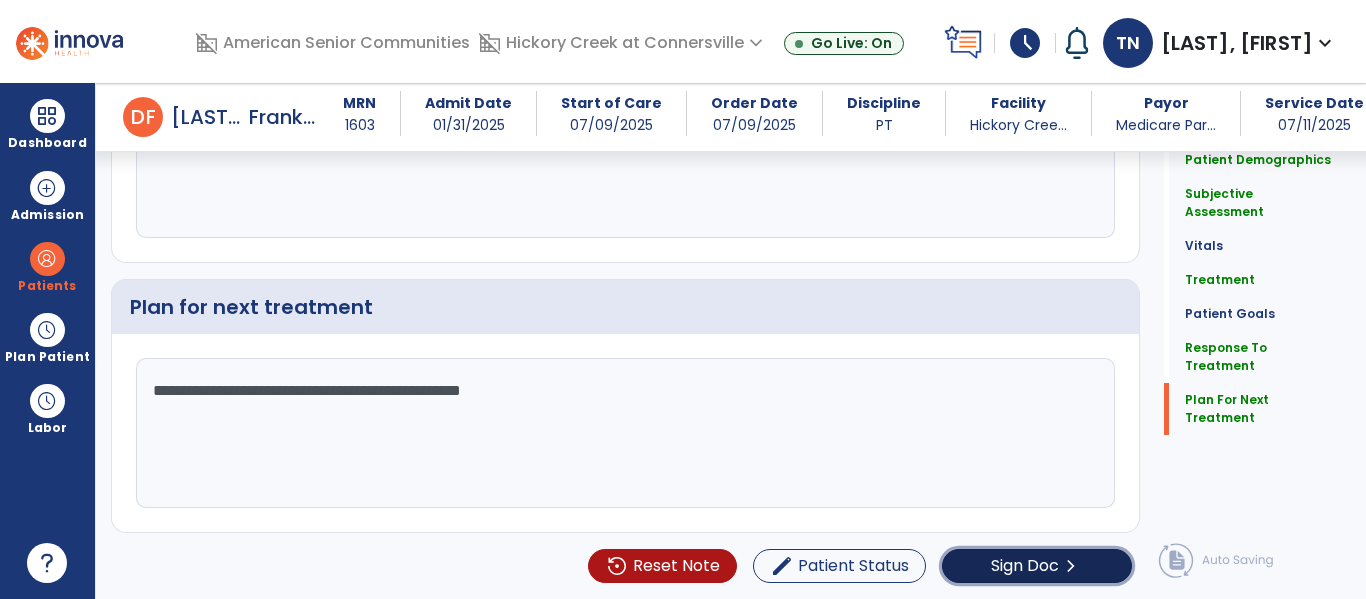 click on "Sign Doc  chevron_right" 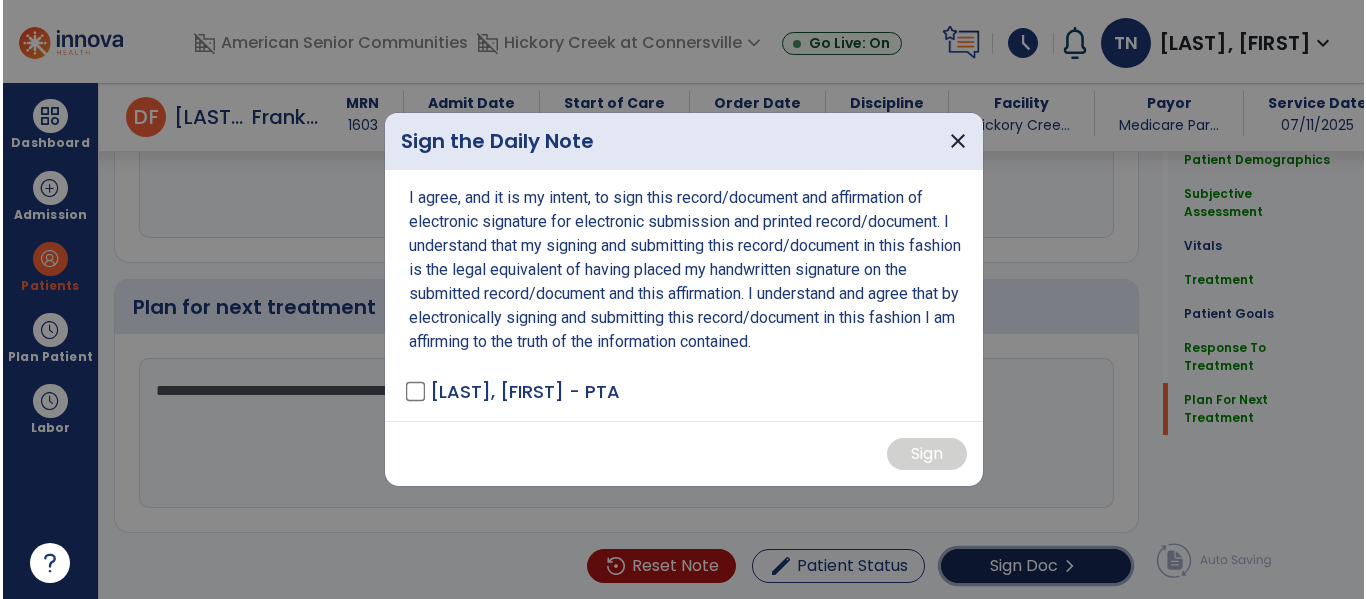 scroll, scrollTop: 3326, scrollLeft: 0, axis: vertical 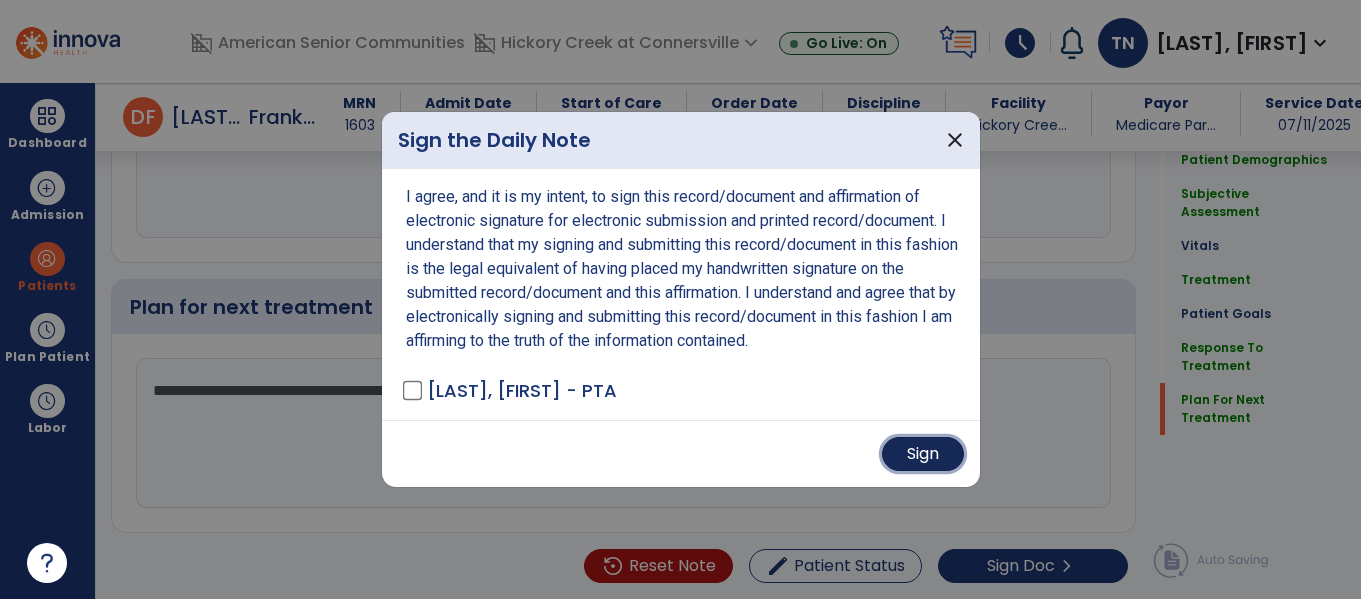 click on "Sign" at bounding box center [923, 454] 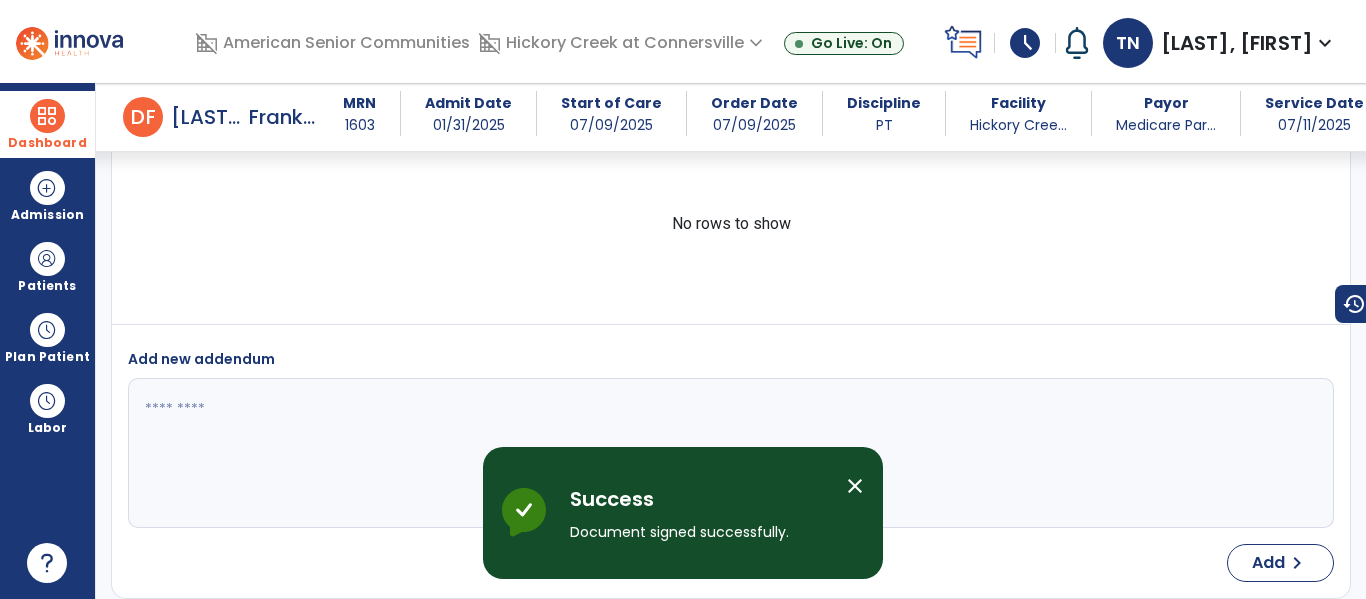 click at bounding box center [47, 116] 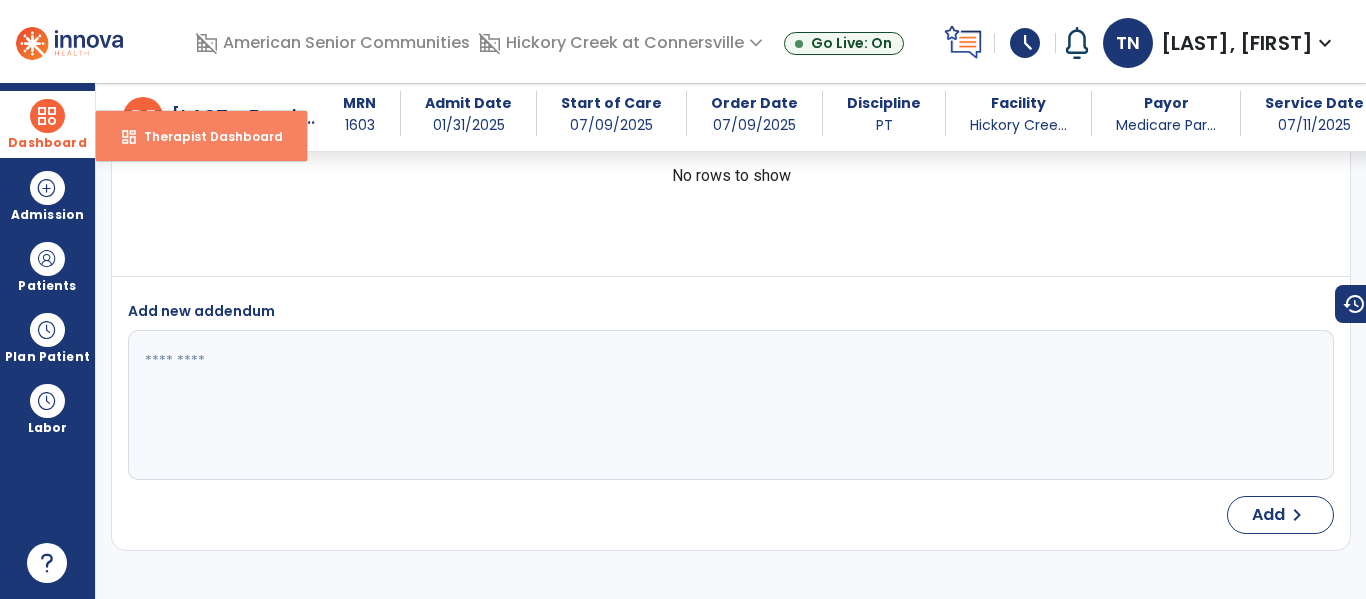 click on "dashboard  Therapist Dashboard" at bounding box center (201, 136) 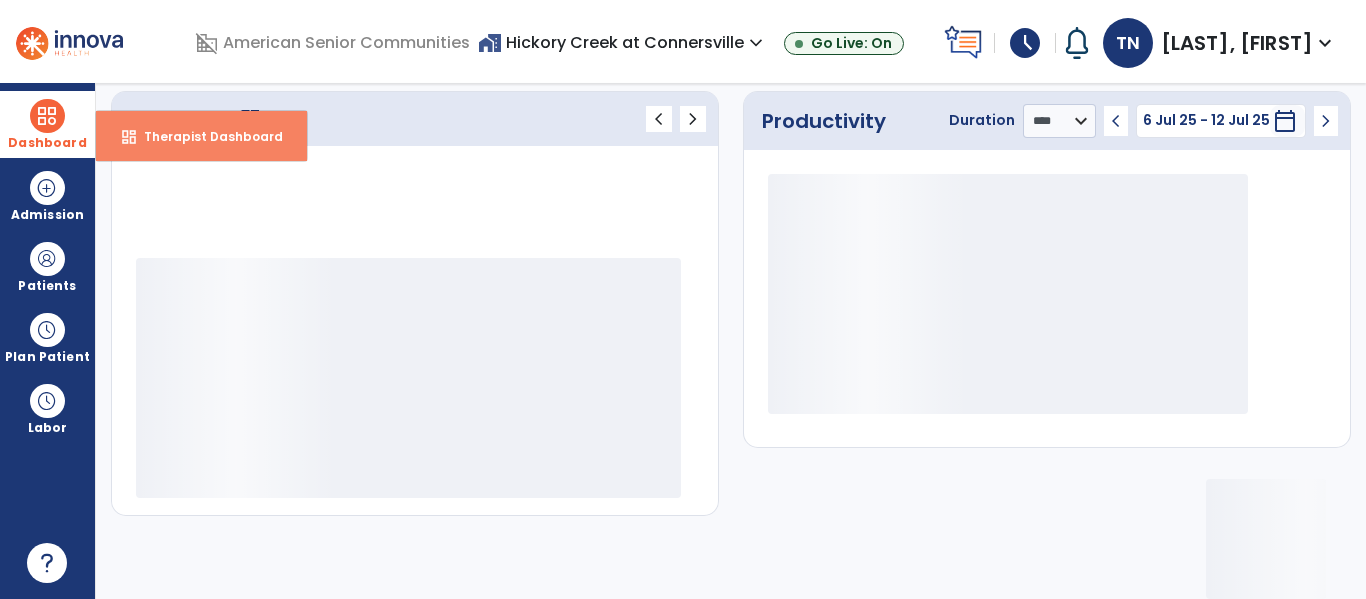 scroll, scrollTop: 276, scrollLeft: 0, axis: vertical 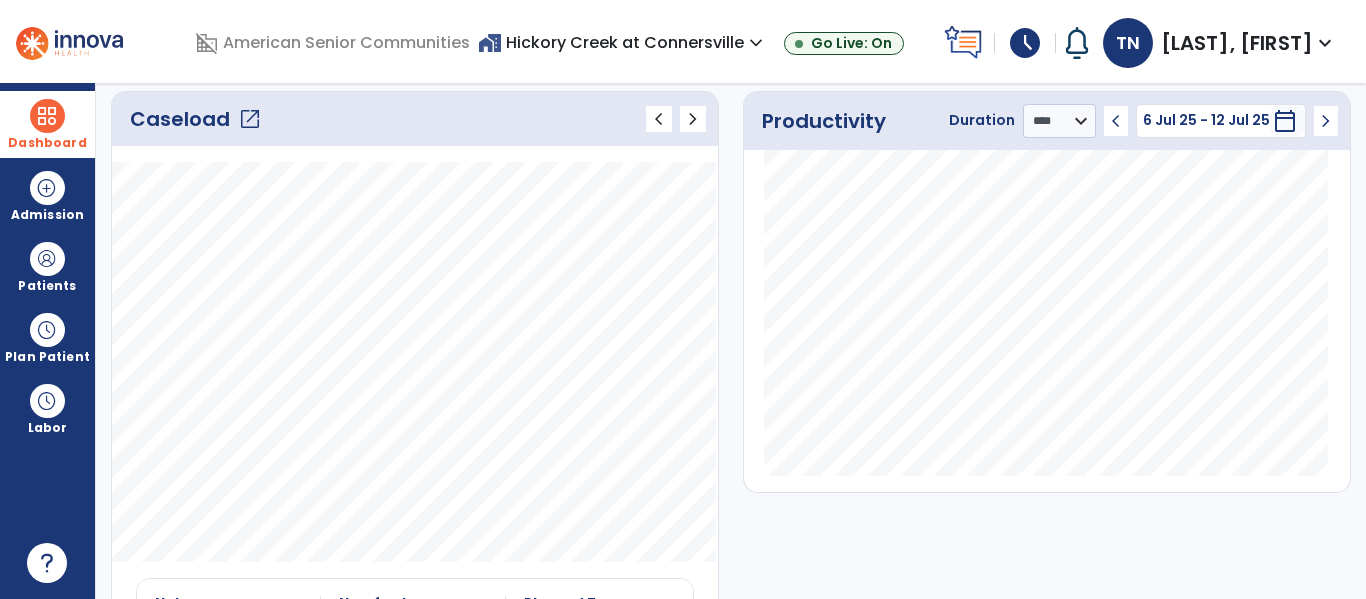 click on "Caseload   open_in_new" 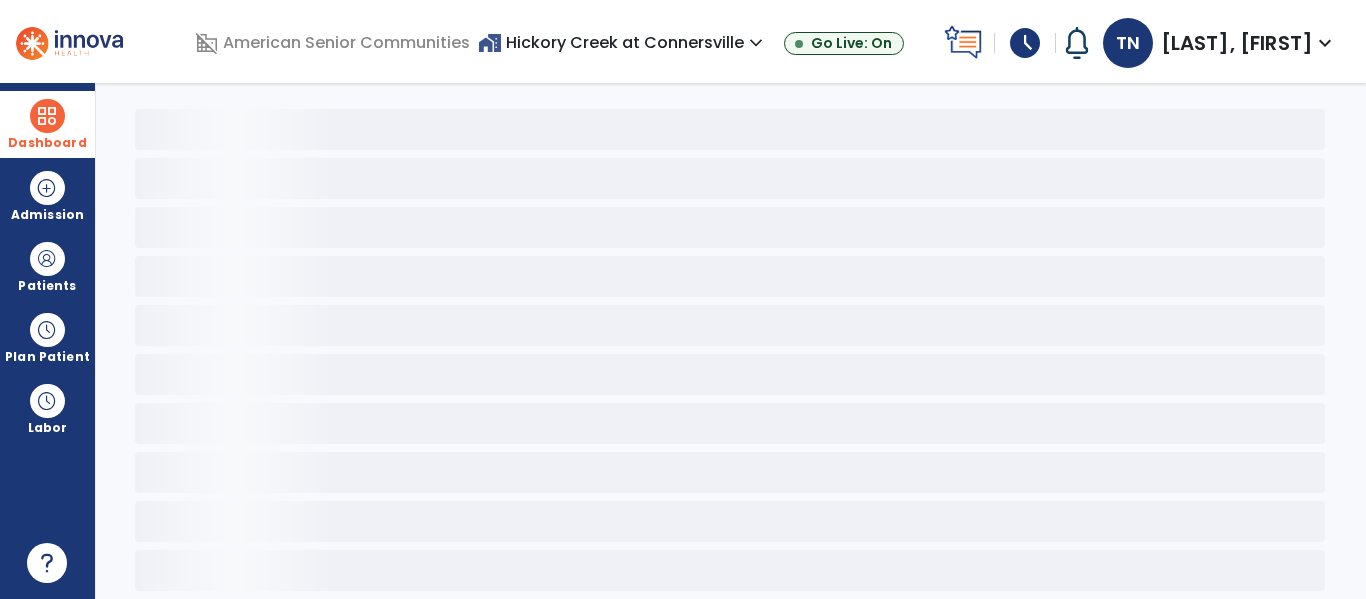 scroll, scrollTop: 78, scrollLeft: 0, axis: vertical 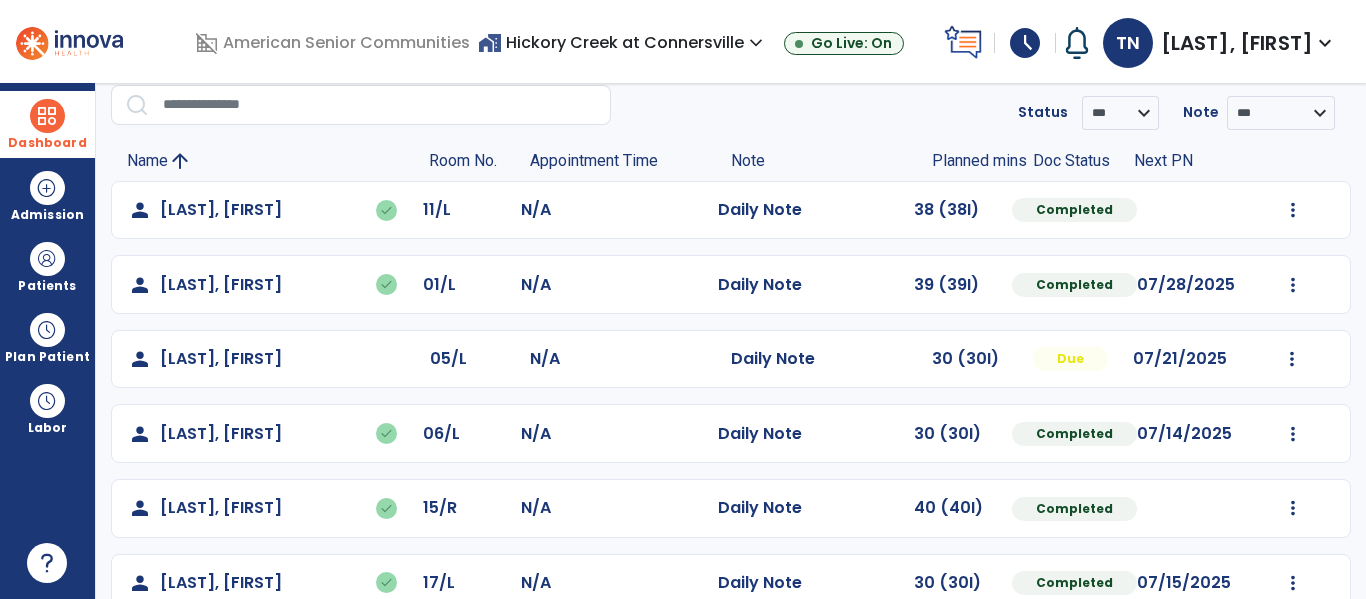 click on "person   Carey, Buford   done  11/L N/A  Daily Note   38 (38I)  Completed  Undo Visit Status   Reset Note   Open Document   G + C Mins" 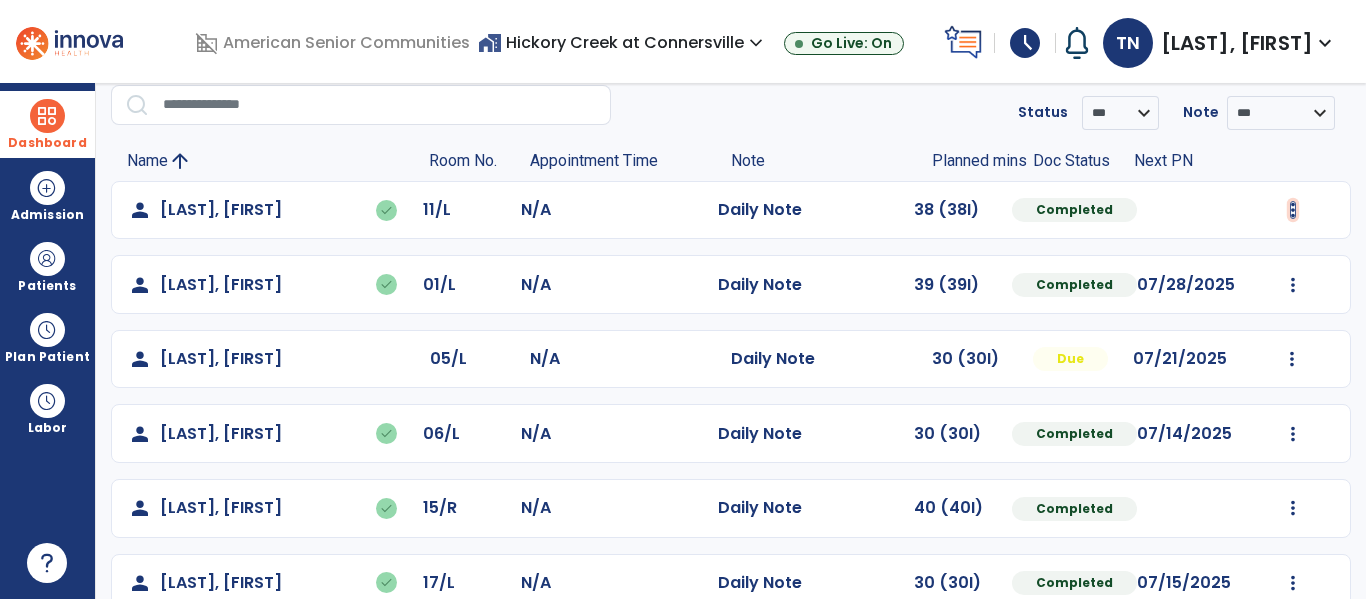 click at bounding box center [1293, 210] 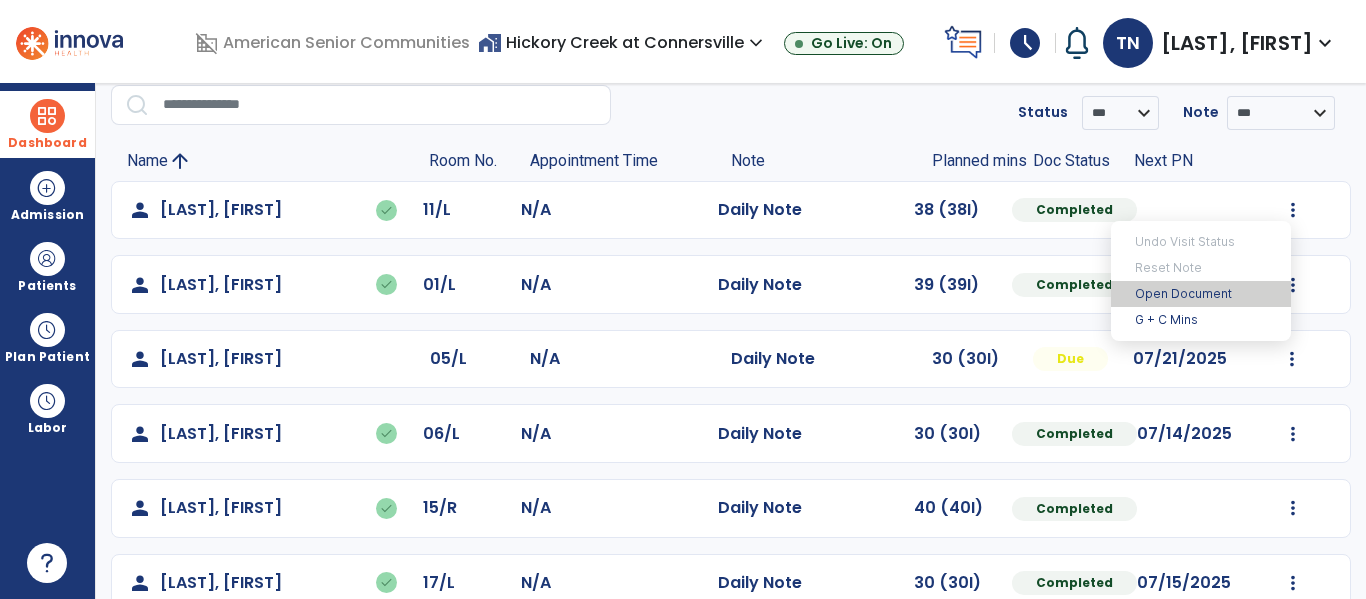 click on "Open Document" at bounding box center (1201, 294) 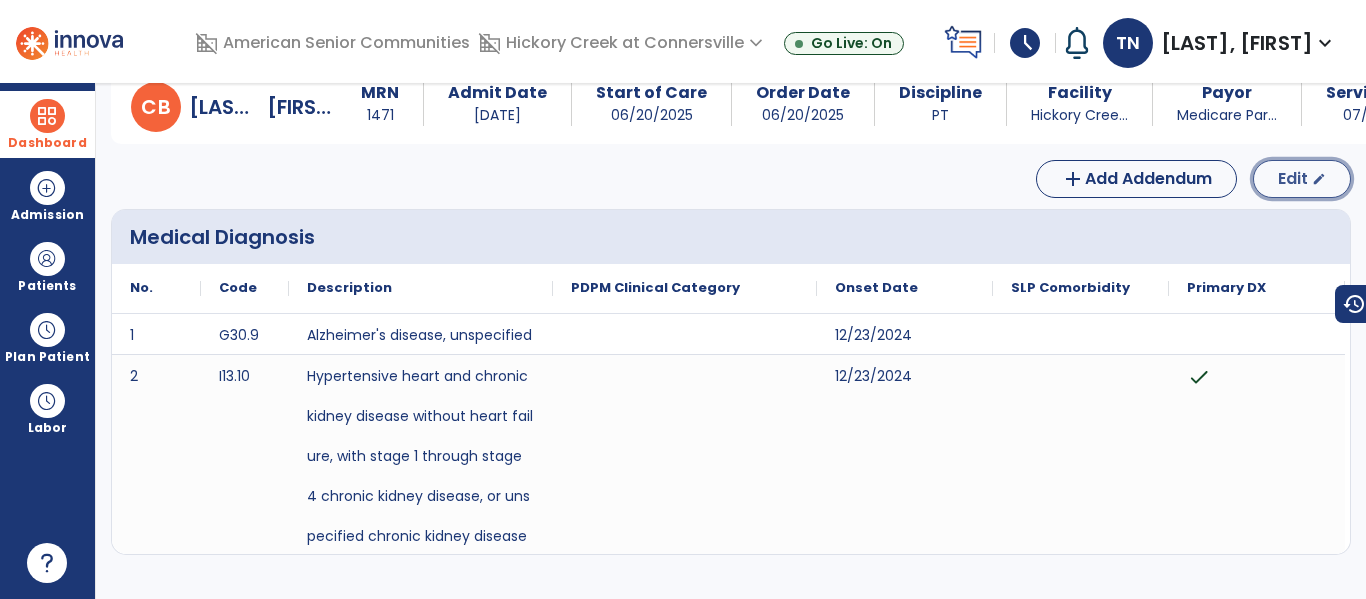 click on "Edit  edit" 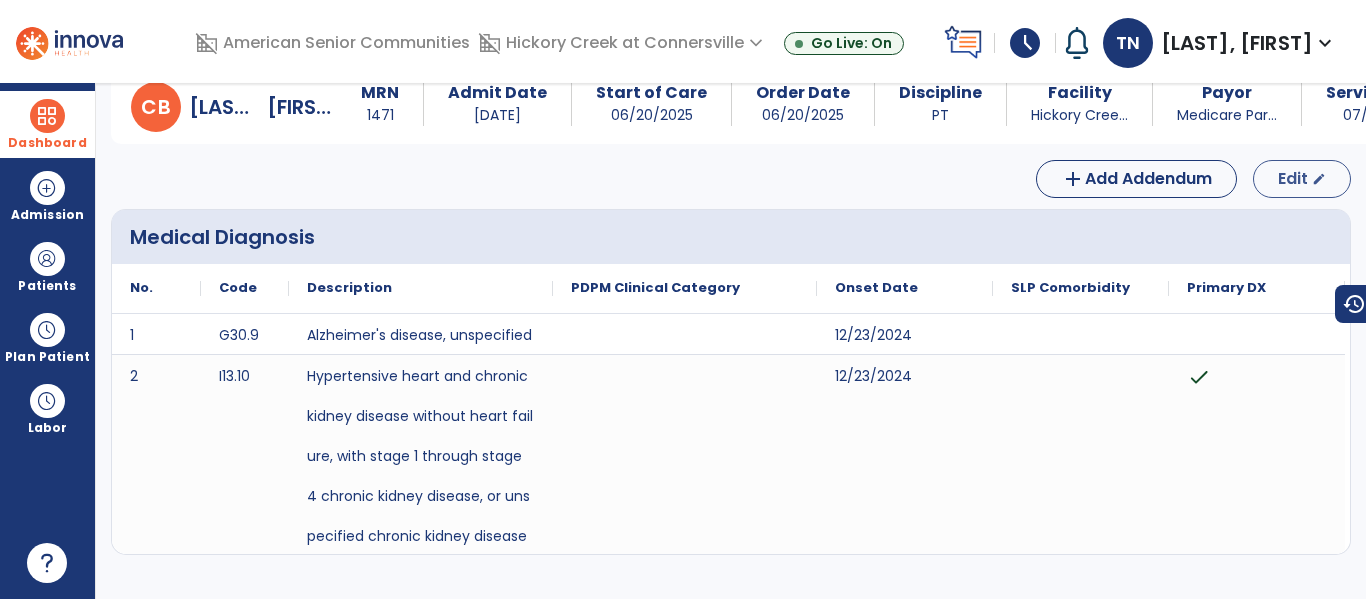 select on "*" 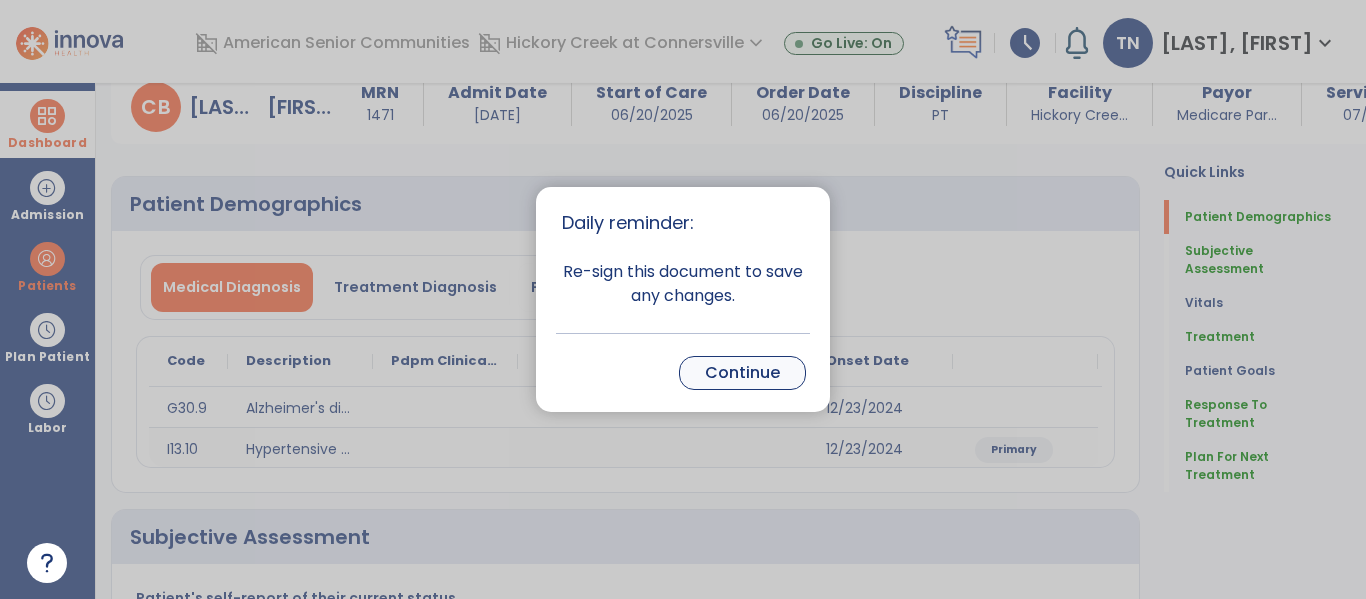 click on "Continue" at bounding box center (742, 373) 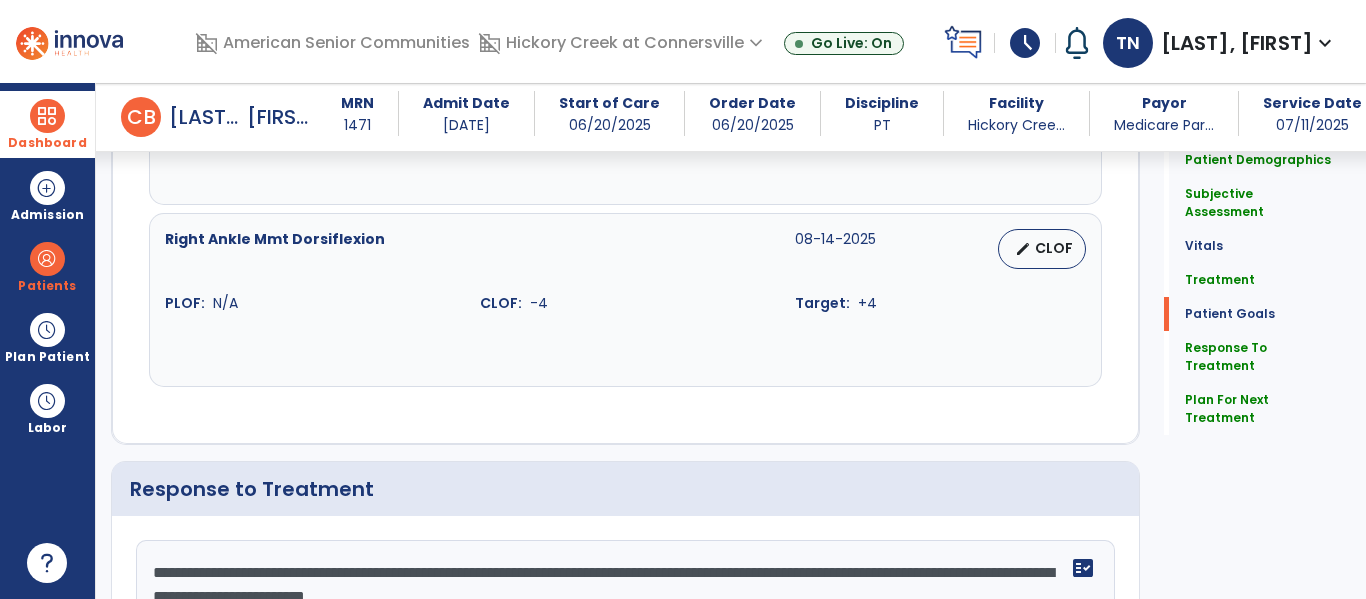 scroll, scrollTop: 2677, scrollLeft: 0, axis: vertical 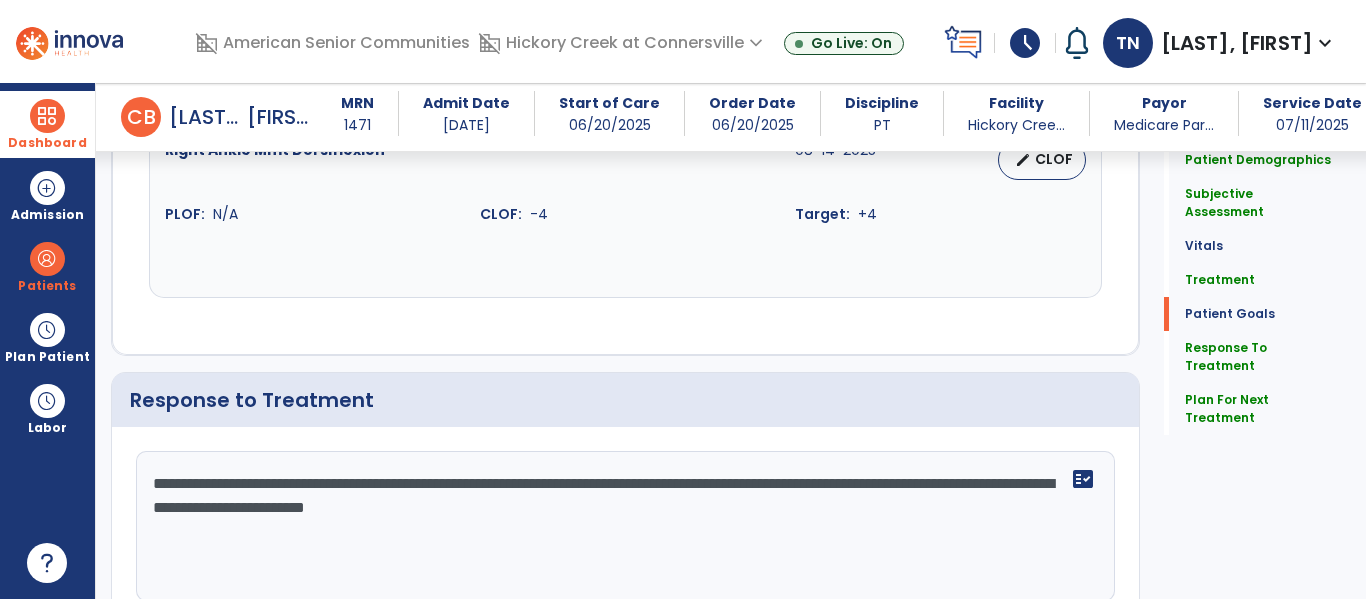 drag, startPoint x: 709, startPoint y: 494, endPoint x: 837, endPoint y: 420, distance: 147.85127 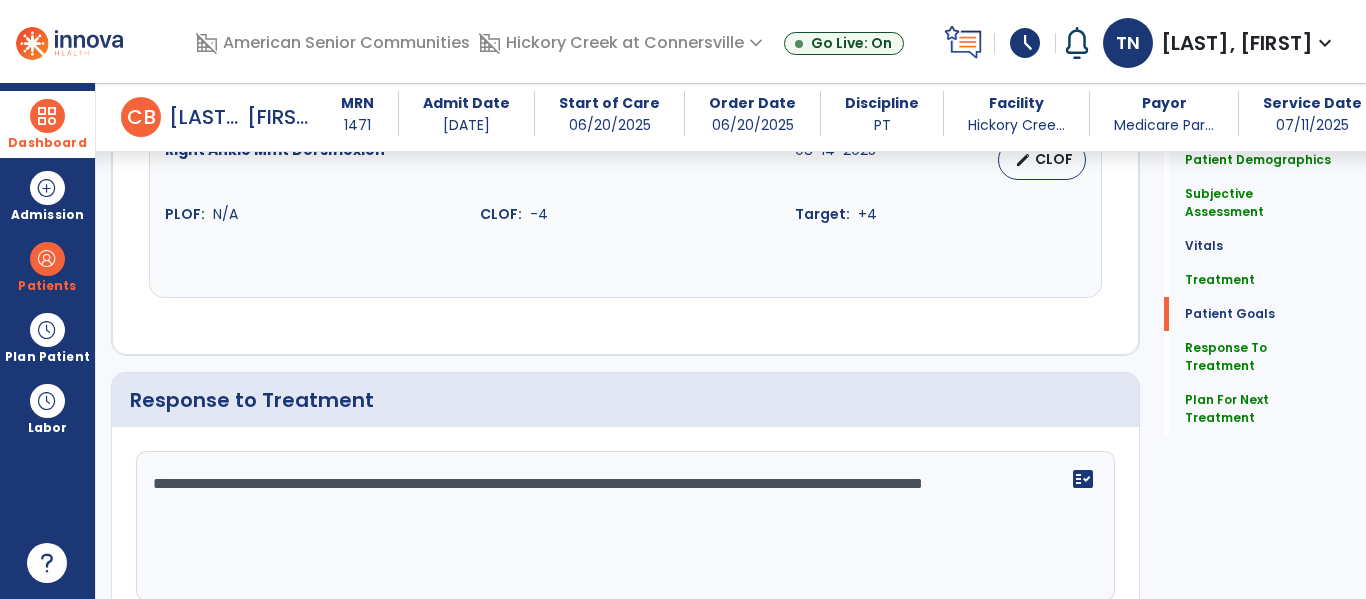 scroll, scrollTop: 2677, scrollLeft: 0, axis: vertical 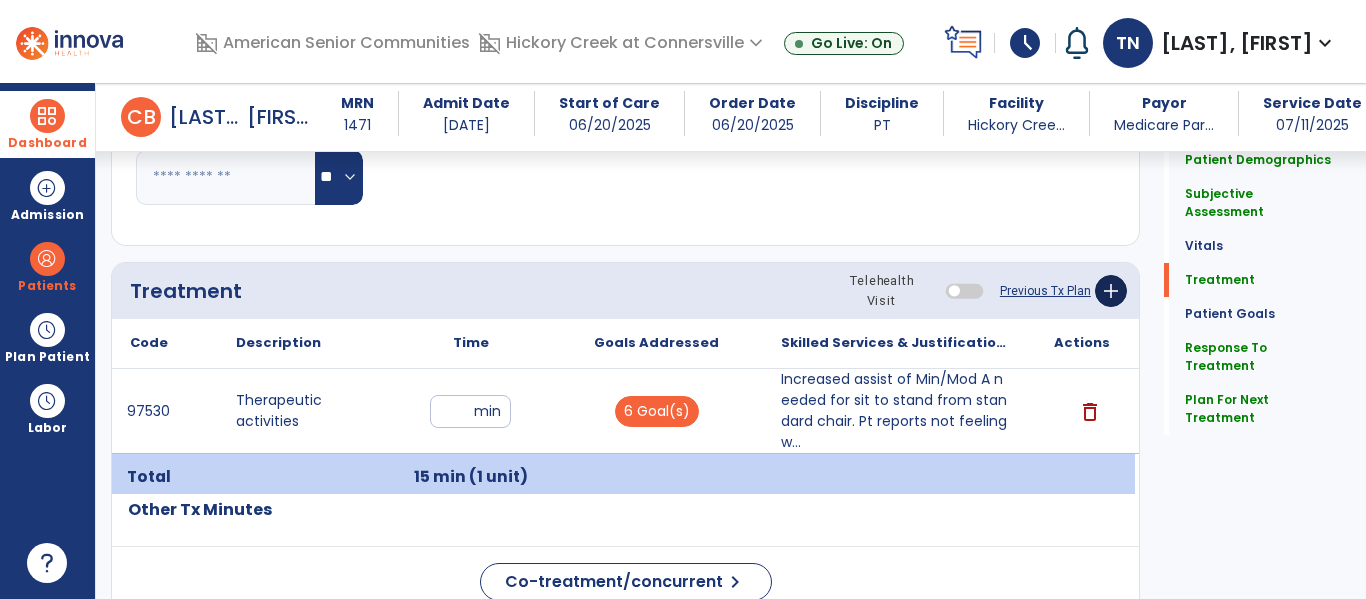 type on "**********" 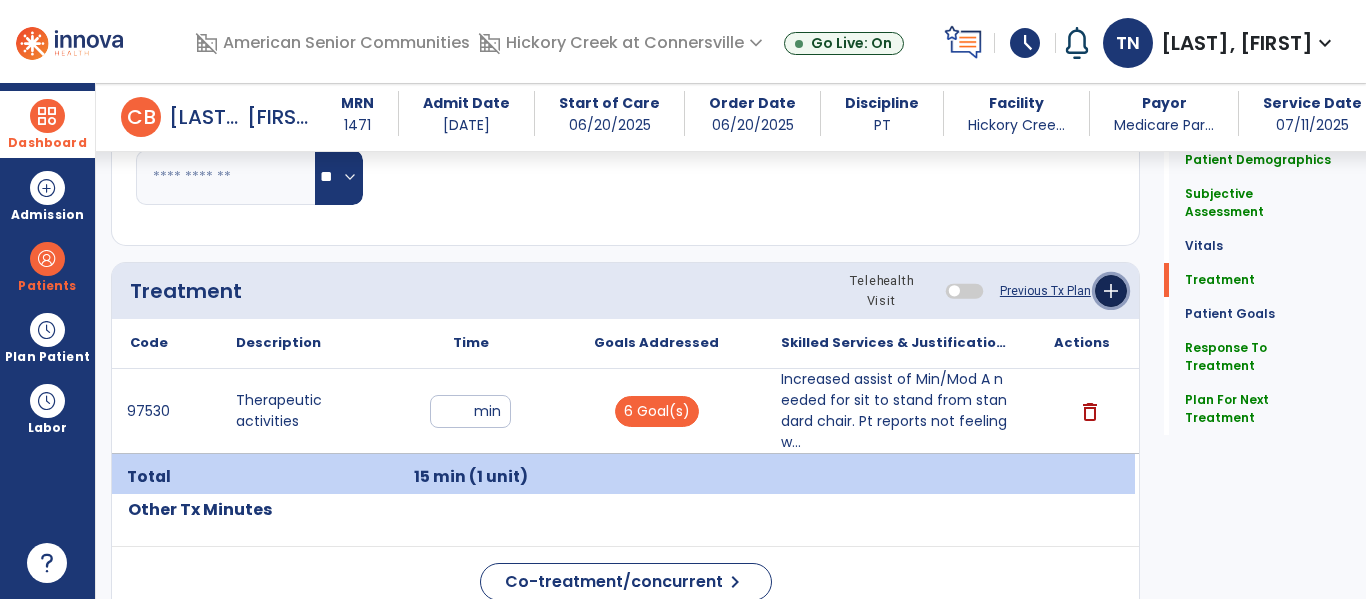 click on "add" 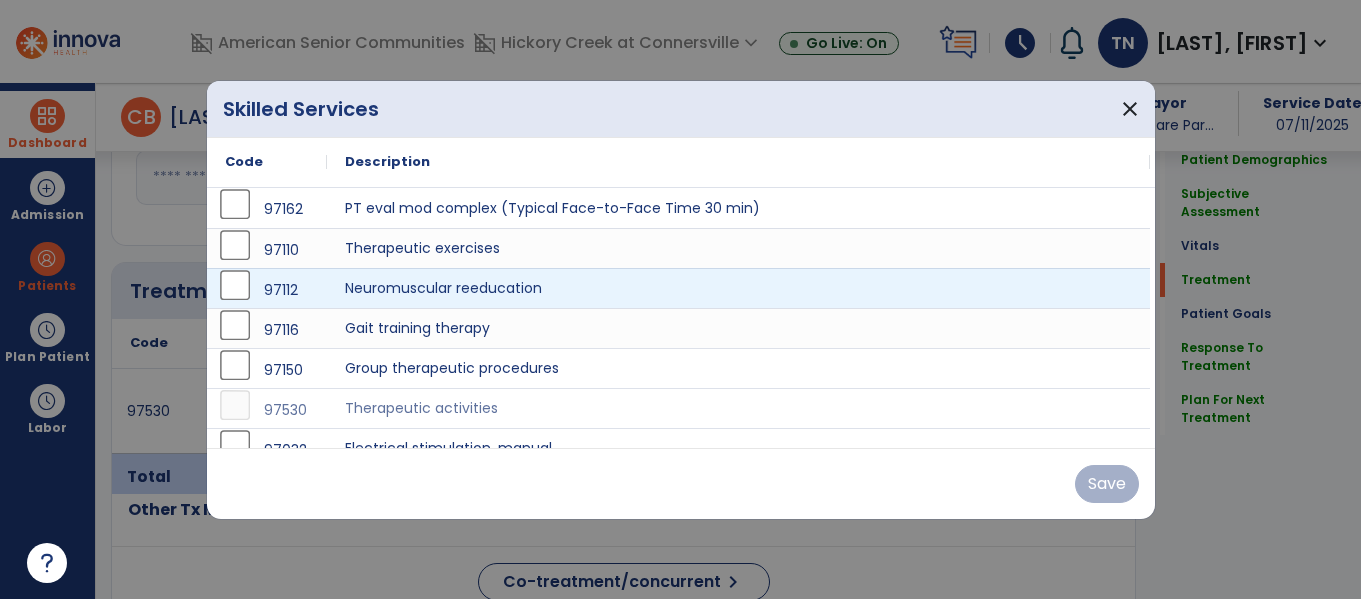 scroll, scrollTop: 1027, scrollLeft: 0, axis: vertical 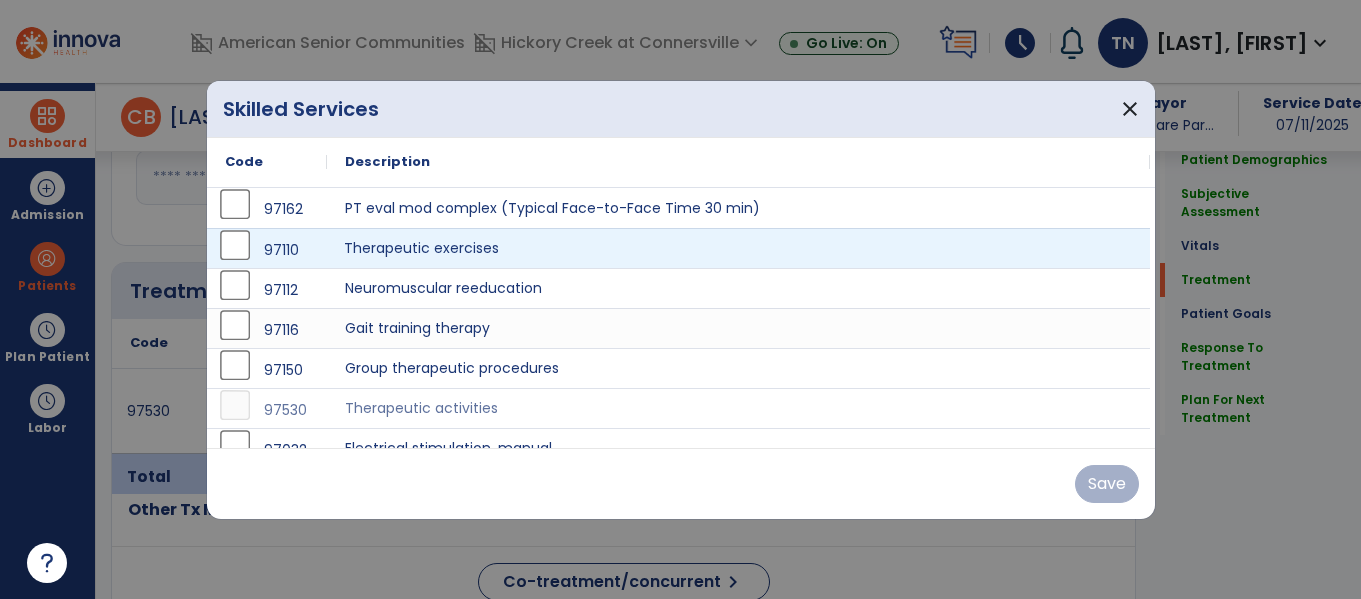 click on "Therapeutic exercises" at bounding box center [738, 248] 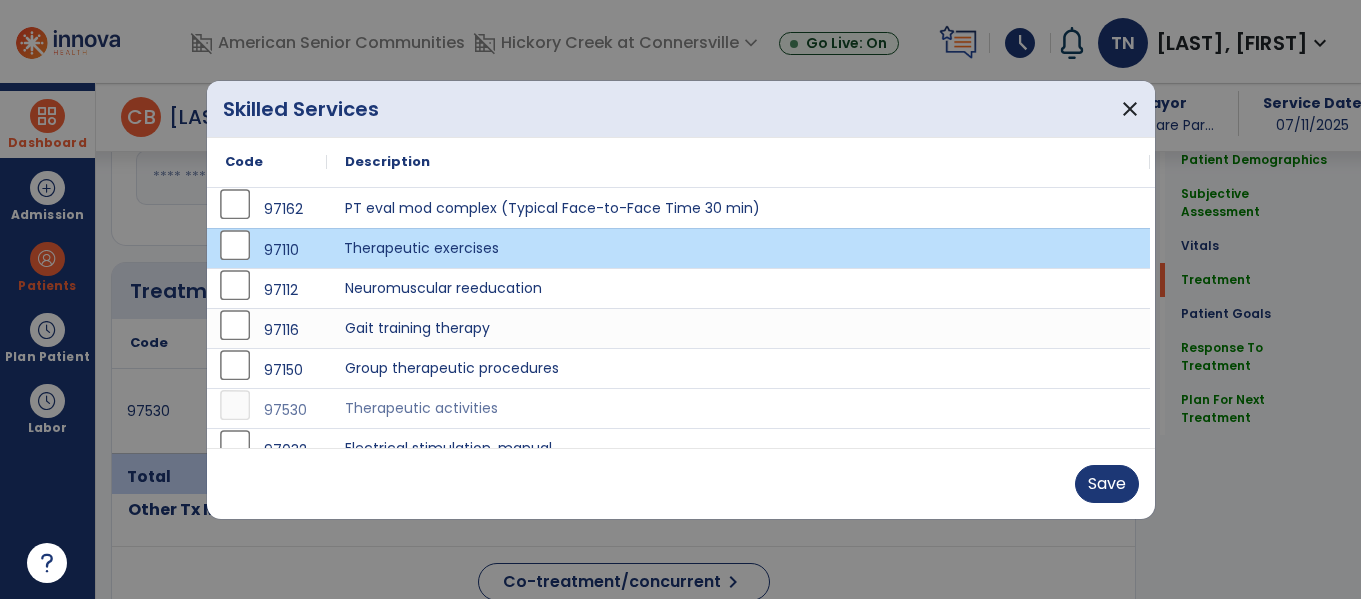 click on "Save" at bounding box center (681, 483) 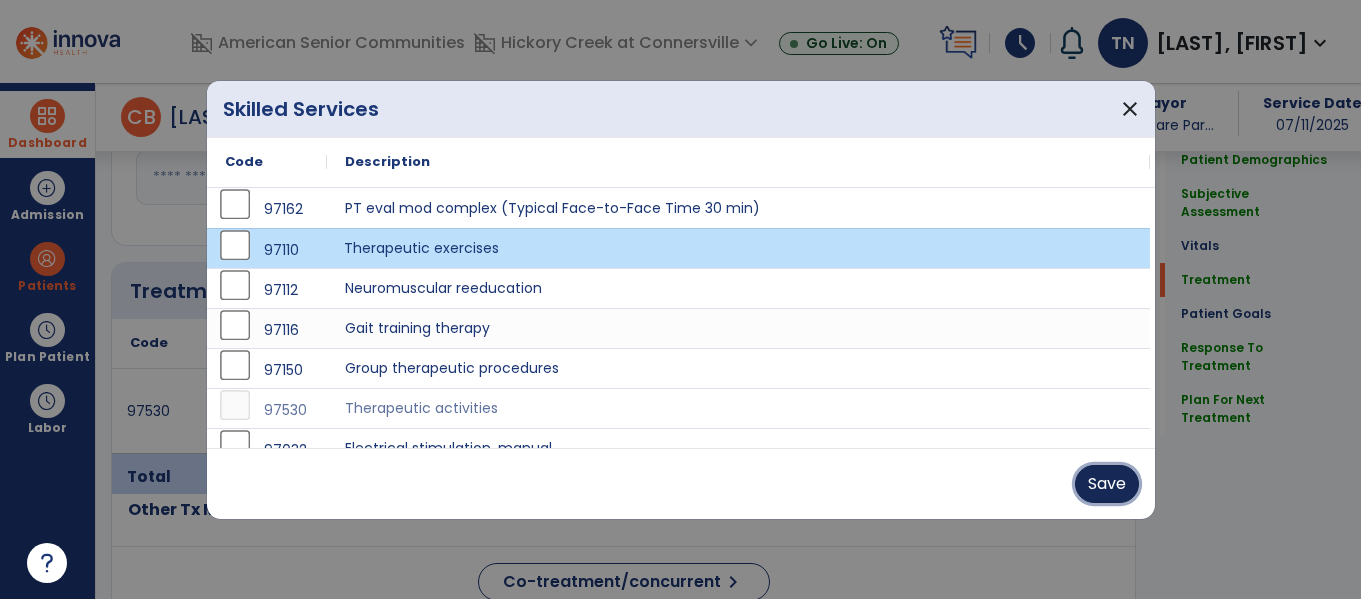 click on "Save" at bounding box center [1107, 484] 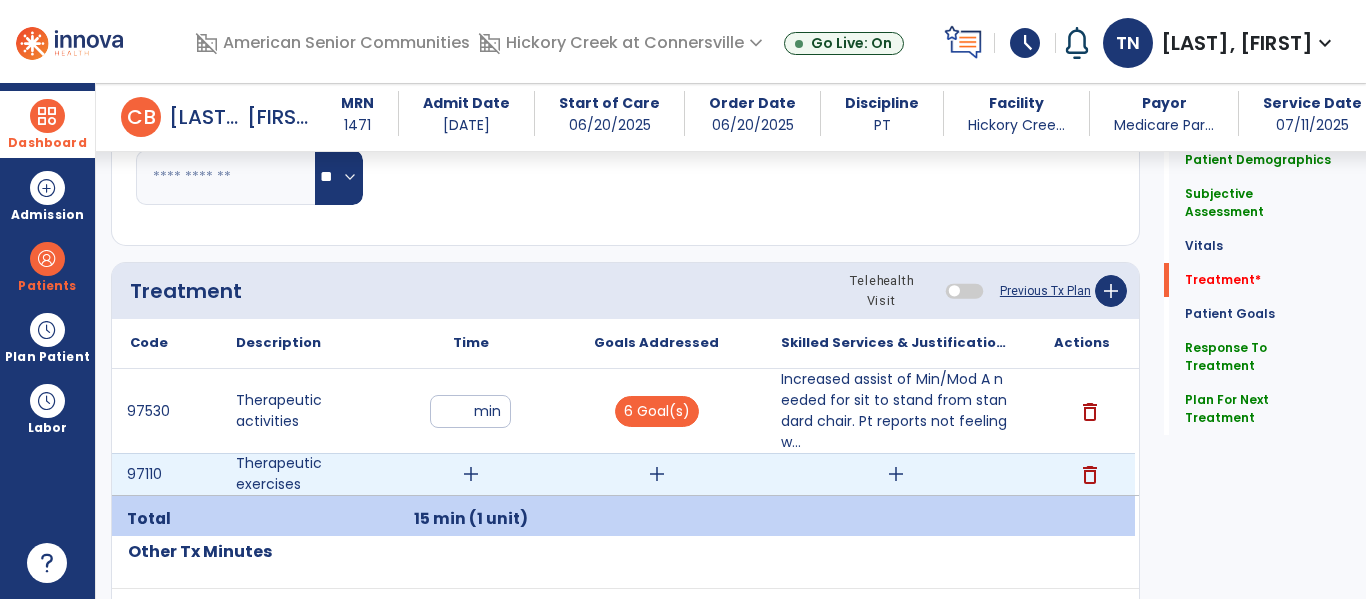 click on "add" at bounding box center [471, 474] 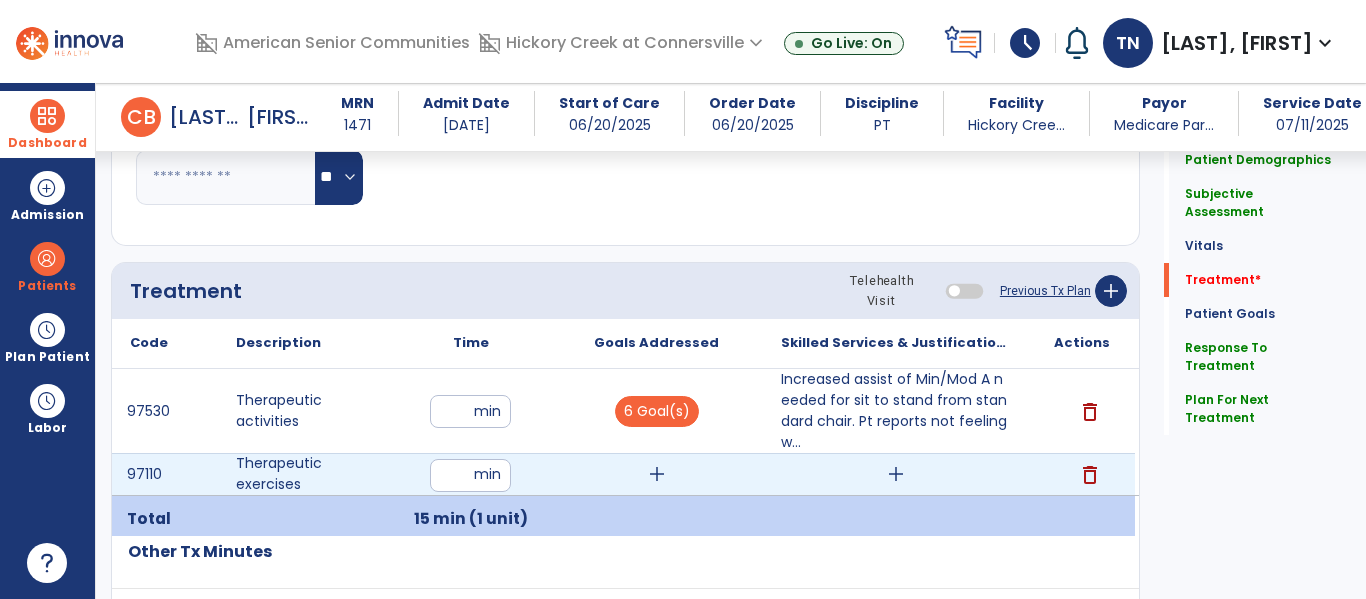 type on "**" 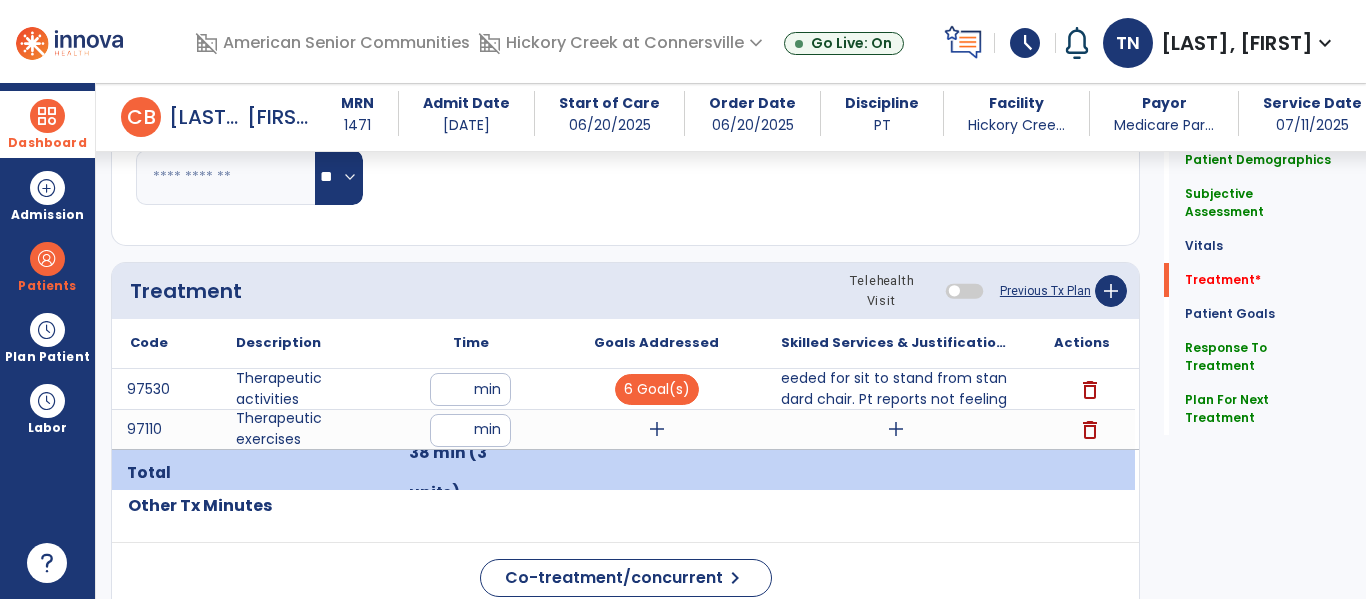 click at bounding box center (656, 473) 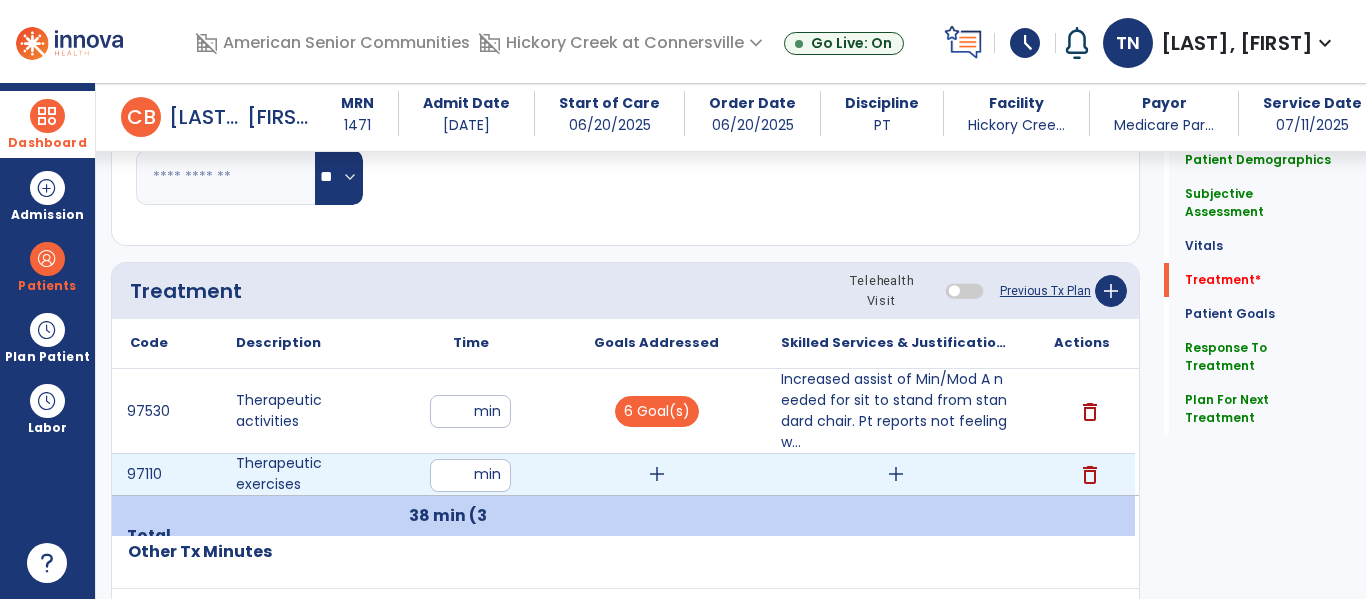 click on "add" at bounding box center [657, 474] 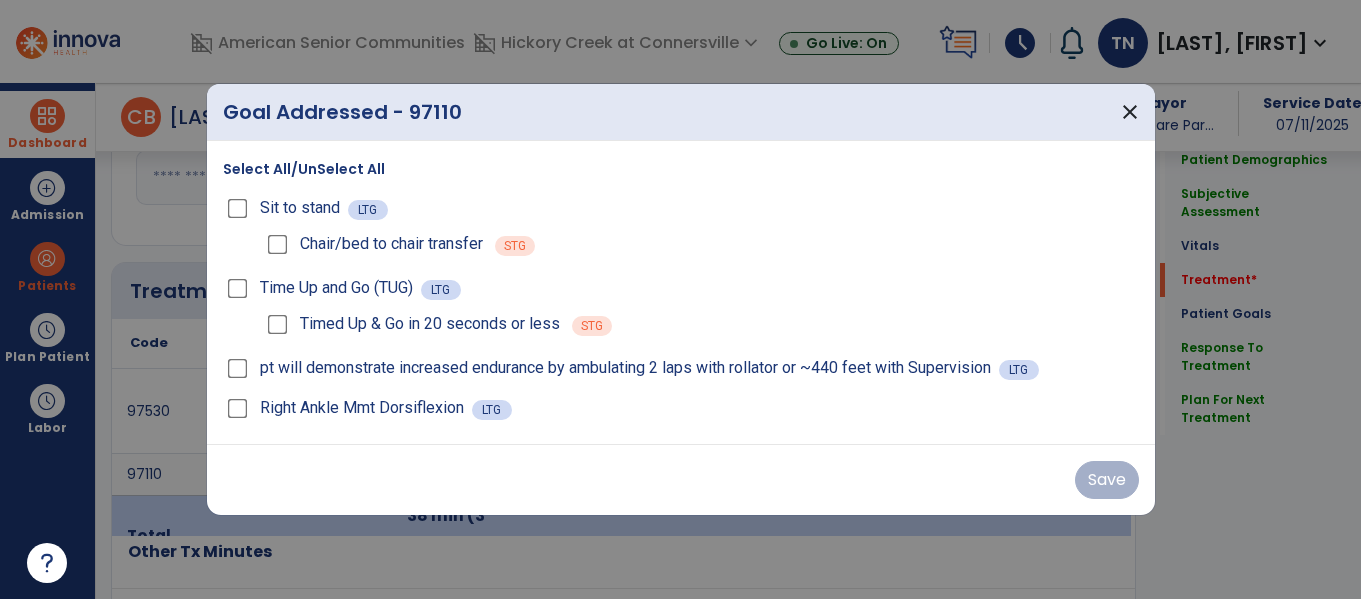 scroll, scrollTop: 1027, scrollLeft: 0, axis: vertical 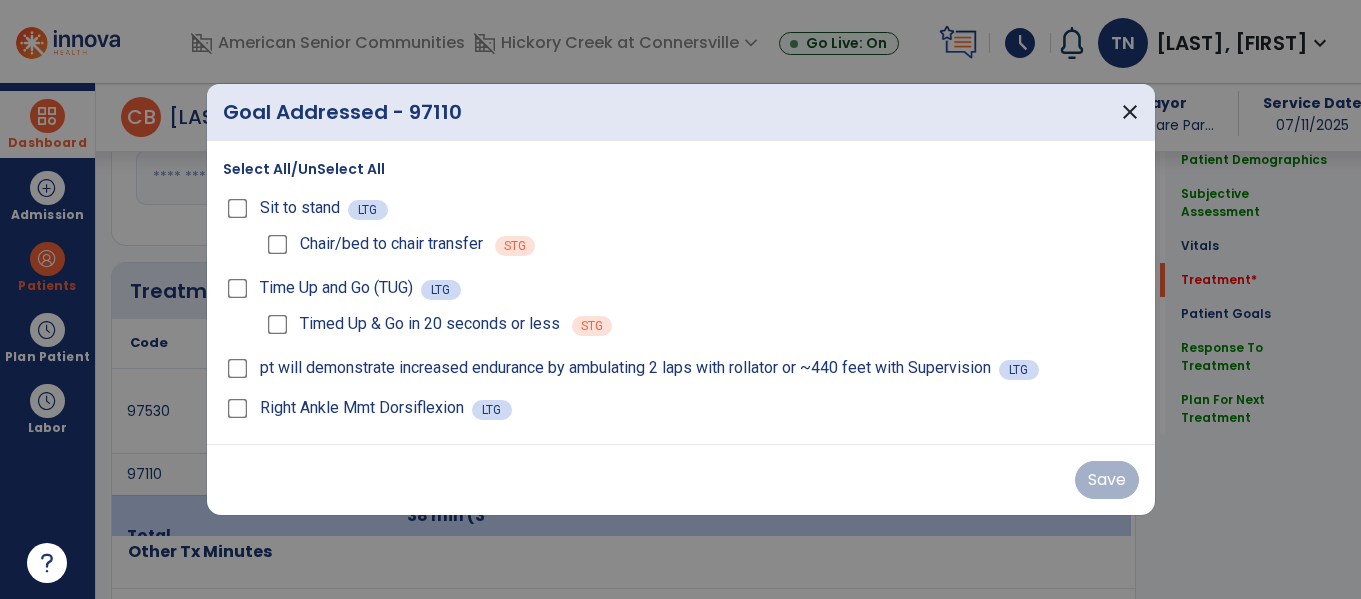 click on "Select All/UnSelect All" at bounding box center [304, 169] 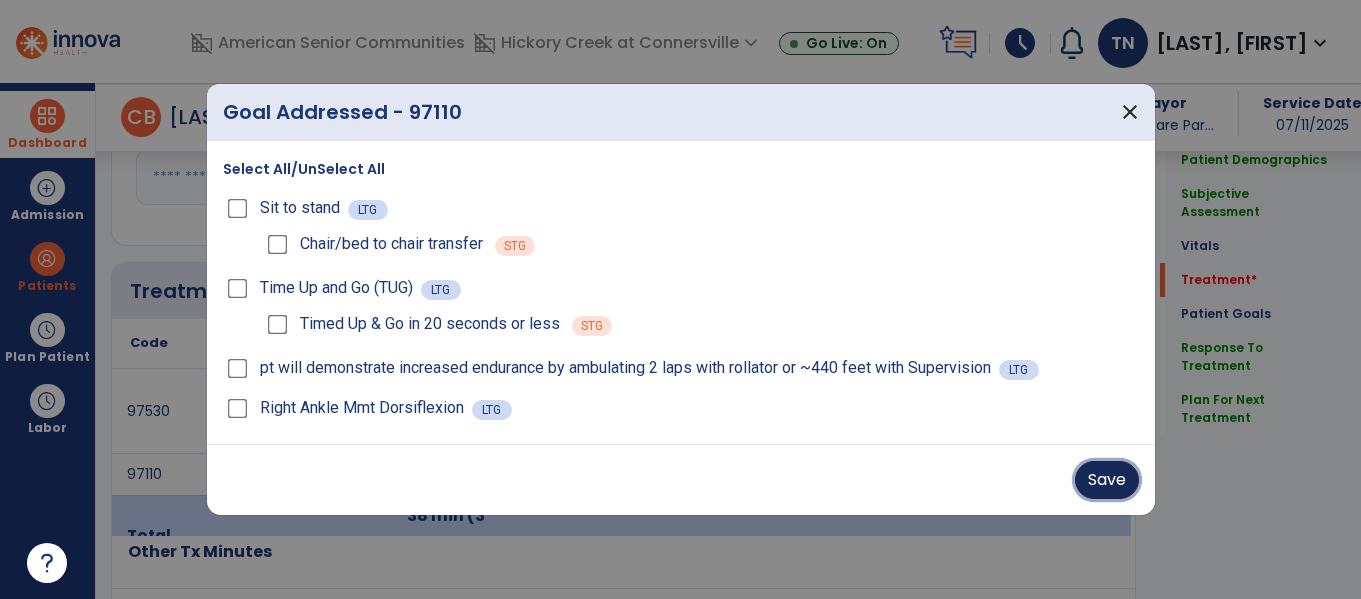 click on "Save" at bounding box center [1107, 480] 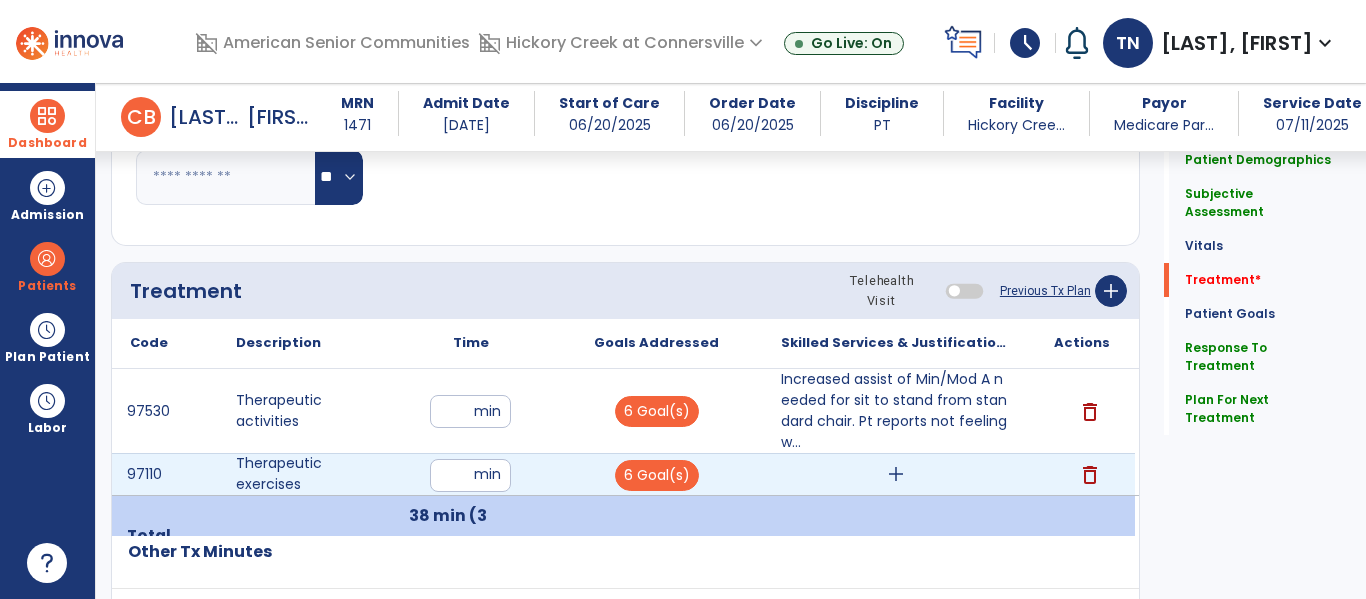 click on "add" at bounding box center (896, 474) 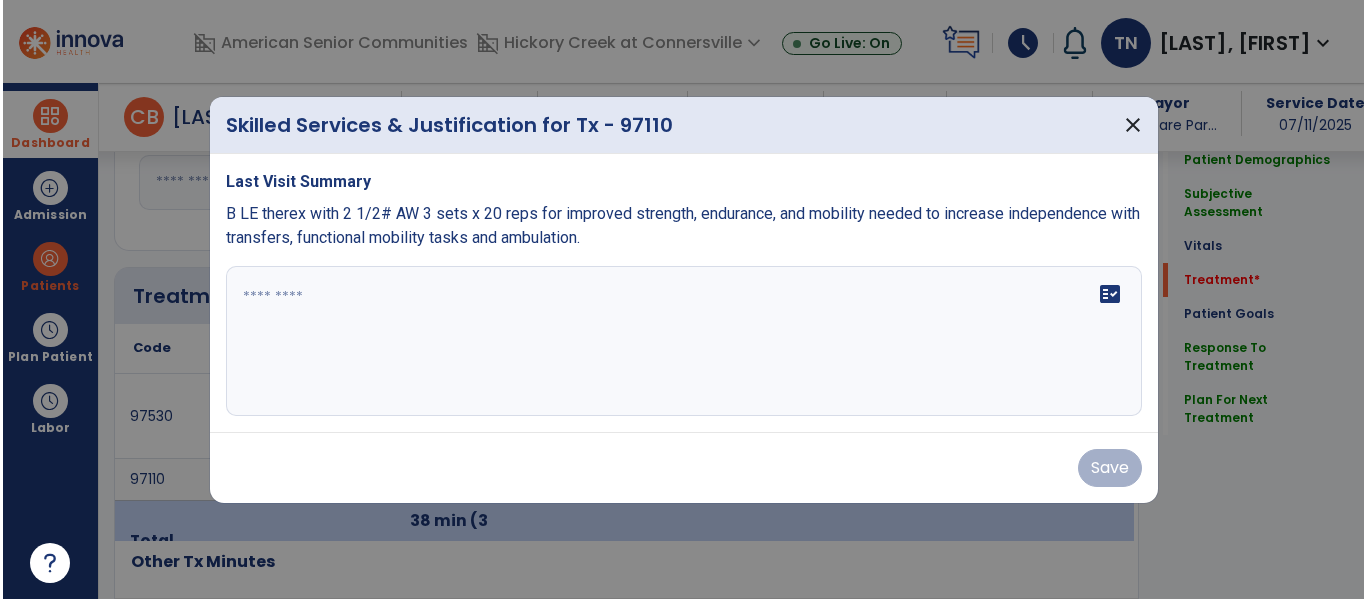 scroll, scrollTop: 1027, scrollLeft: 0, axis: vertical 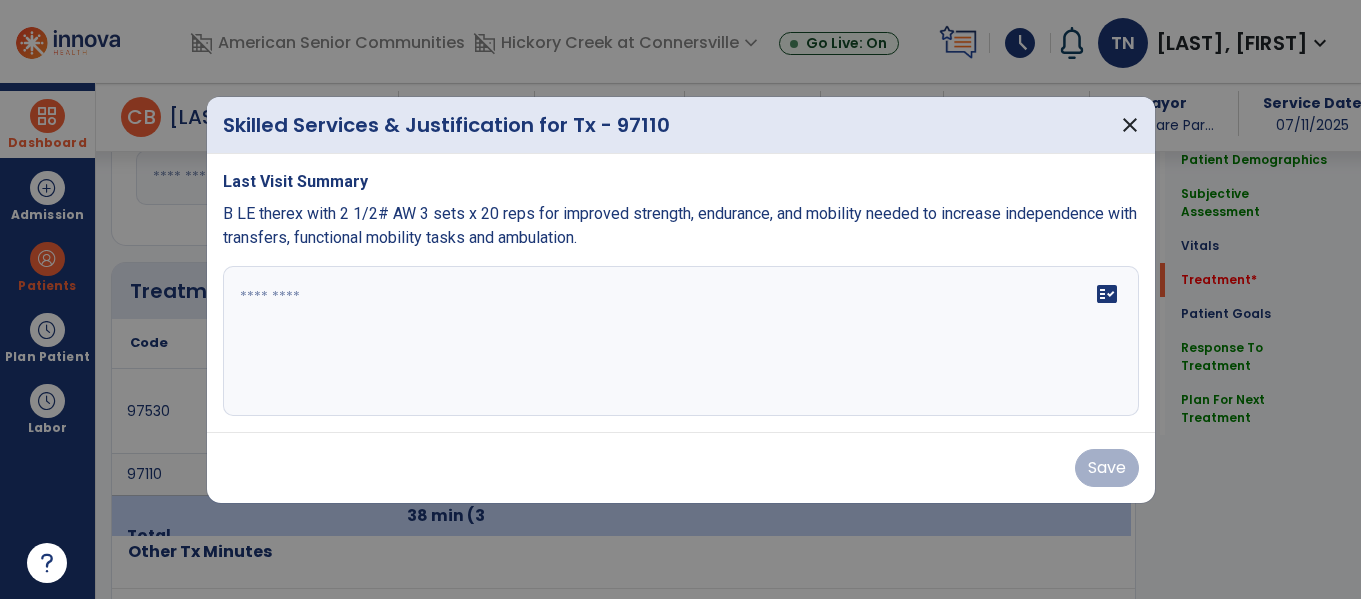 click on "fact_check" at bounding box center (681, 341) 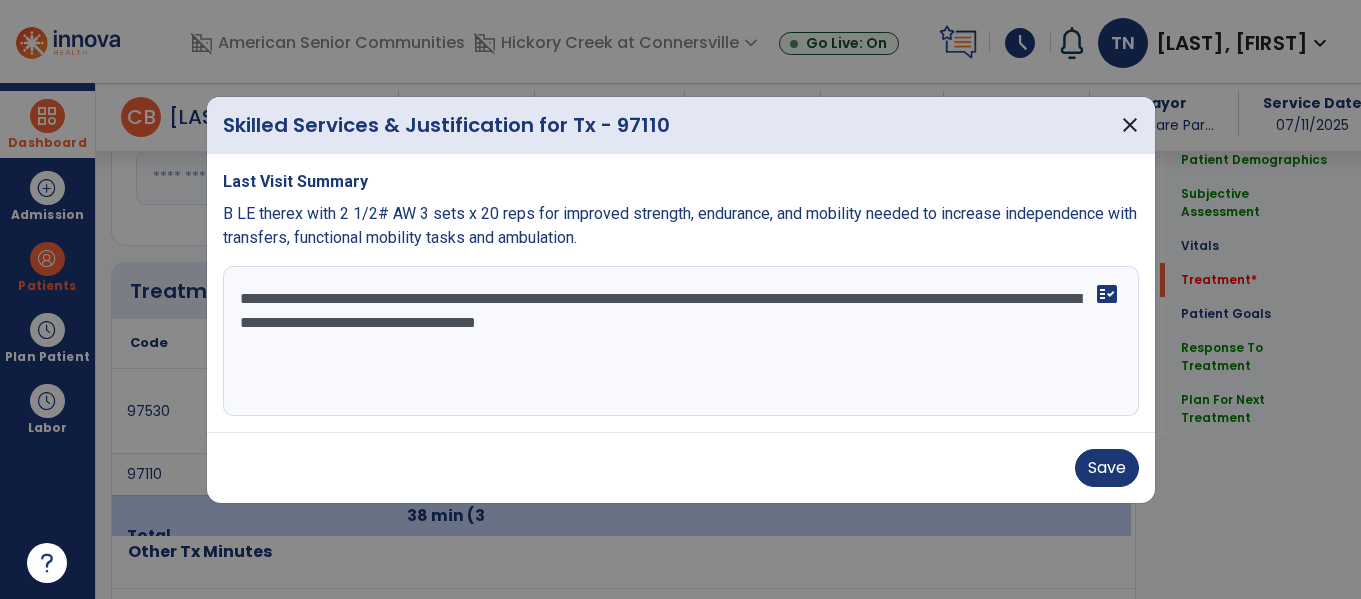 type on "**********" 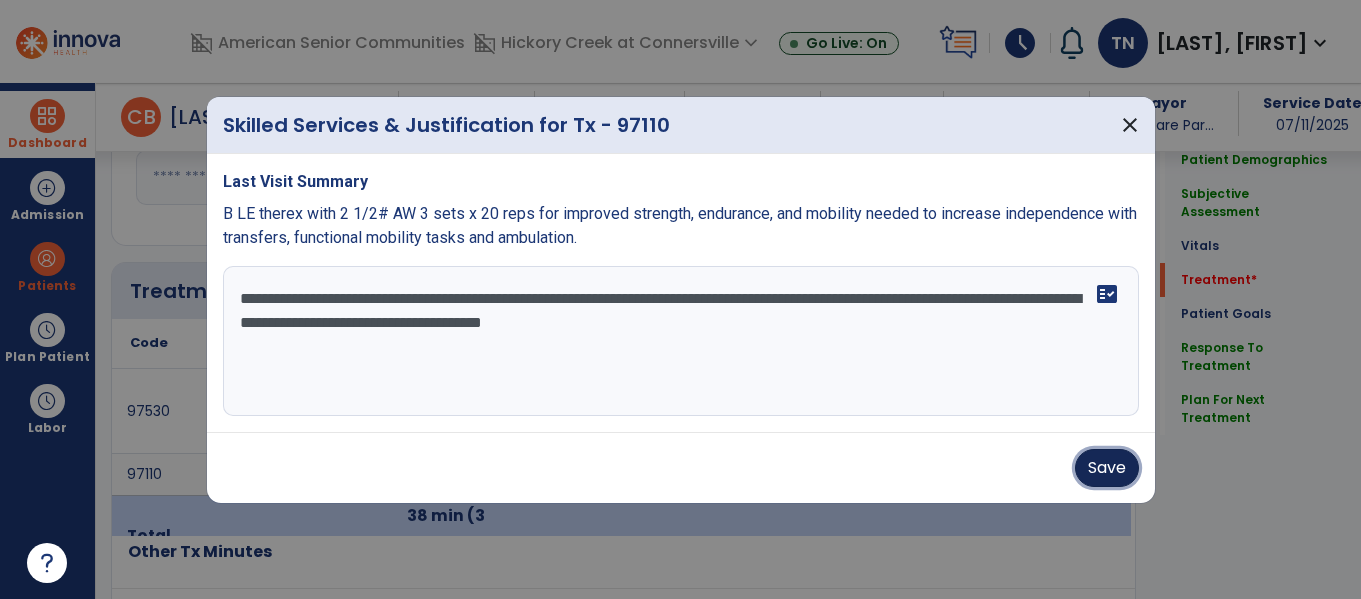 click on "Save" at bounding box center [1107, 468] 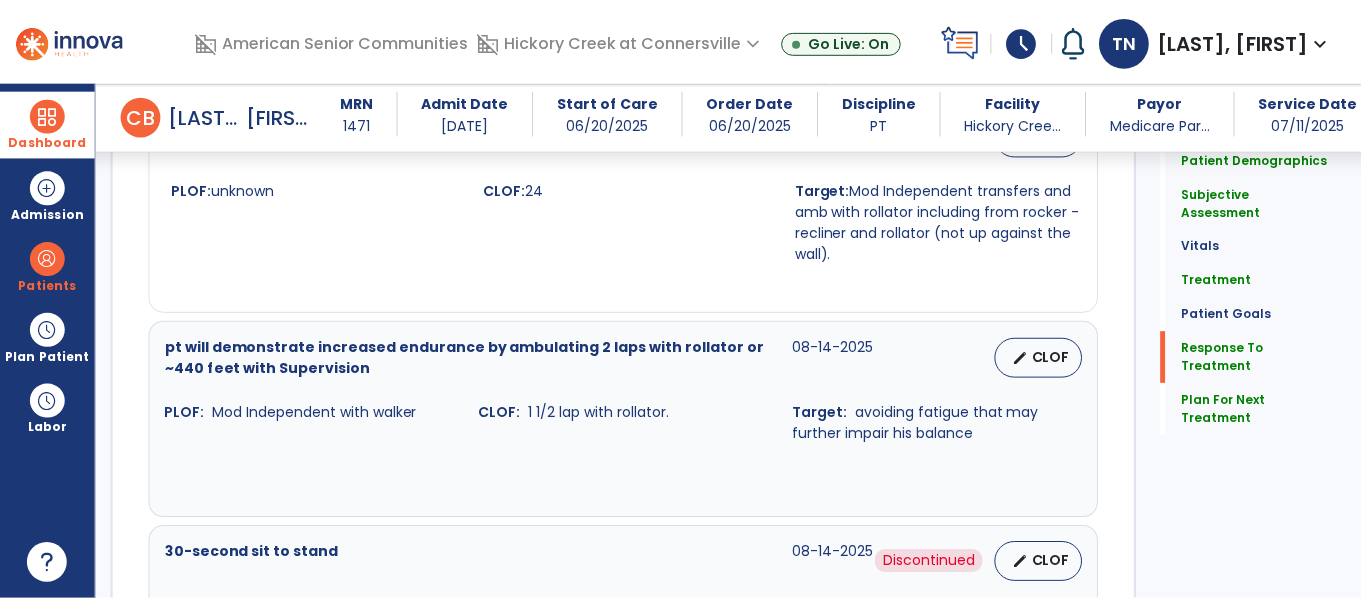 scroll, scrollTop: 3103, scrollLeft: 0, axis: vertical 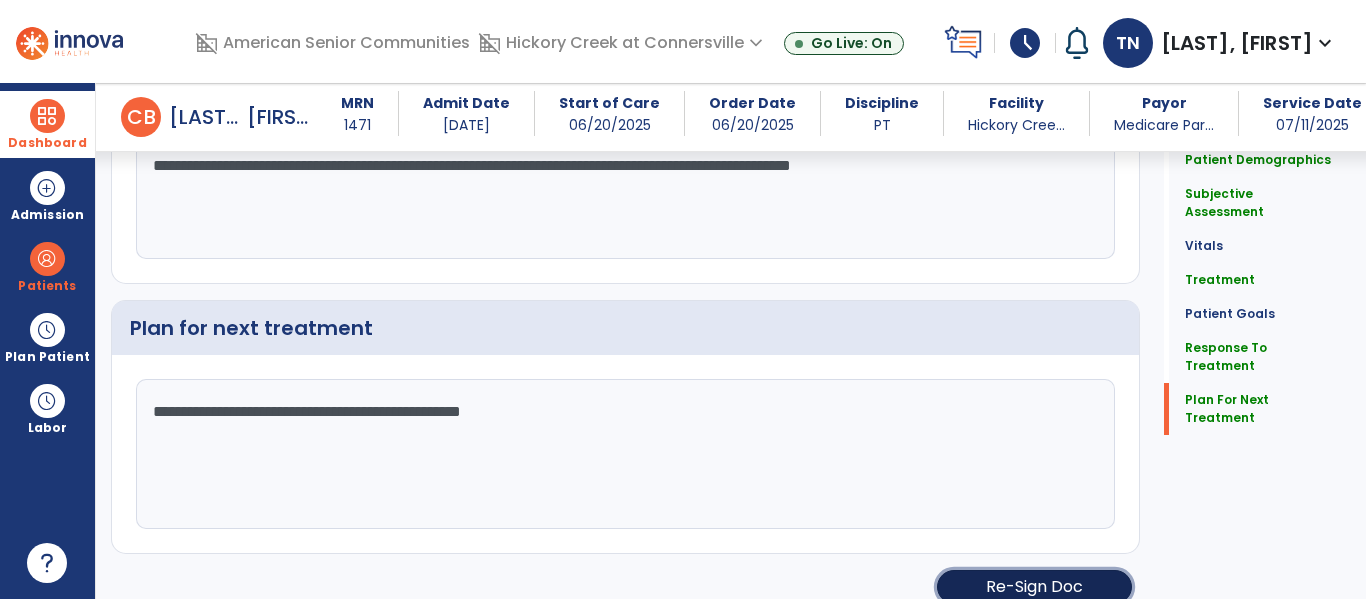 click on "Re-Sign Doc" 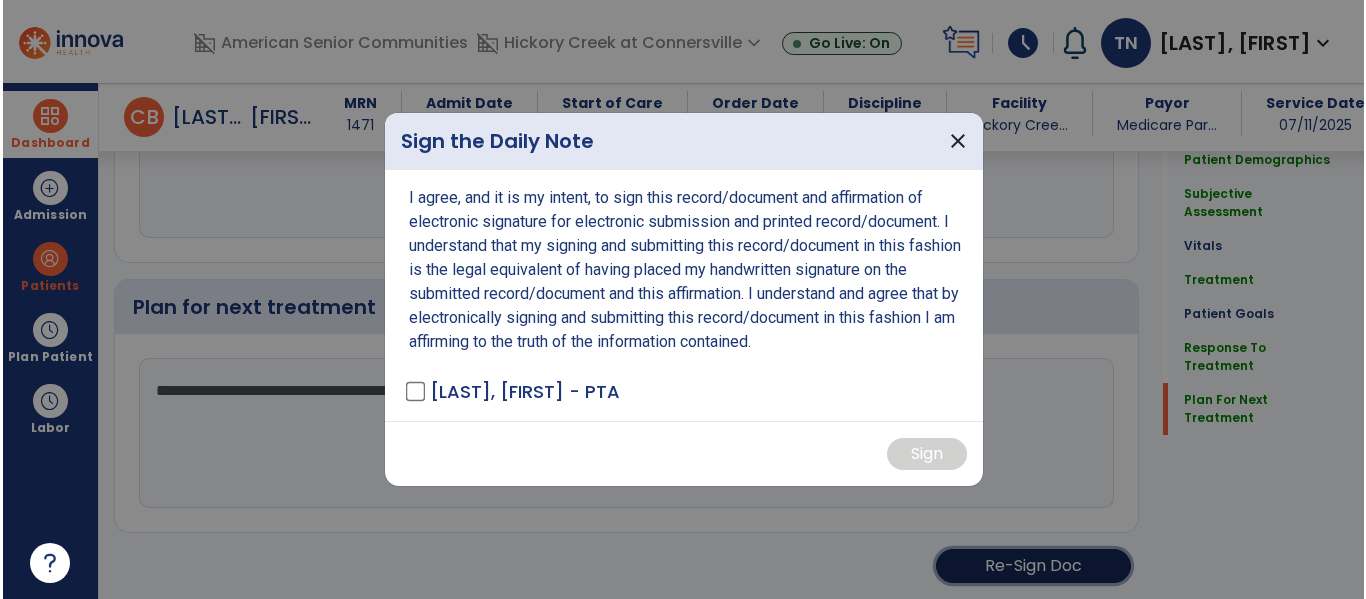 scroll, scrollTop: 3124, scrollLeft: 0, axis: vertical 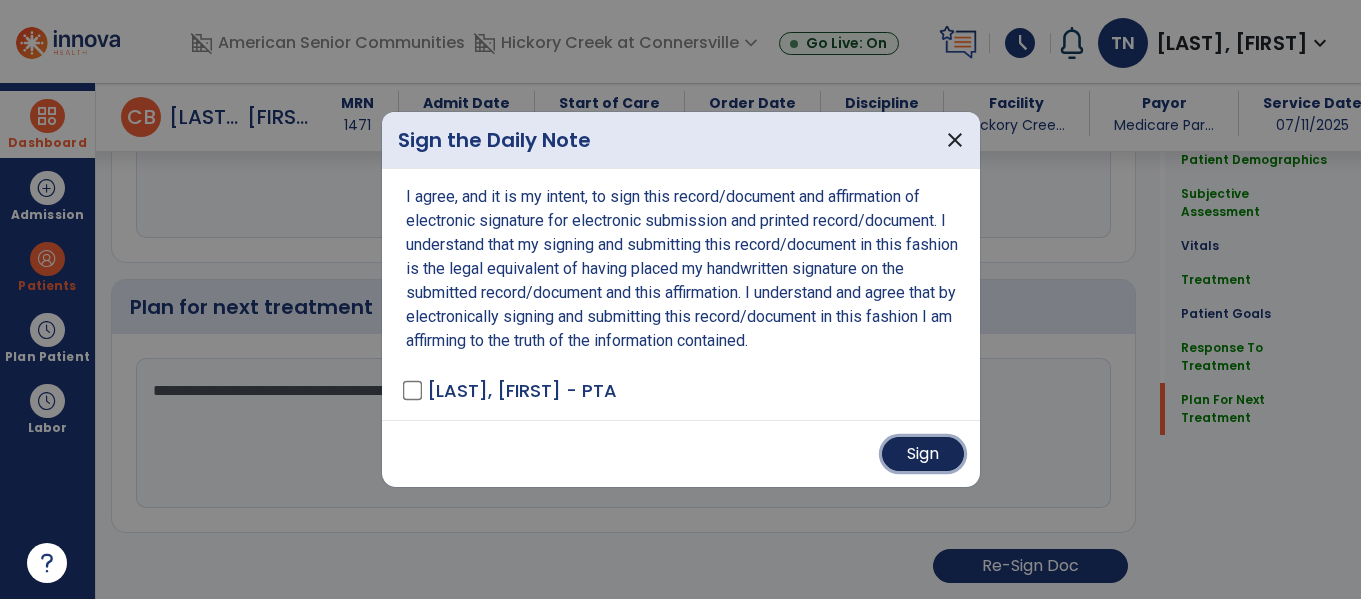 click on "Sign" at bounding box center [923, 454] 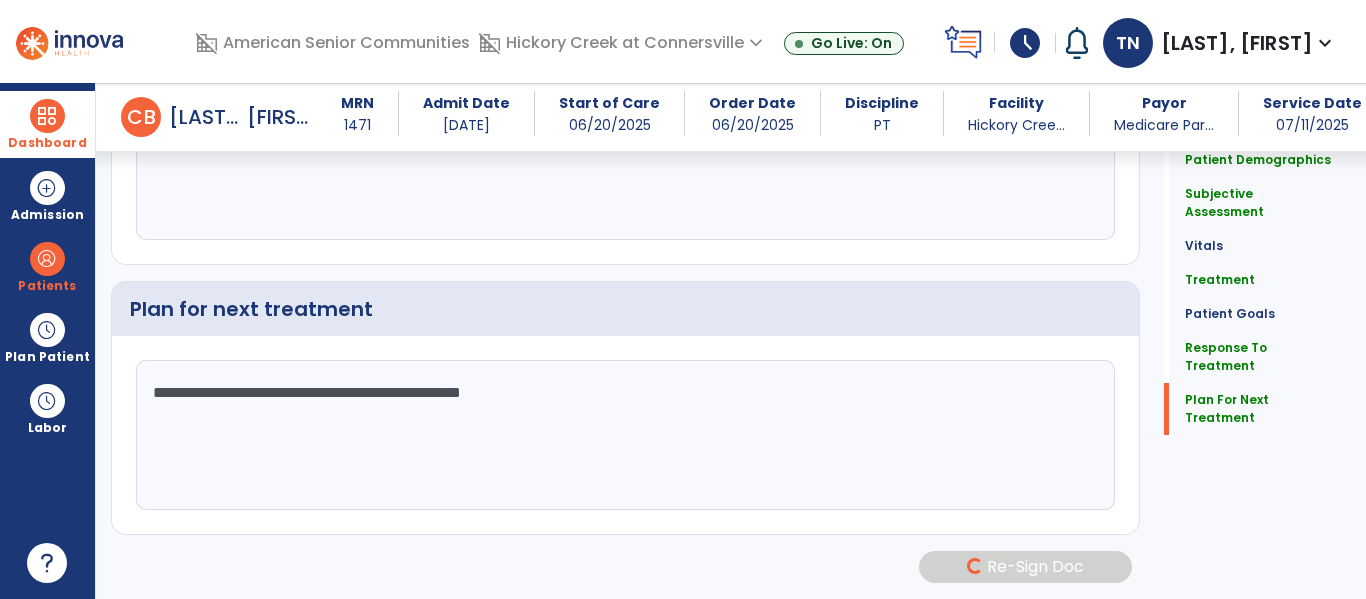 scroll, scrollTop: 3101, scrollLeft: 0, axis: vertical 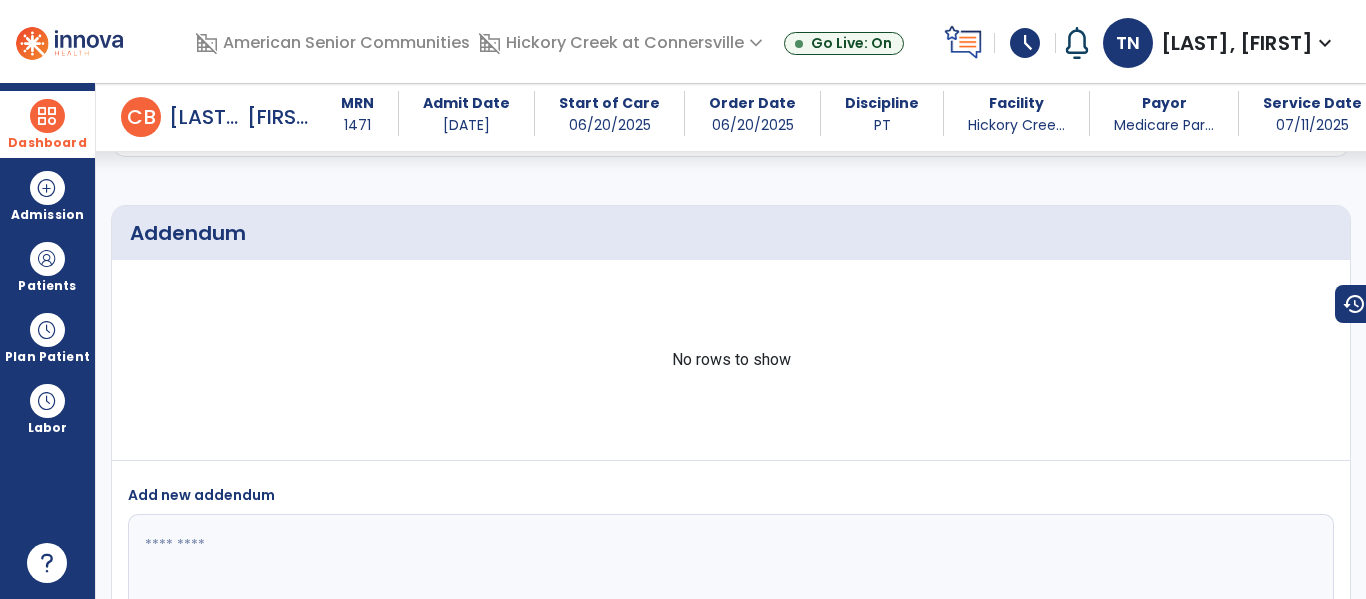 click on "Dashboard" at bounding box center [47, 143] 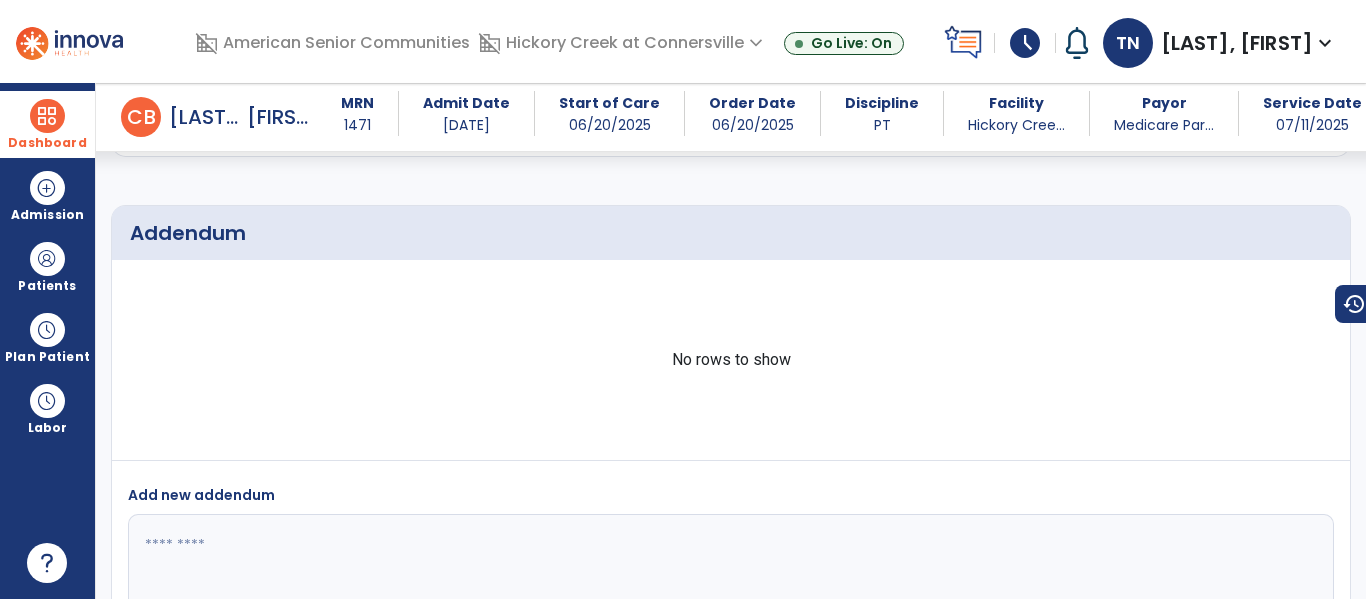 scroll, scrollTop: 4766, scrollLeft: 0, axis: vertical 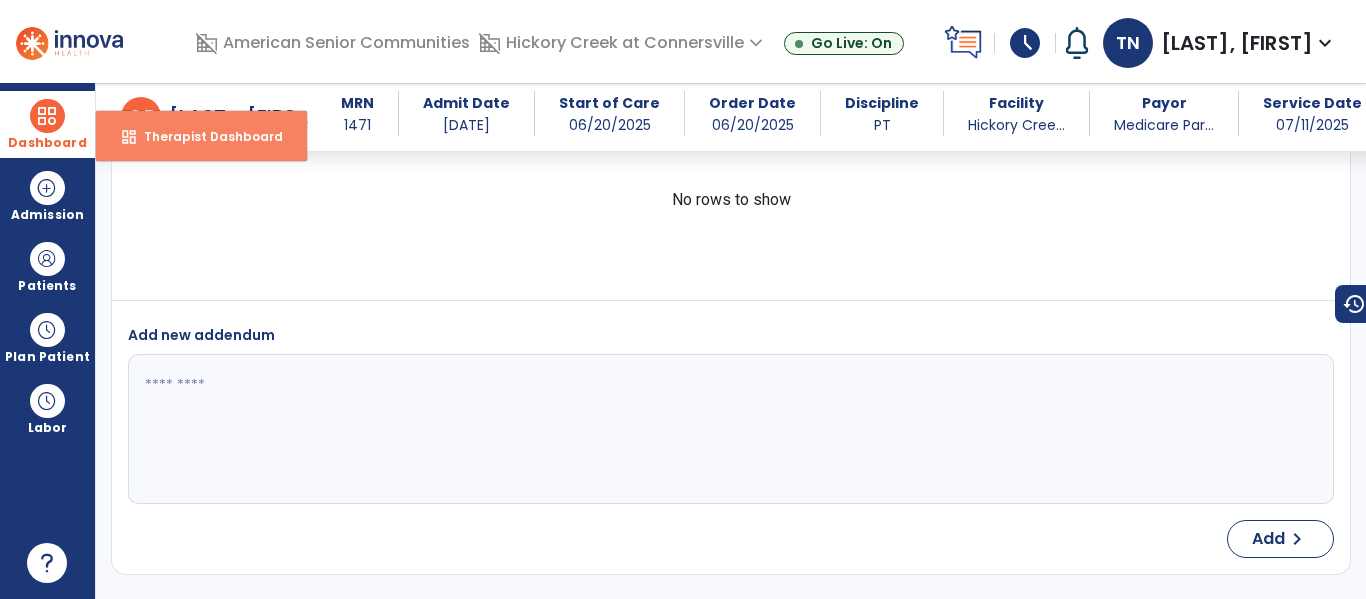 click on "dashboard  Therapist Dashboard" at bounding box center [201, 136] 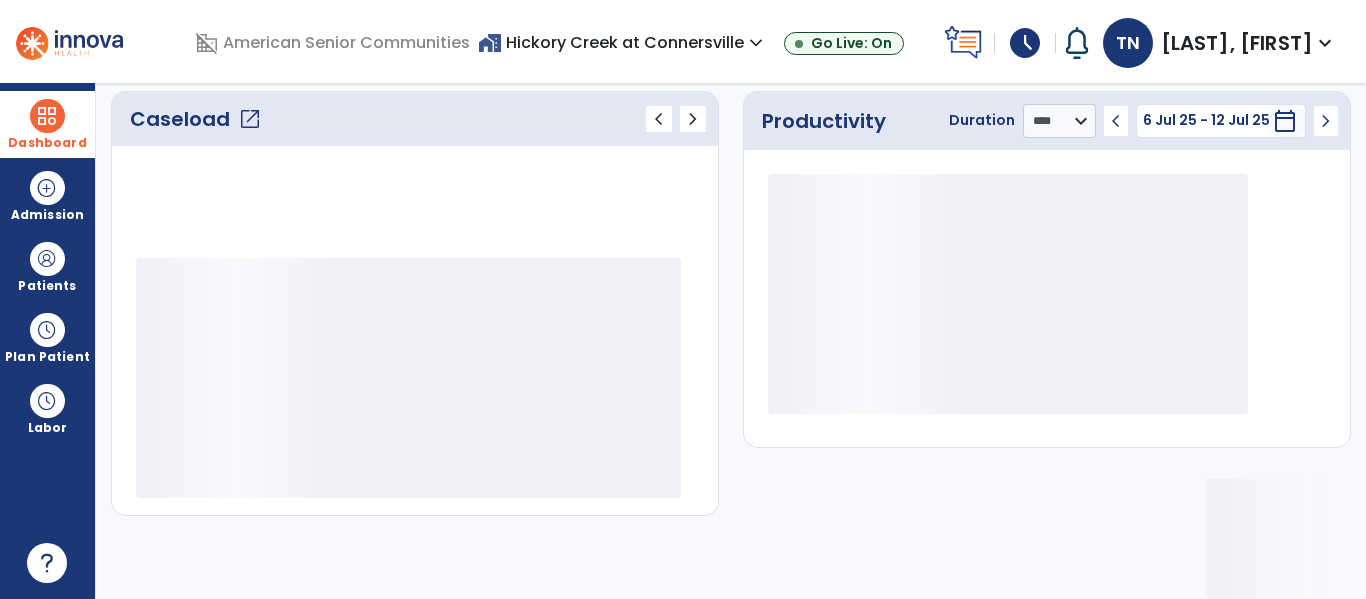 scroll, scrollTop: 276, scrollLeft: 0, axis: vertical 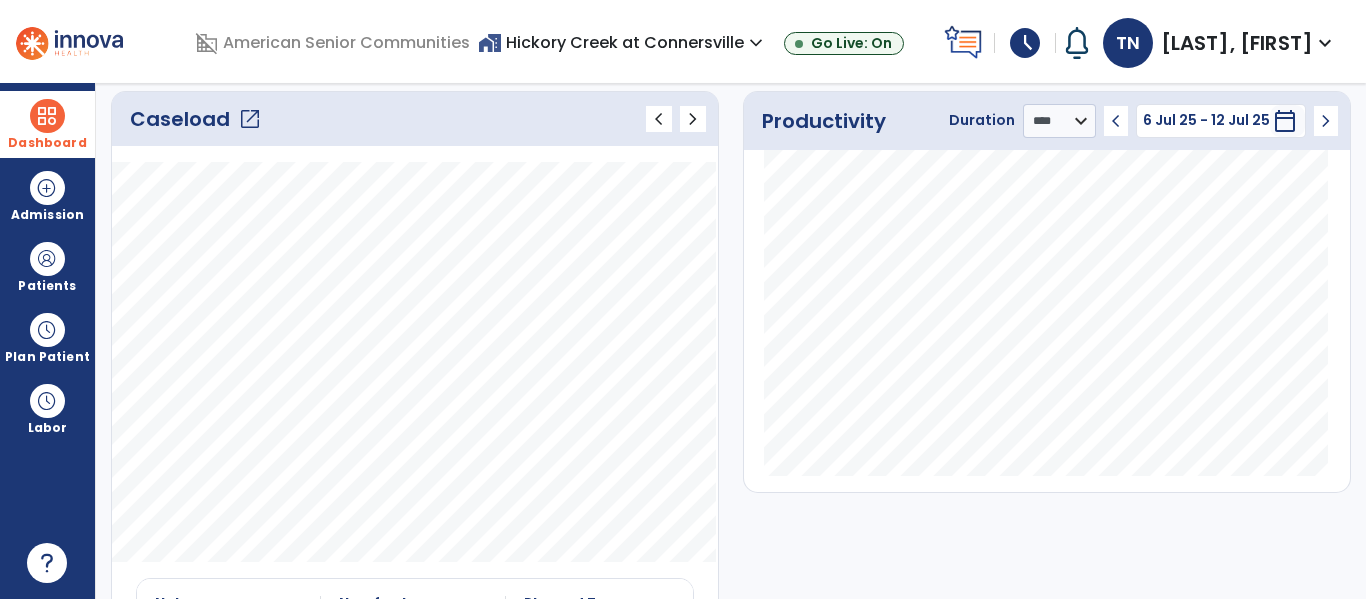 click on "open_in_new" 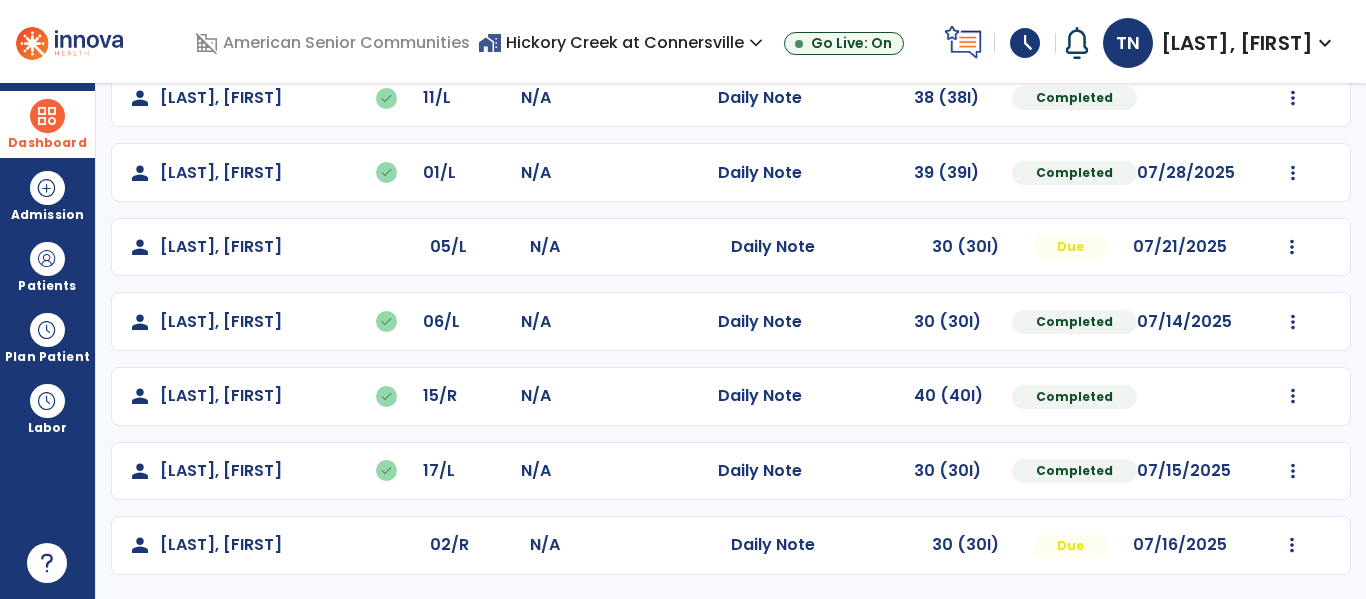 scroll, scrollTop: 0, scrollLeft: 0, axis: both 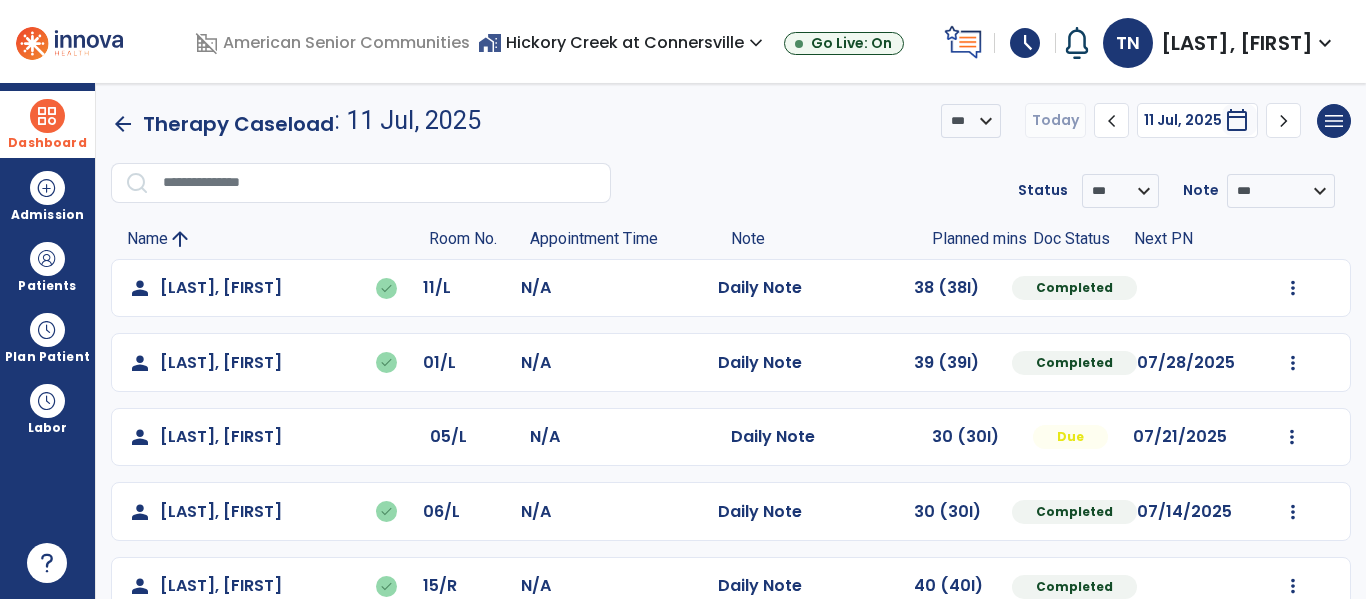 click on "home_work   Hickory Creek at Connersville   expand_more" at bounding box center [623, 42] 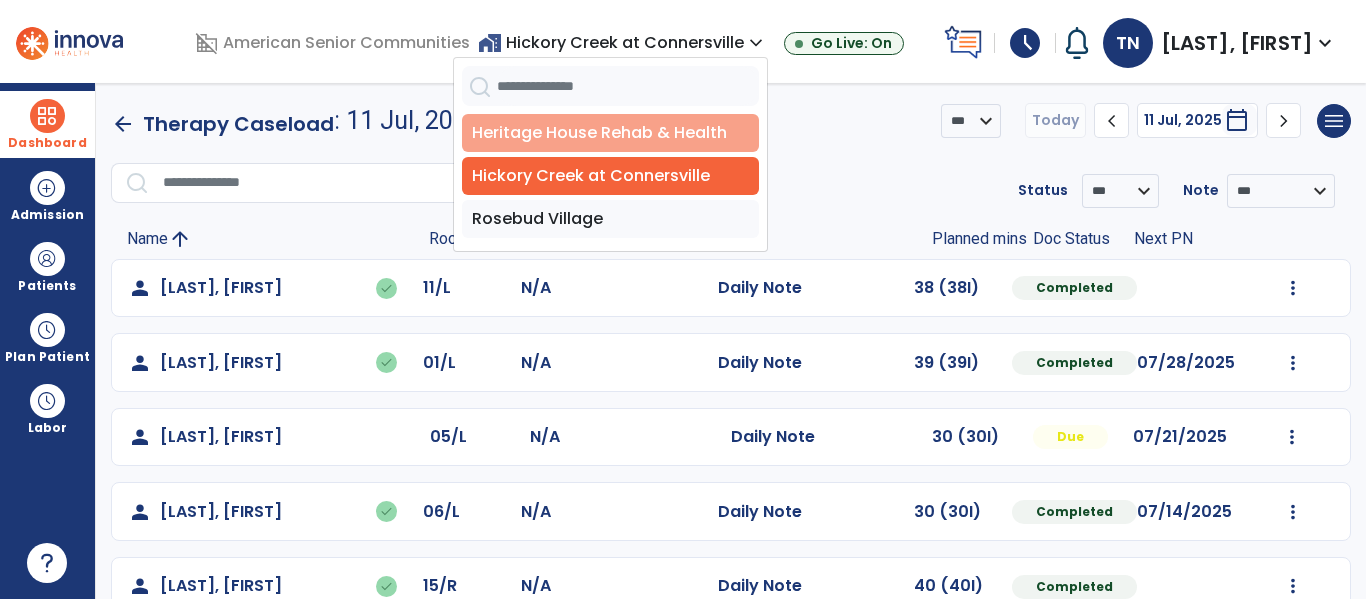 click on "Heritage House Rehab & Health" at bounding box center [610, 133] 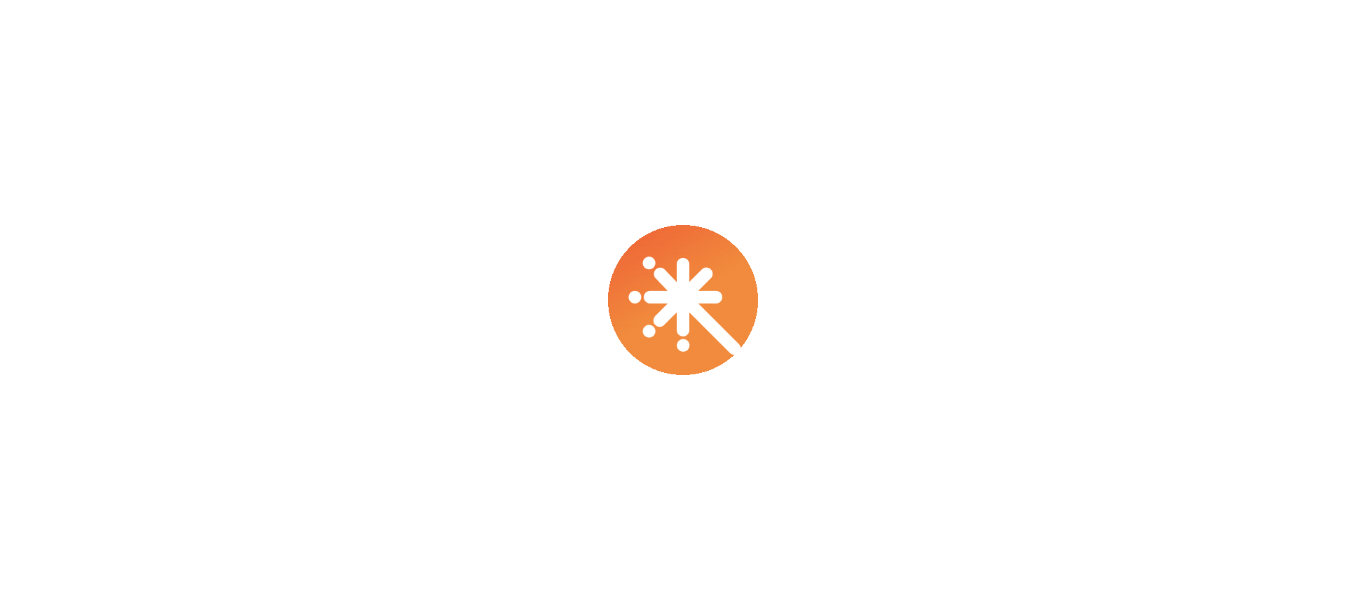 scroll, scrollTop: 0, scrollLeft: 0, axis: both 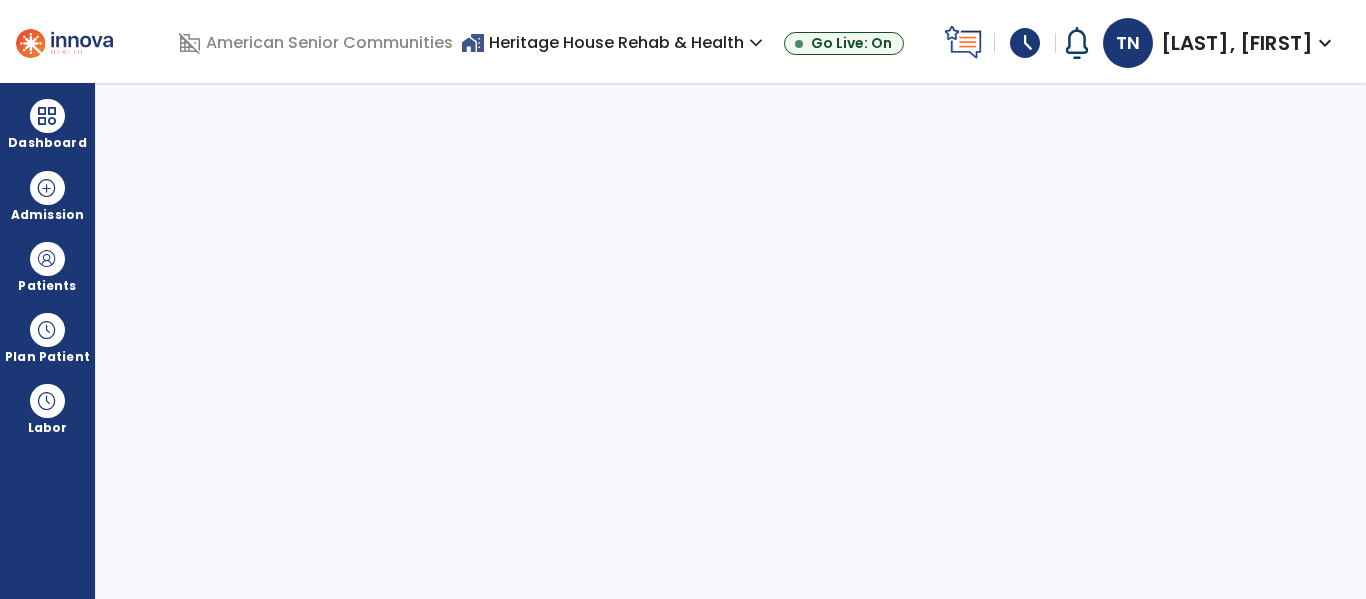 select on "****" 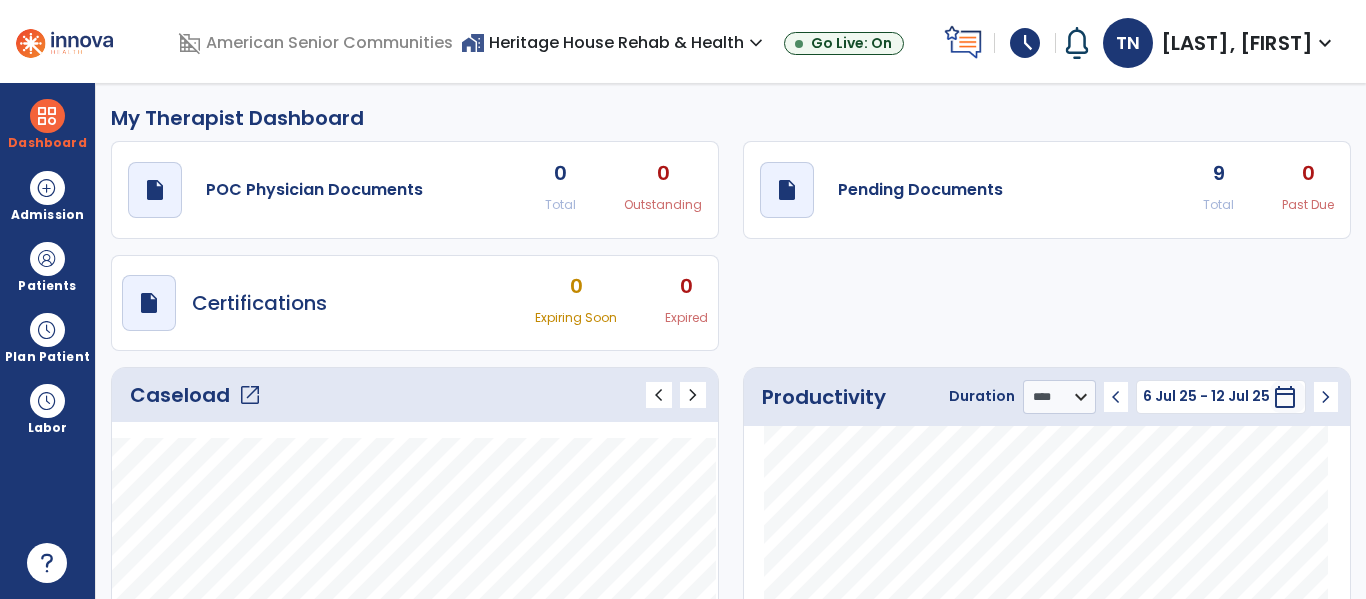 click on "open_in_new" 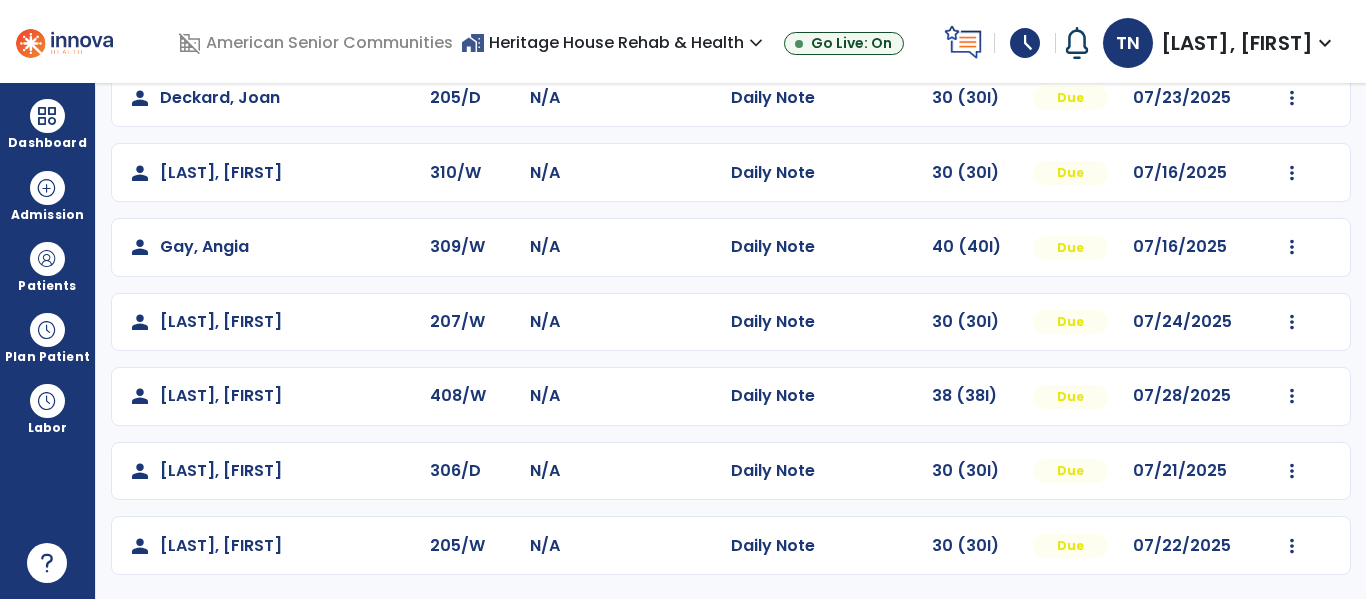 scroll, scrollTop: 0, scrollLeft: 0, axis: both 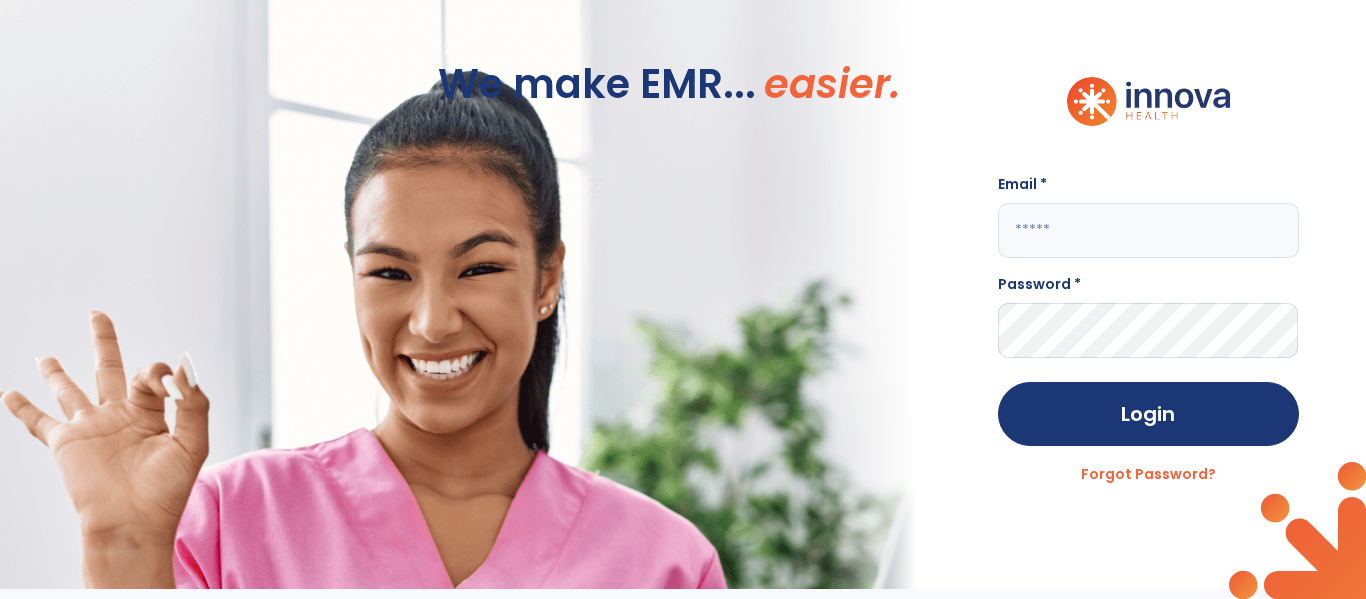 click 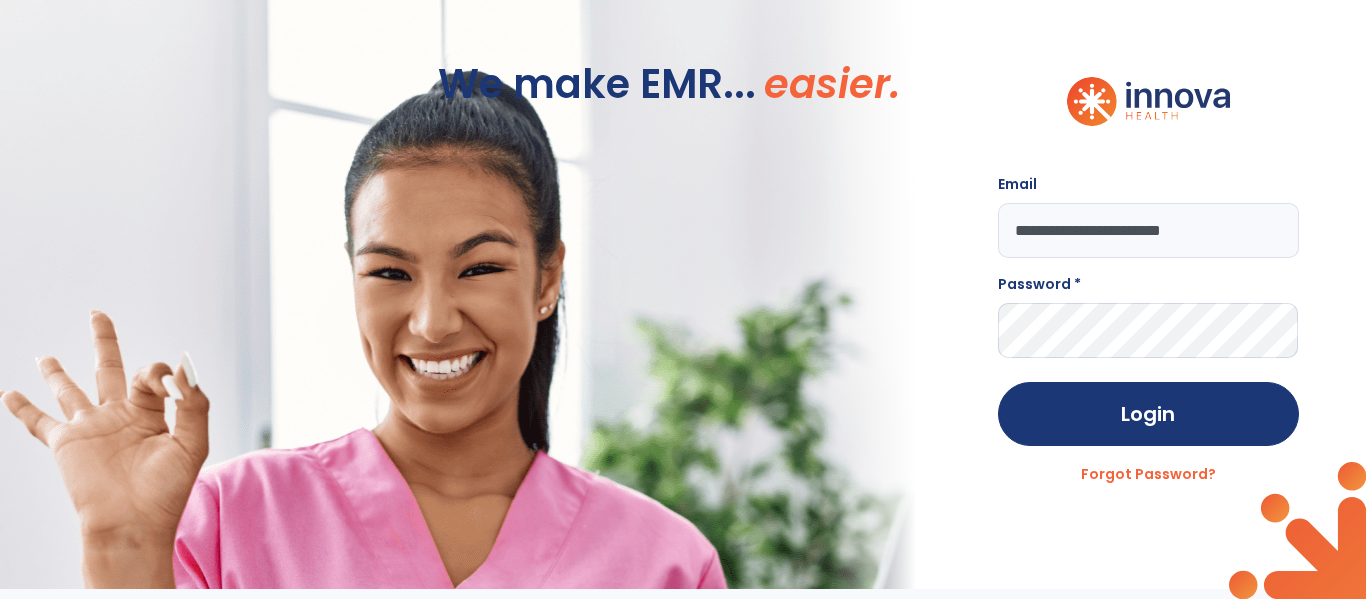 type on "**********" 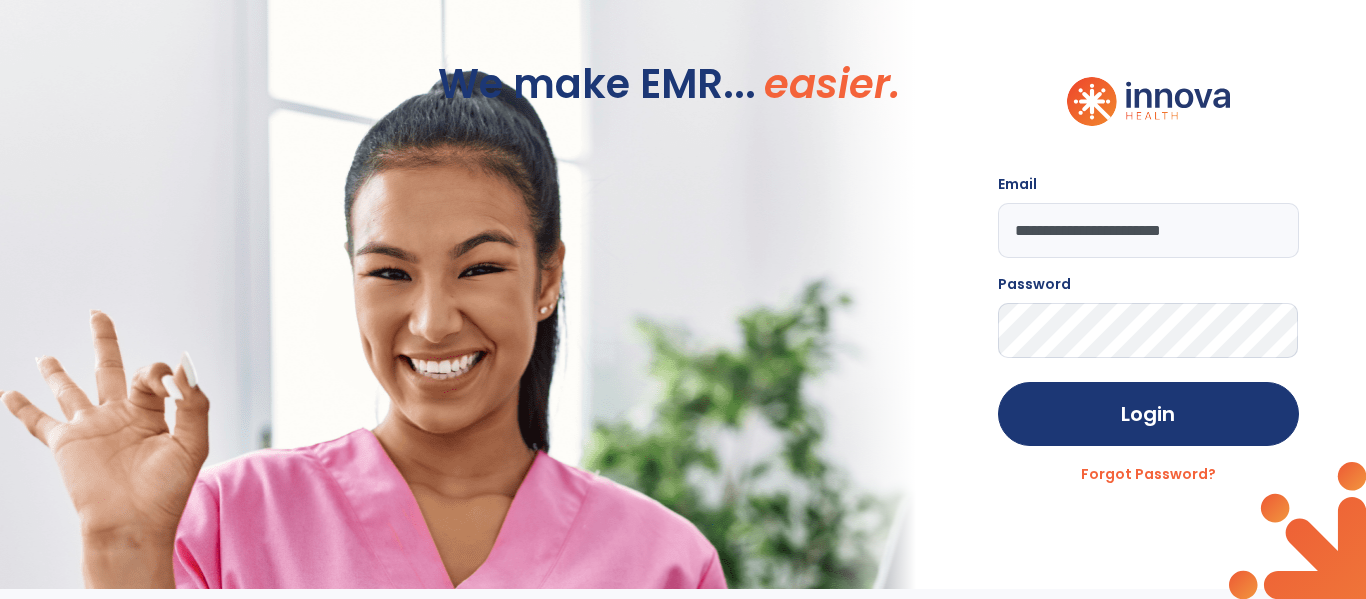 click on "Login" 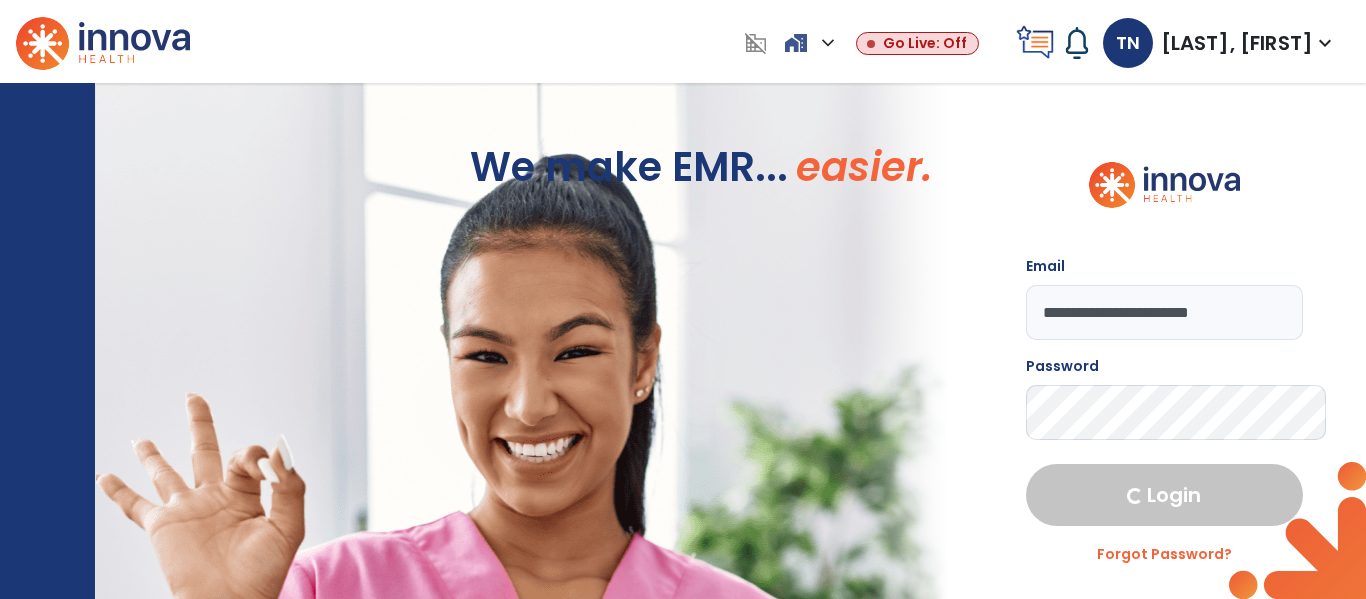 select on "****" 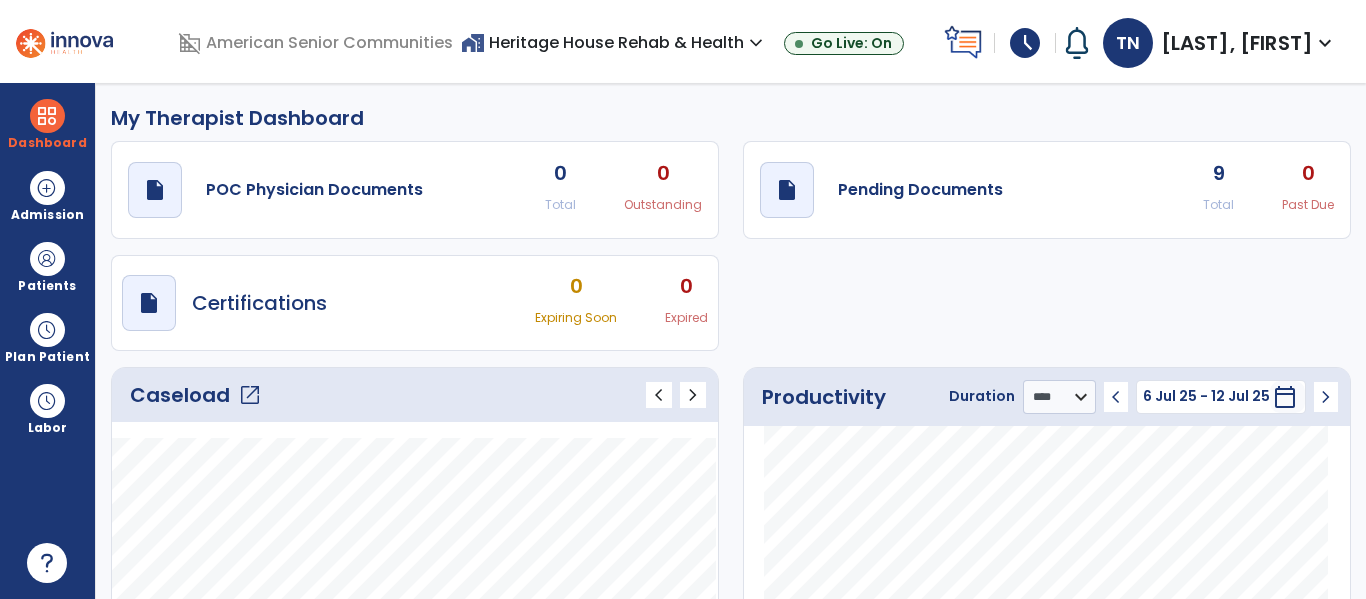 click on "open_in_new" 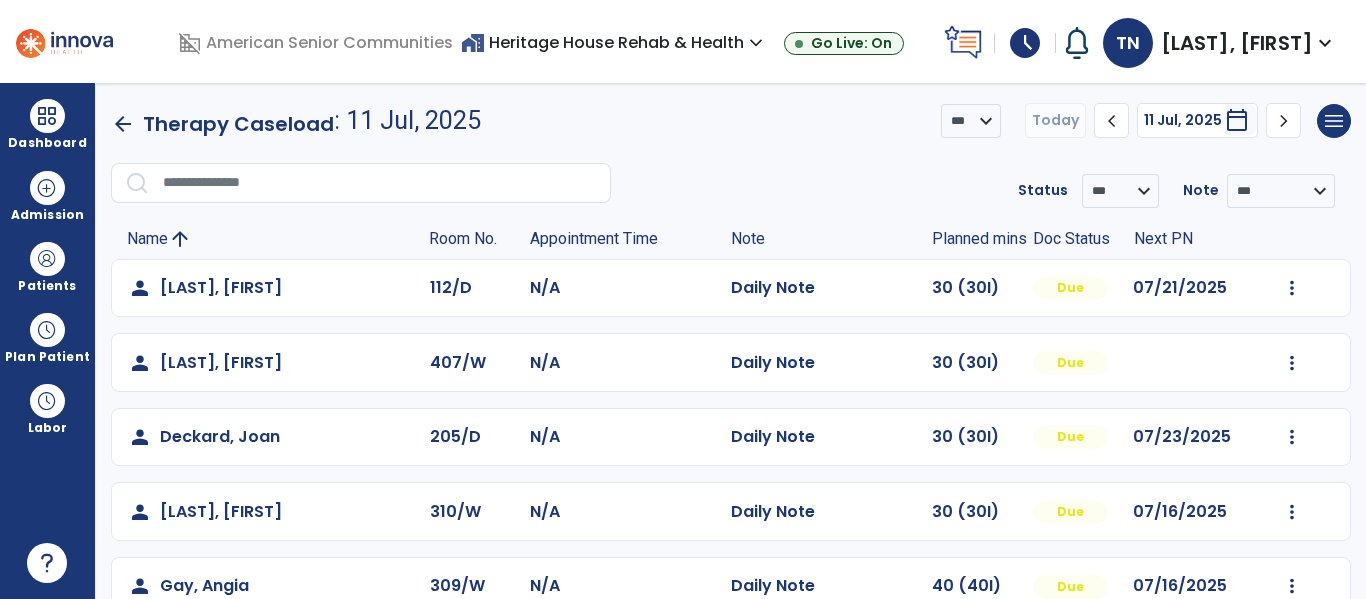 click on "home_work   Heritage House Rehab & Health   expand_more" at bounding box center [614, 42] 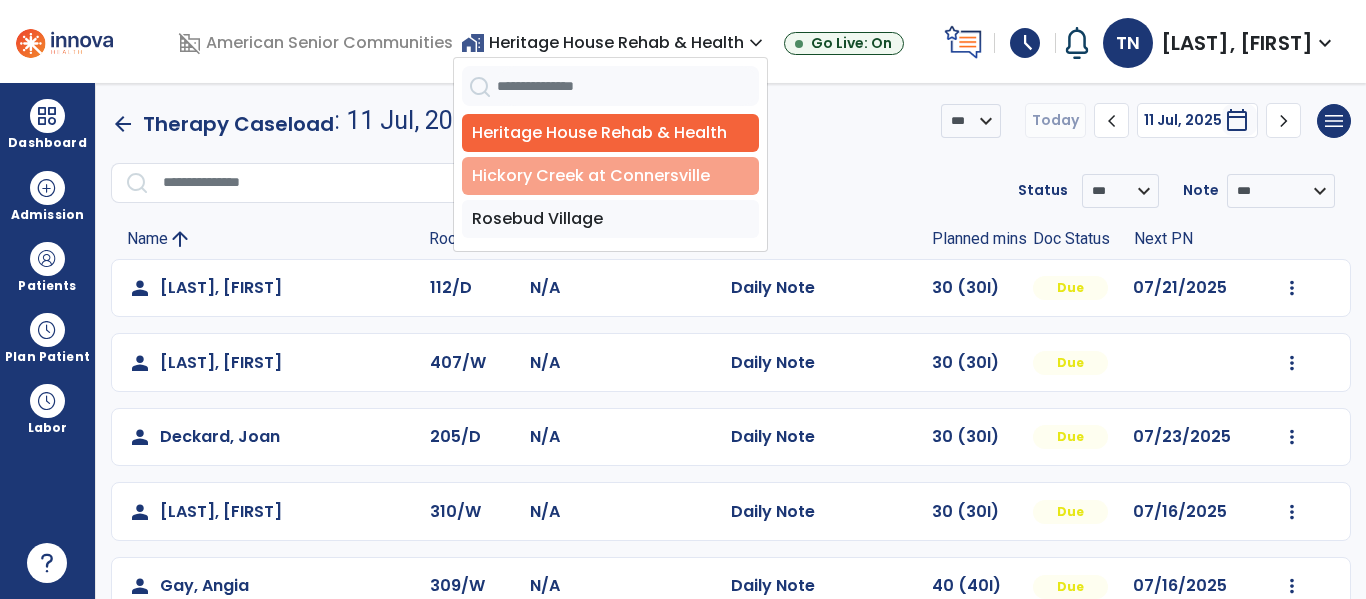 click on "Hickory Creek at Connersville" at bounding box center [610, 176] 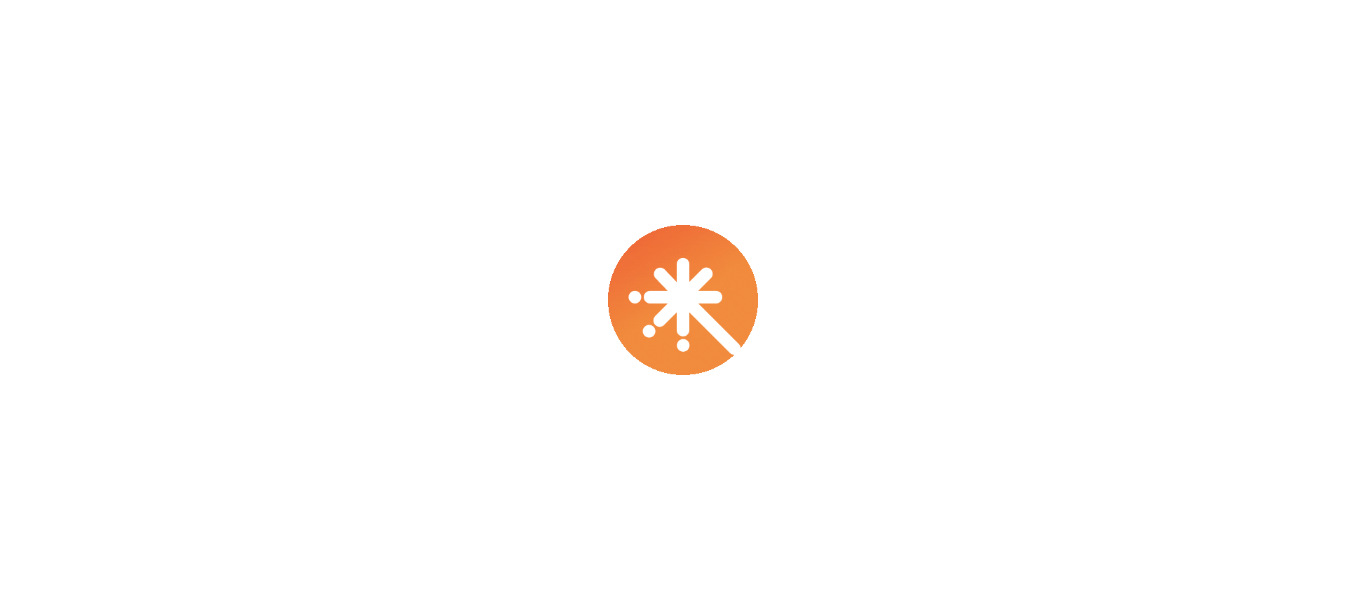 scroll, scrollTop: 0, scrollLeft: 0, axis: both 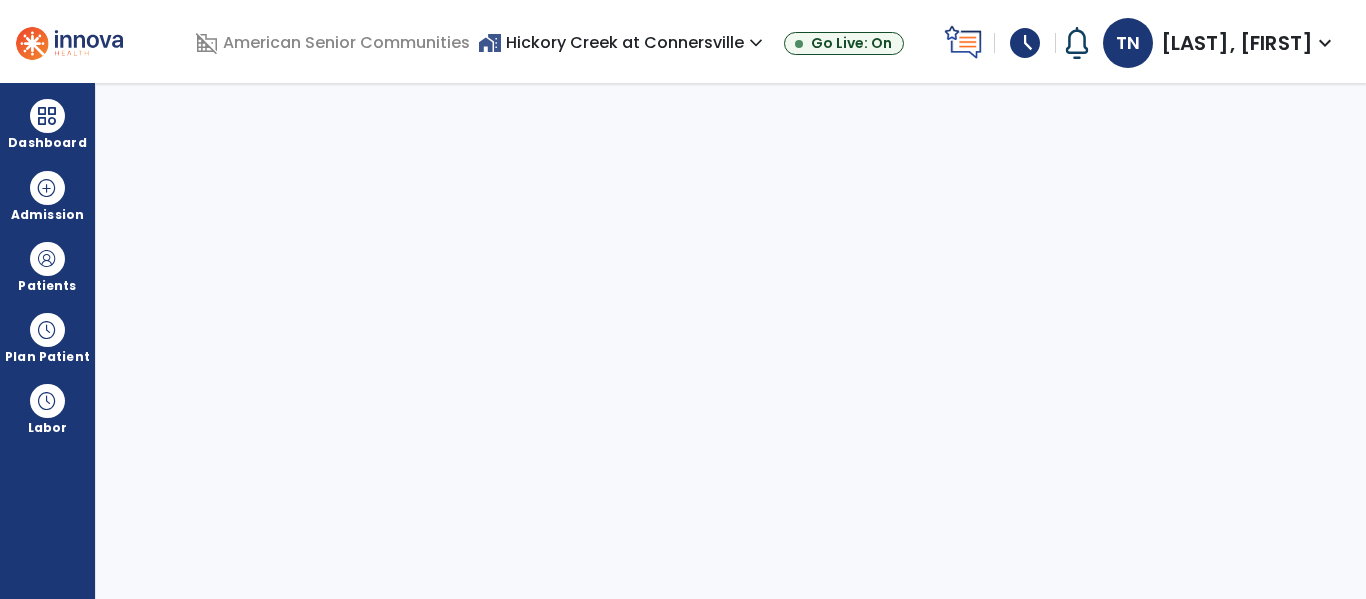 select on "****" 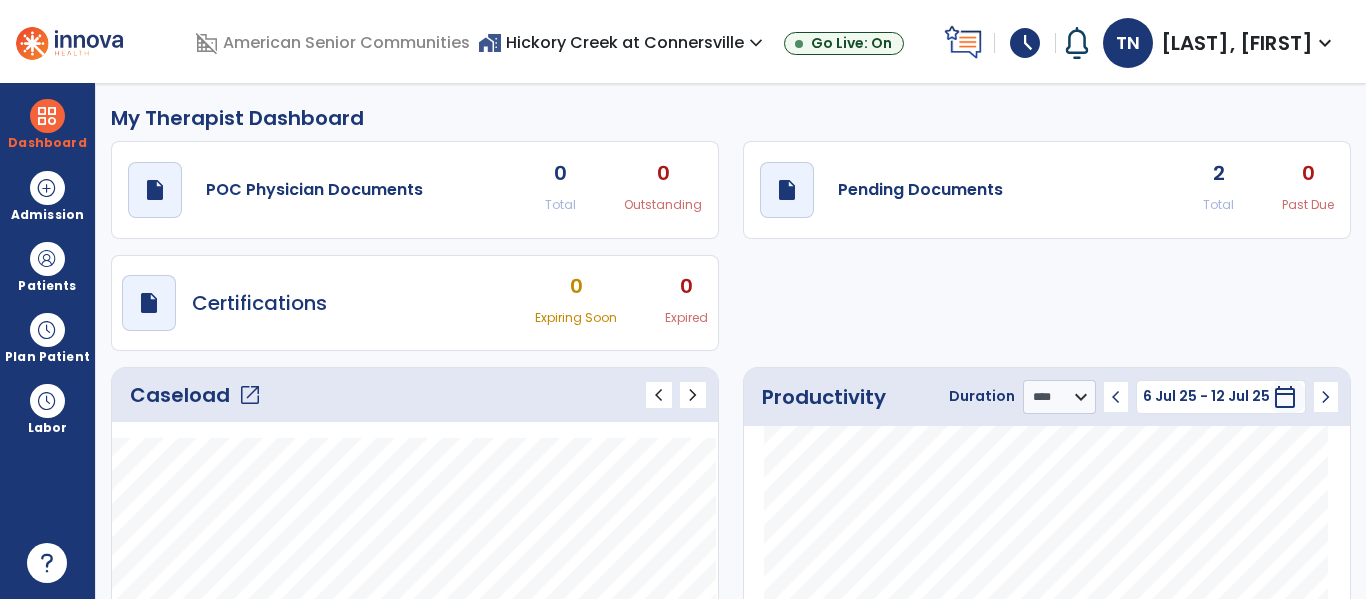 click on "open_in_new" 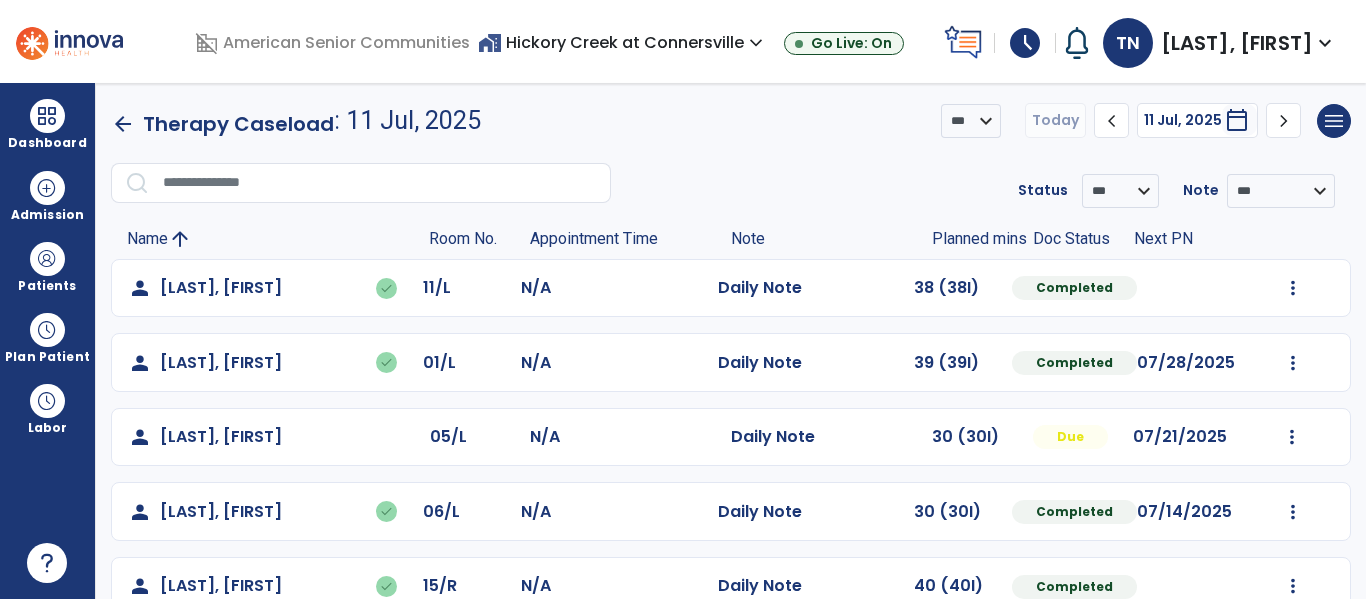 click on "Mark Visit As Complete   Reset Note   Open Document   G + C Mins" 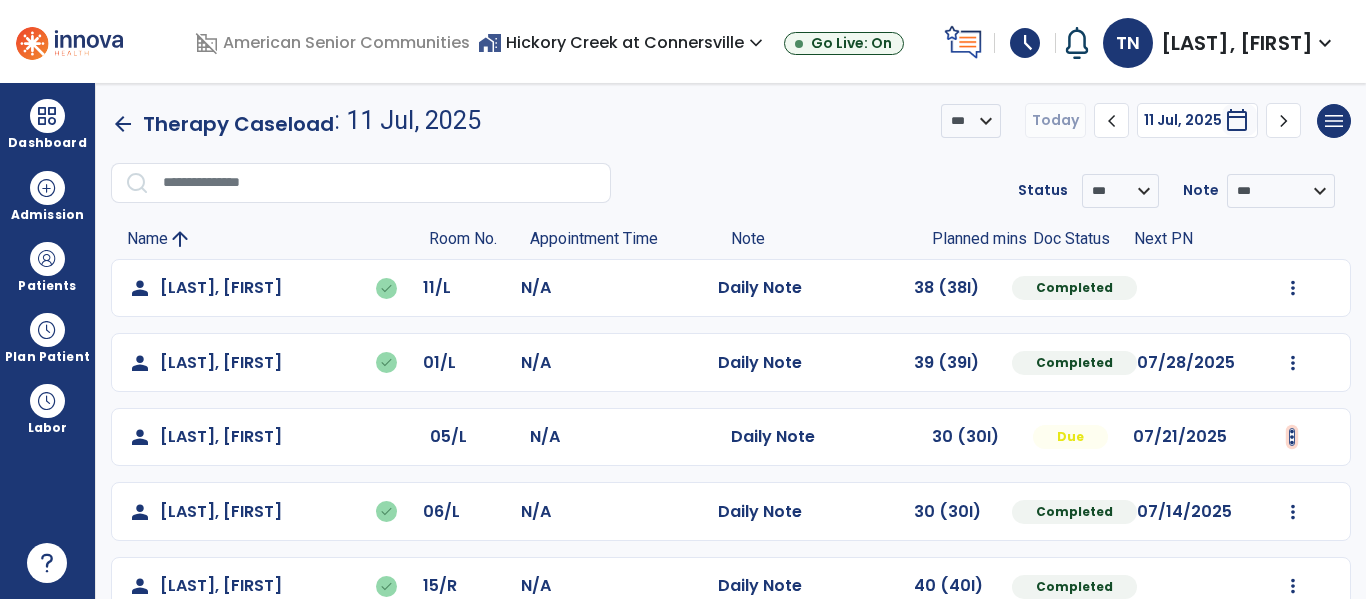 click at bounding box center (1293, 288) 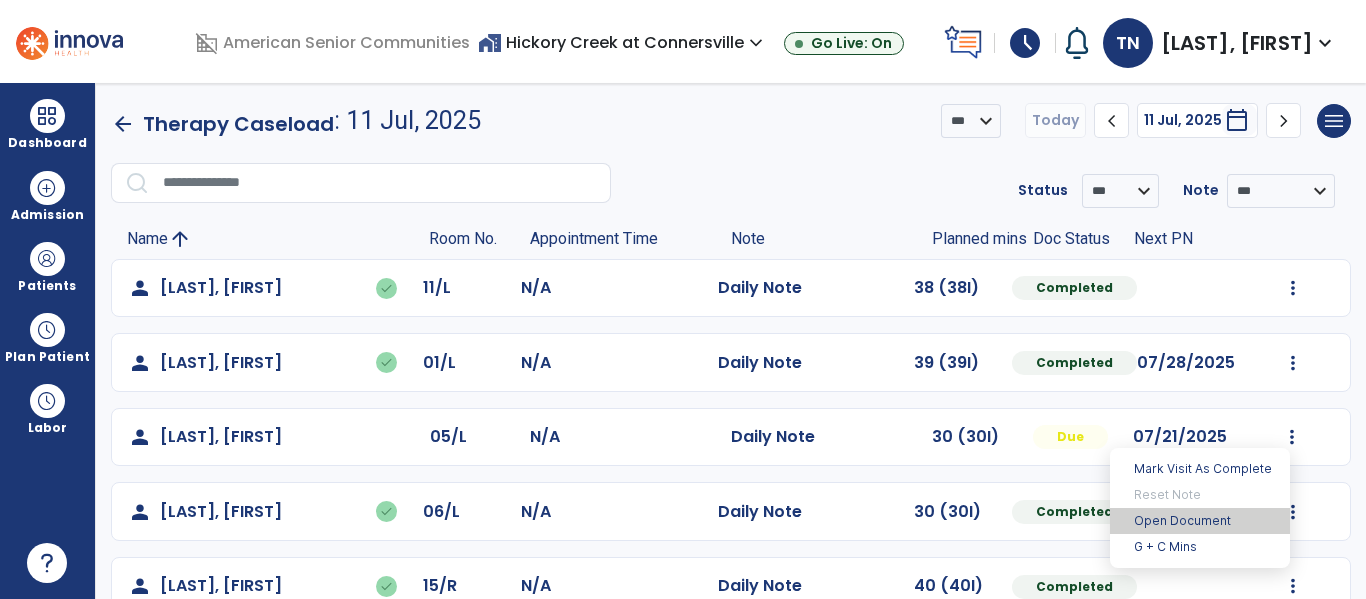 click on "Open Document" at bounding box center (1200, 521) 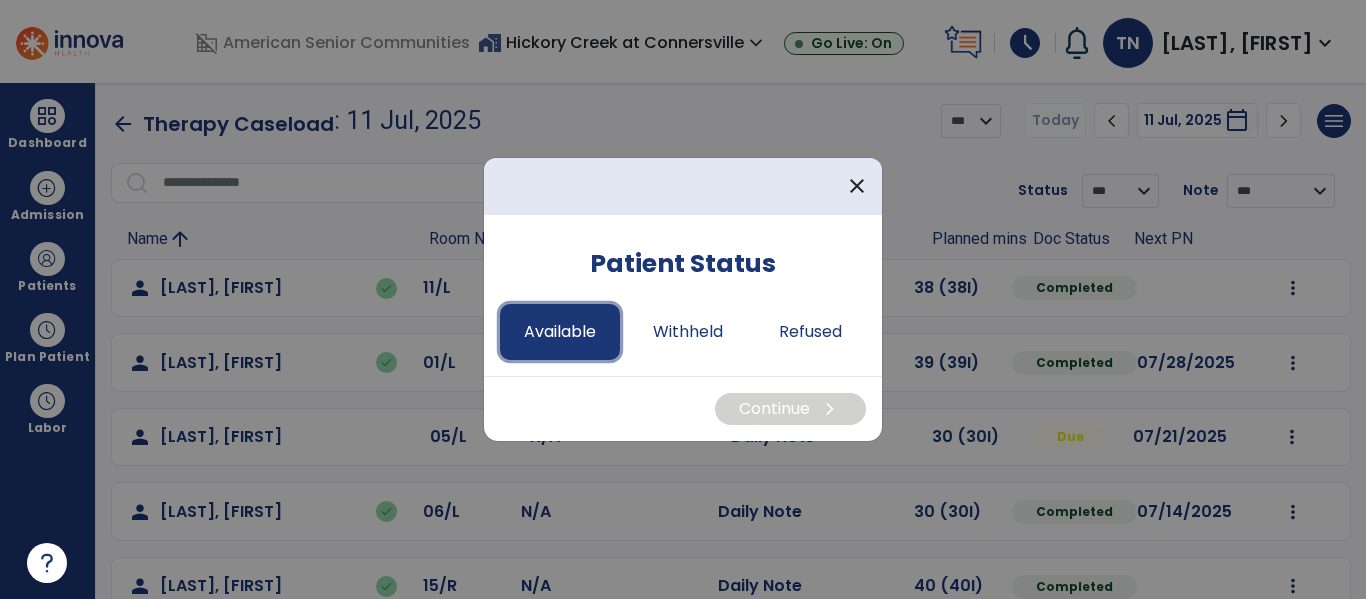 click on "Available" at bounding box center [560, 332] 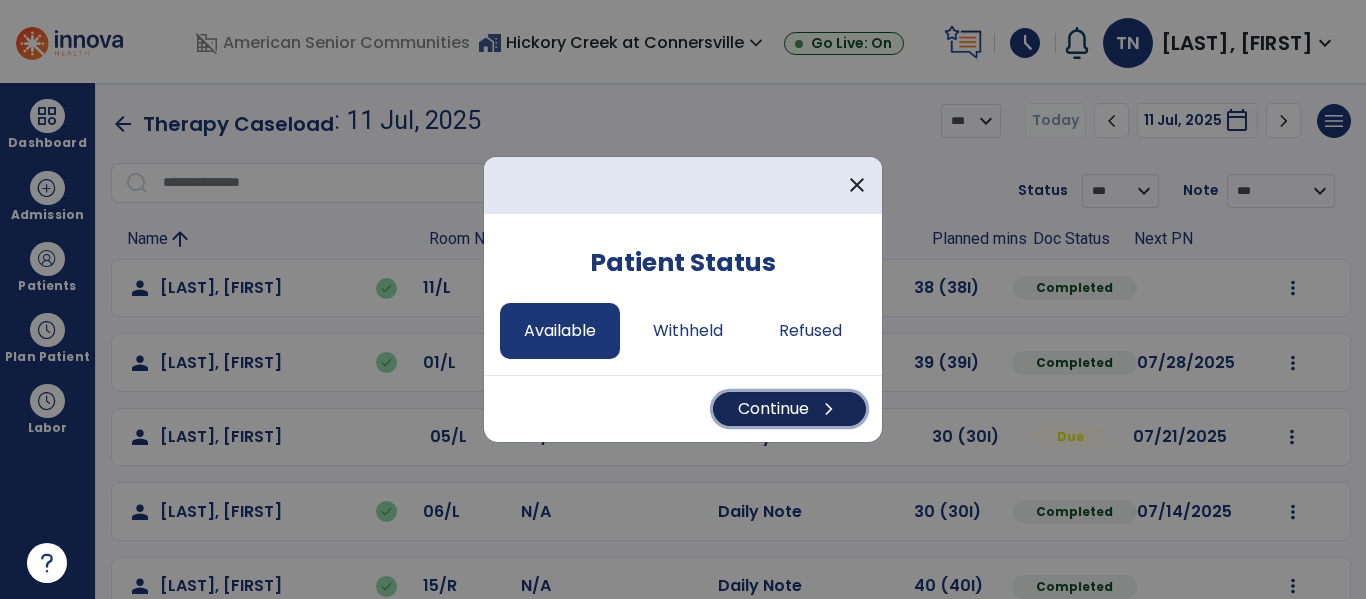 click on "Continue   chevron_right" at bounding box center (789, 409) 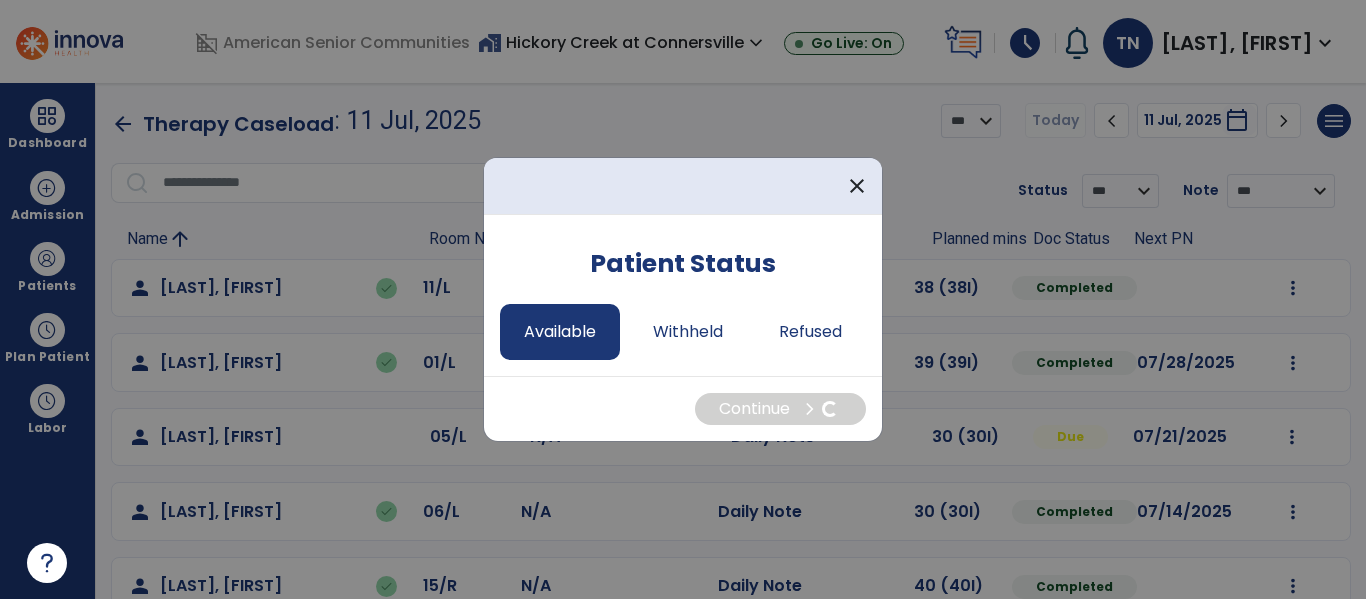 select on "*" 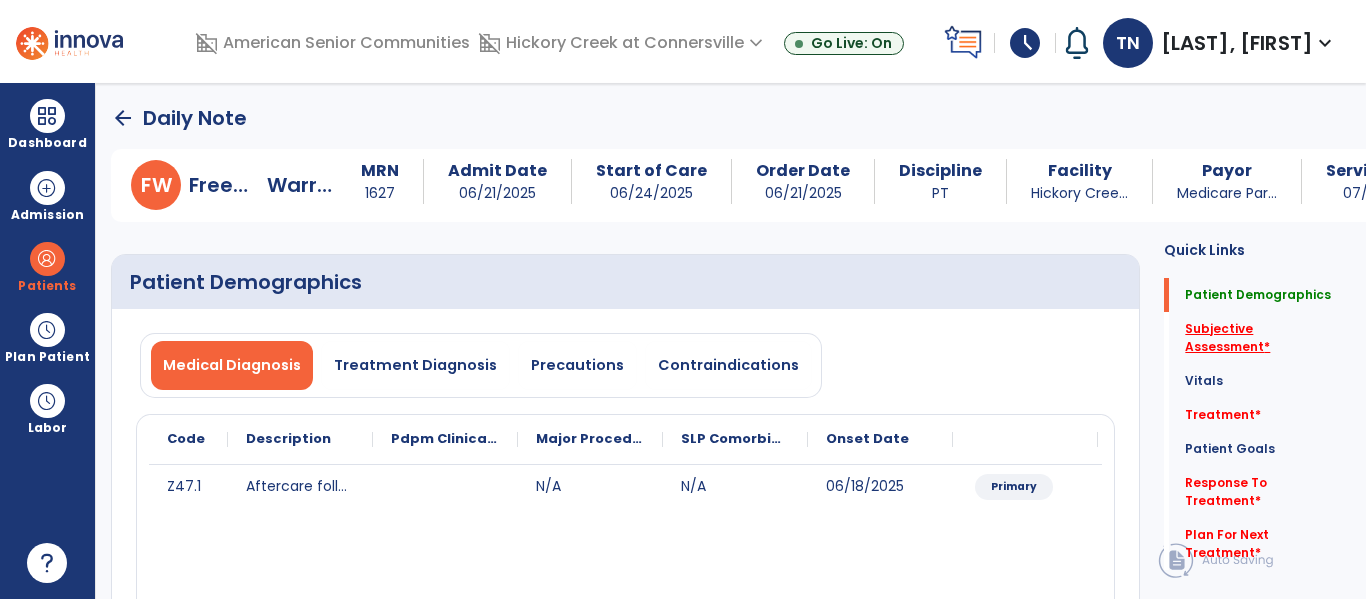 click on "Subjective Assessment   *" 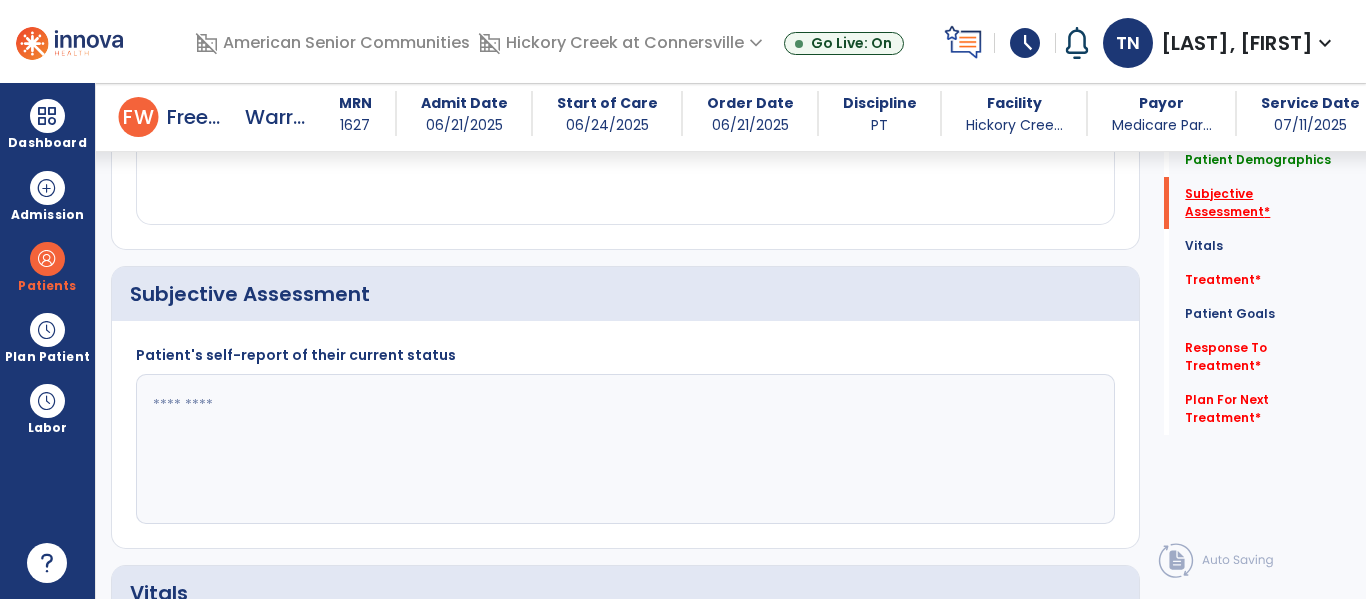 scroll, scrollTop: 457, scrollLeft: 0, axis: vertical 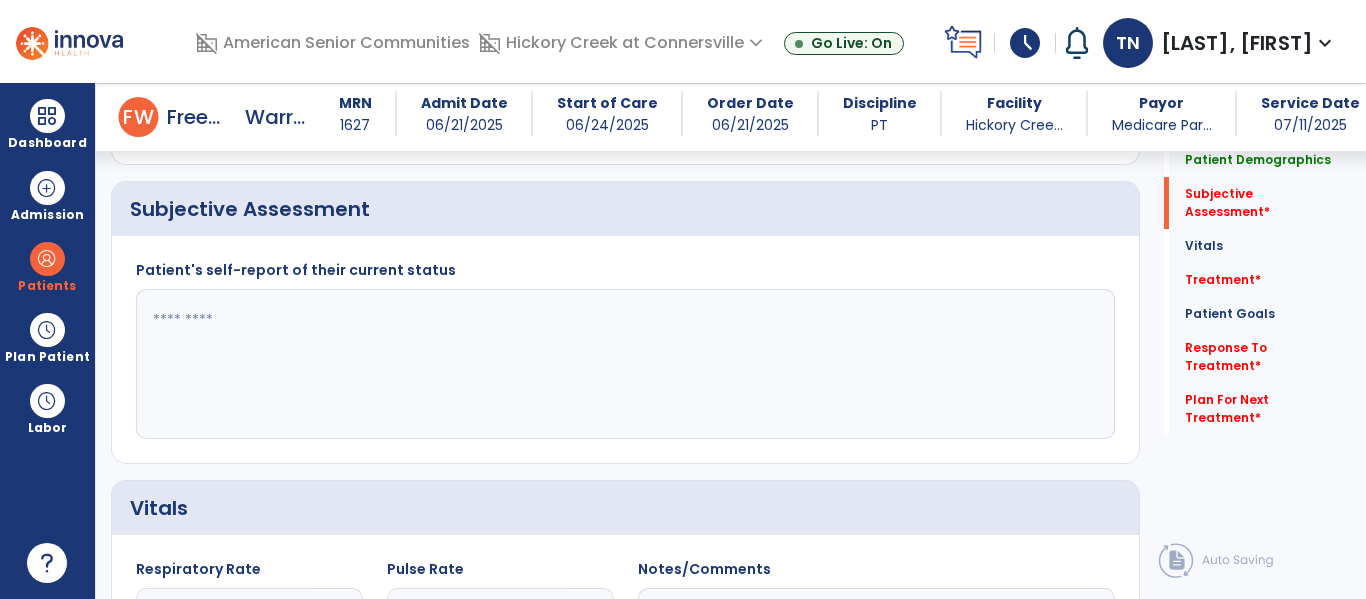 click 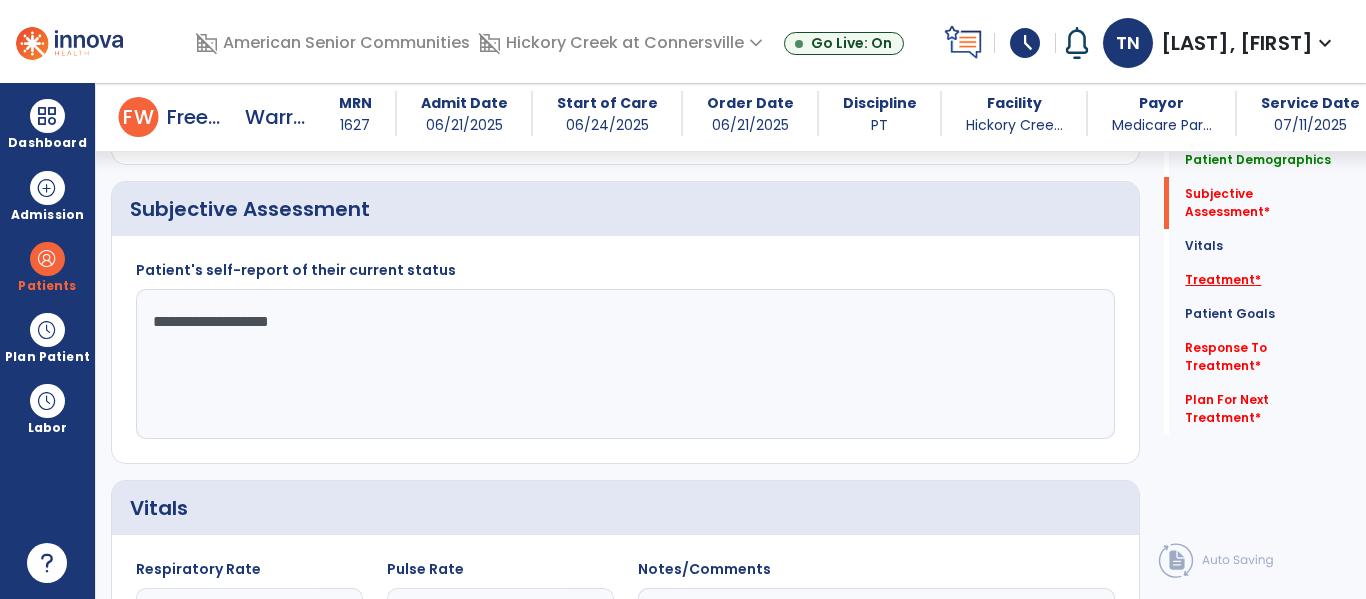 type on "**********" 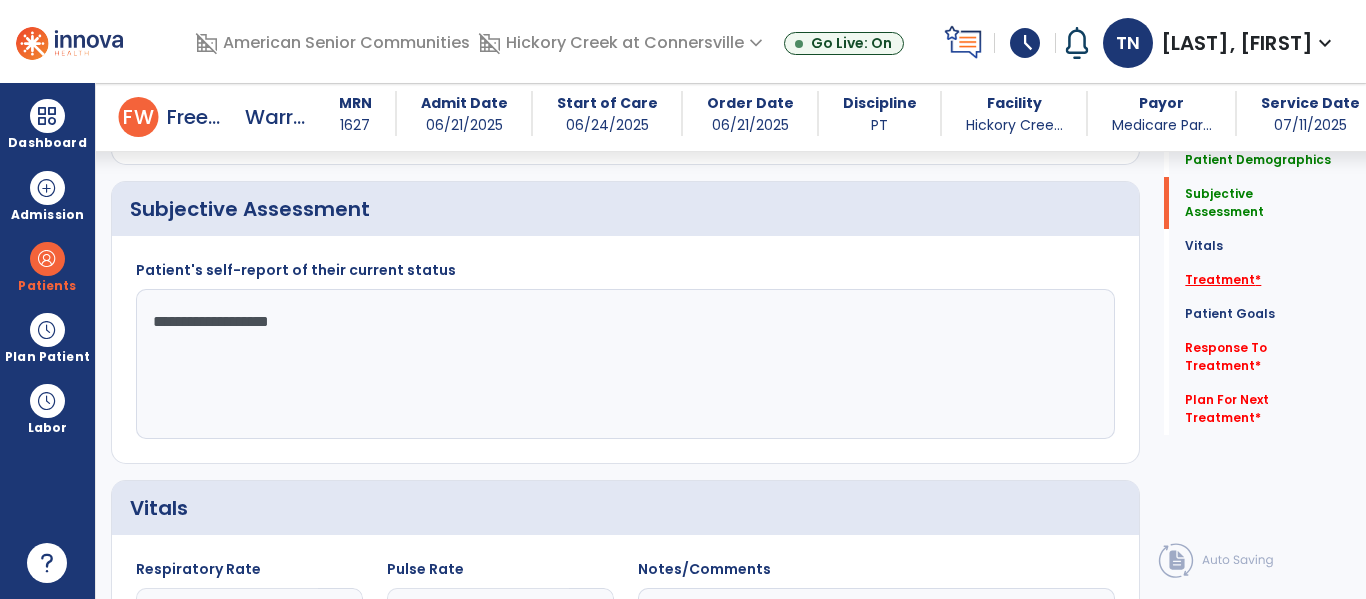 click on "Treatment   *" 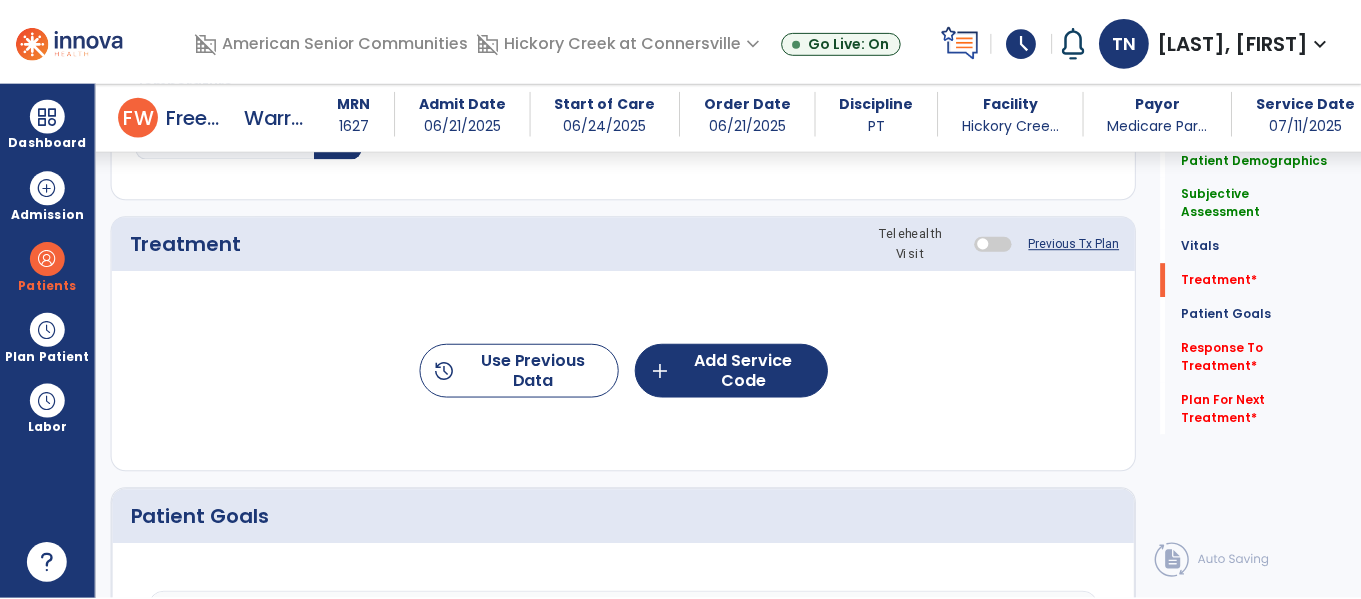 scroll, scrollTop: 1146, scrollLeft: 0, axis: vertical 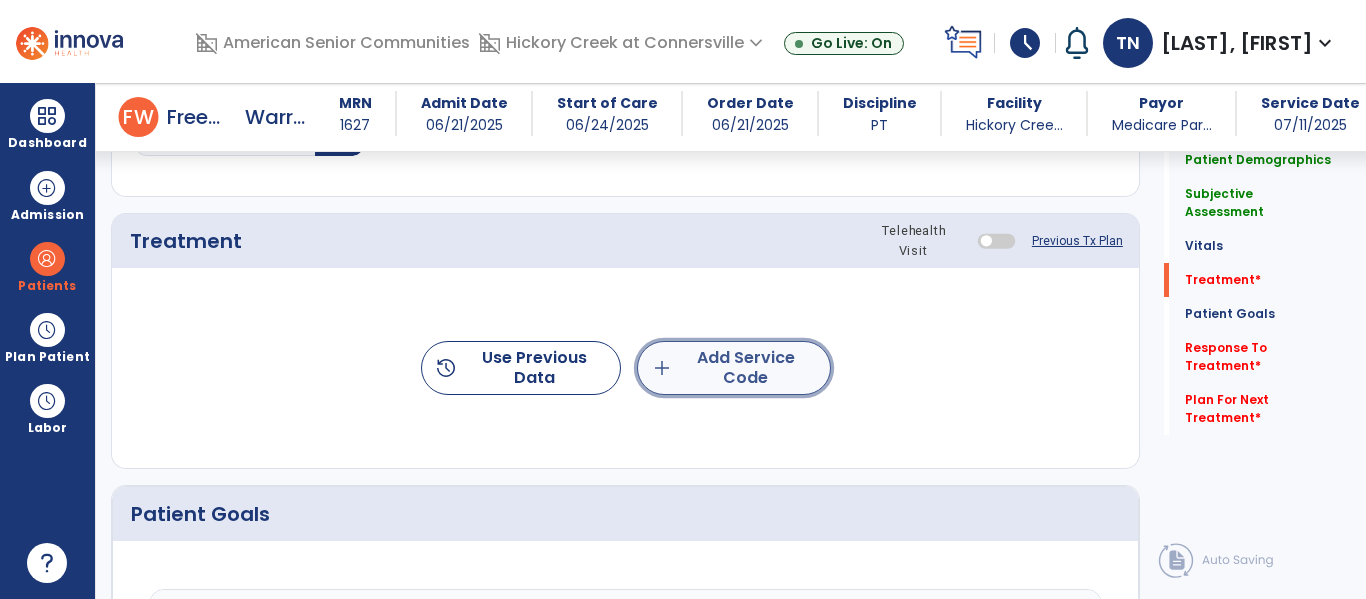 click on "add  Add Service Code" 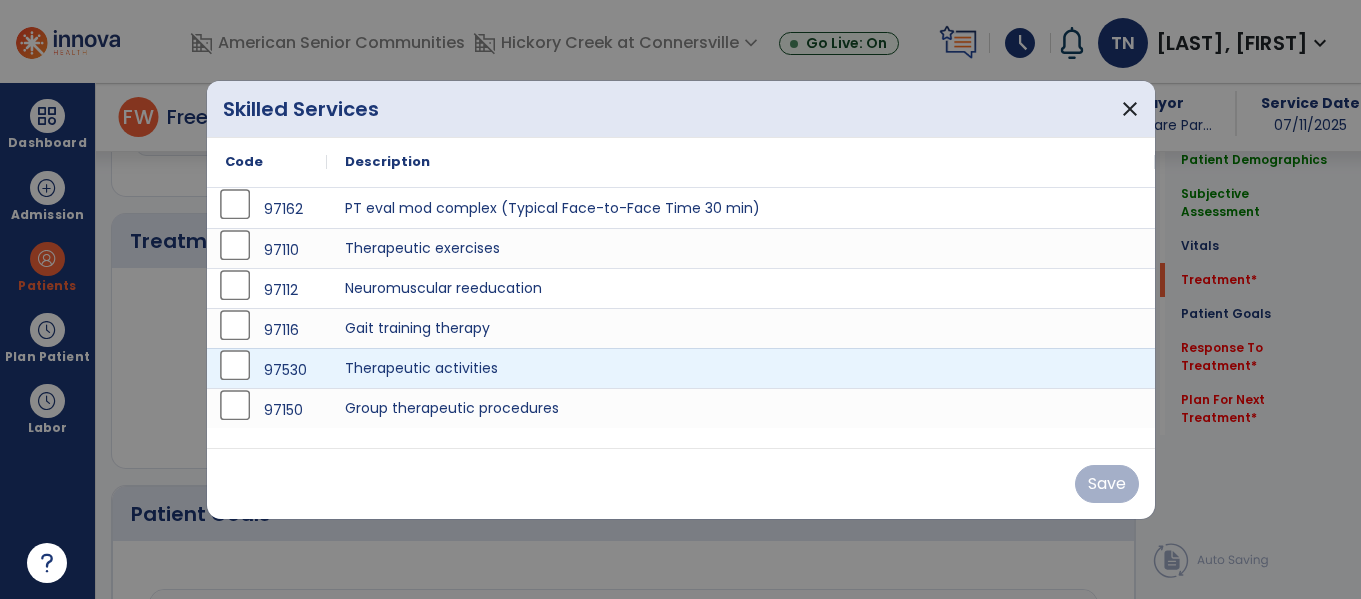 scroll, scrollTop: 1146, scrollLeft: 0, axis: vertical 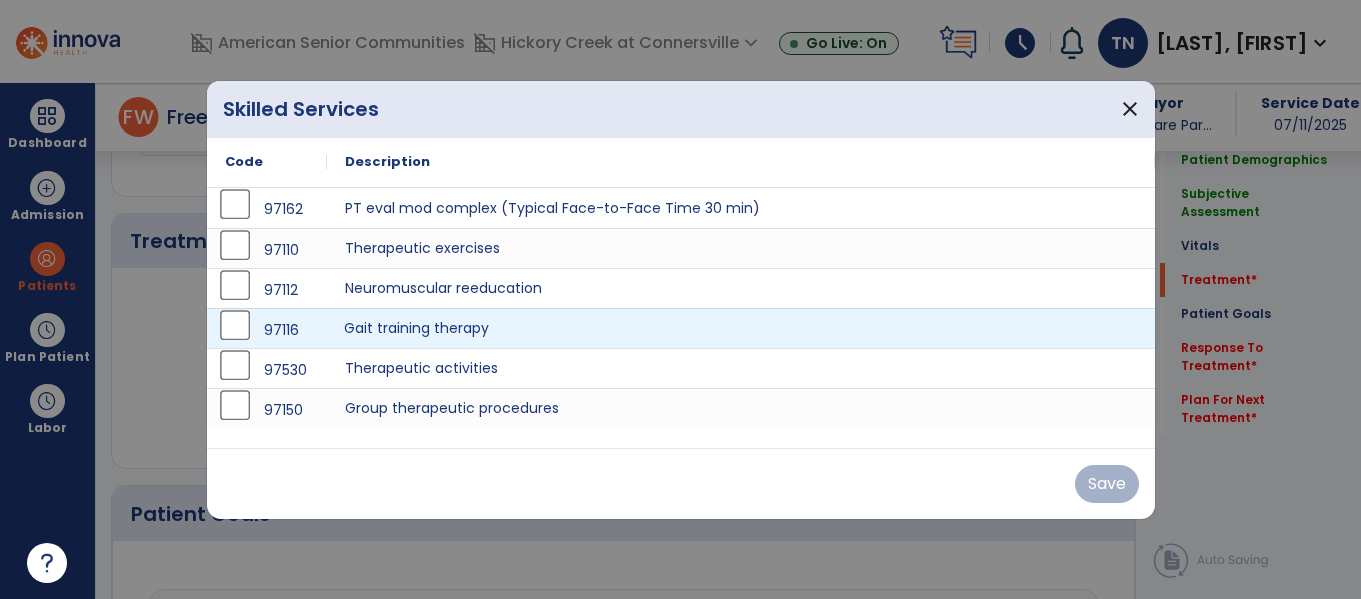 click on "Gait training therapy" at bounding box center [741, 328] 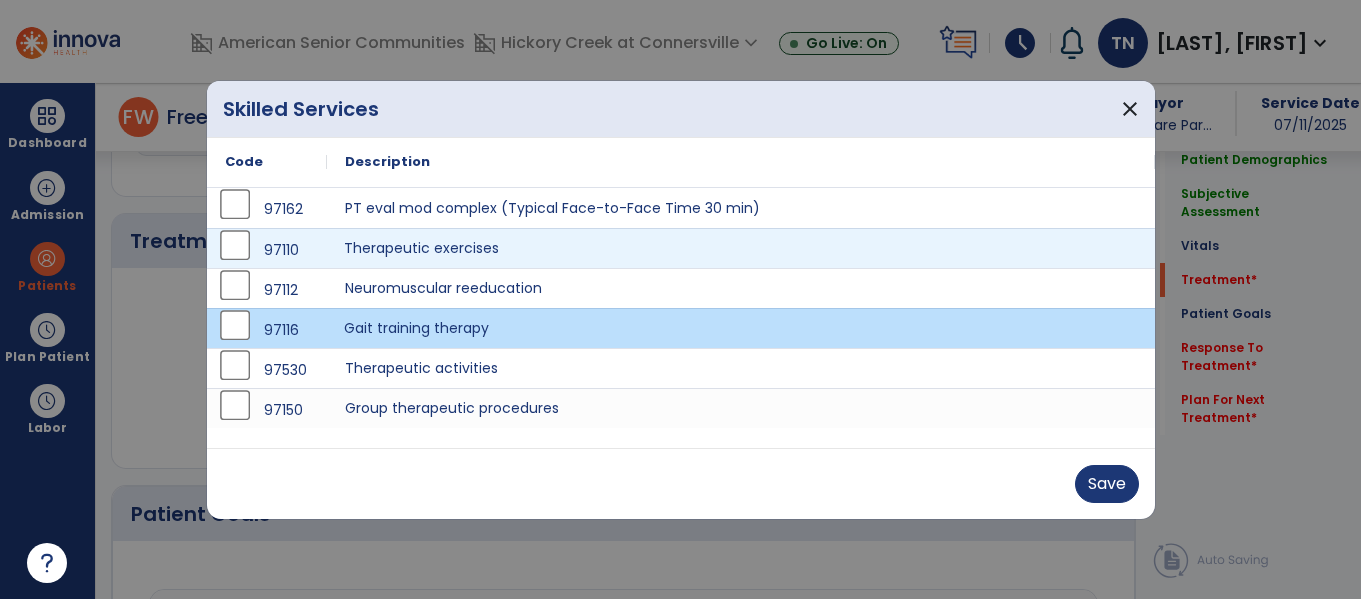 click on "Therapeutic exercises" at bounding box center [741, 248] 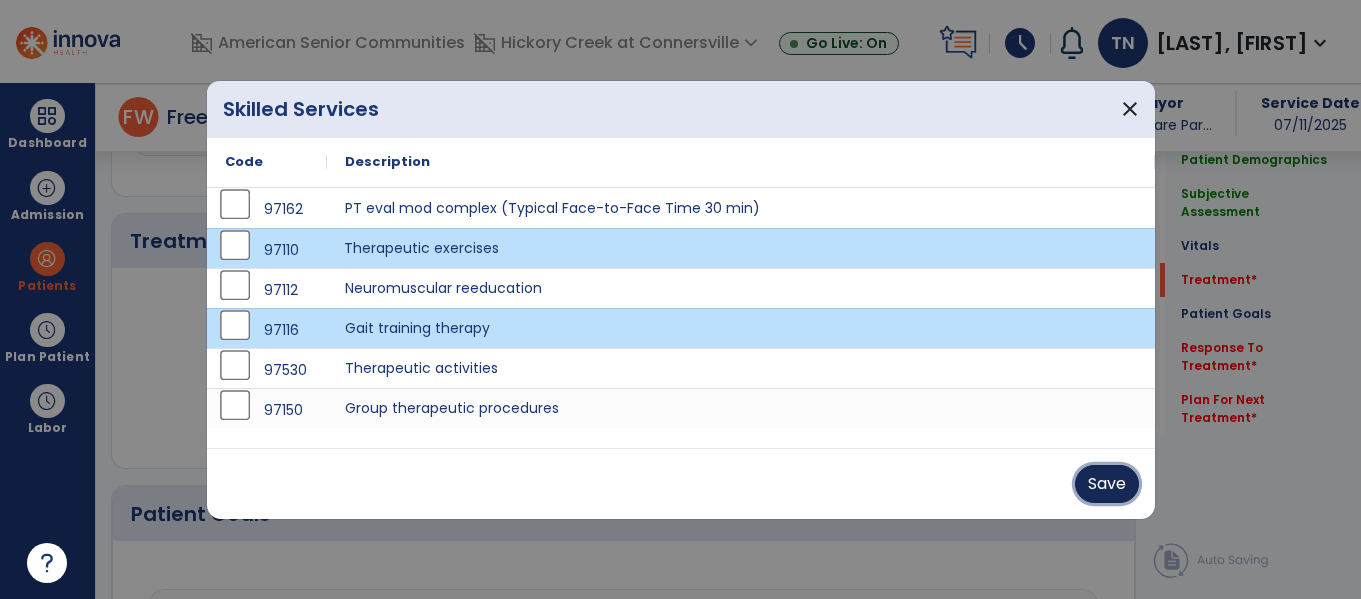 click on "Save" at bounding box center [1107, 484] 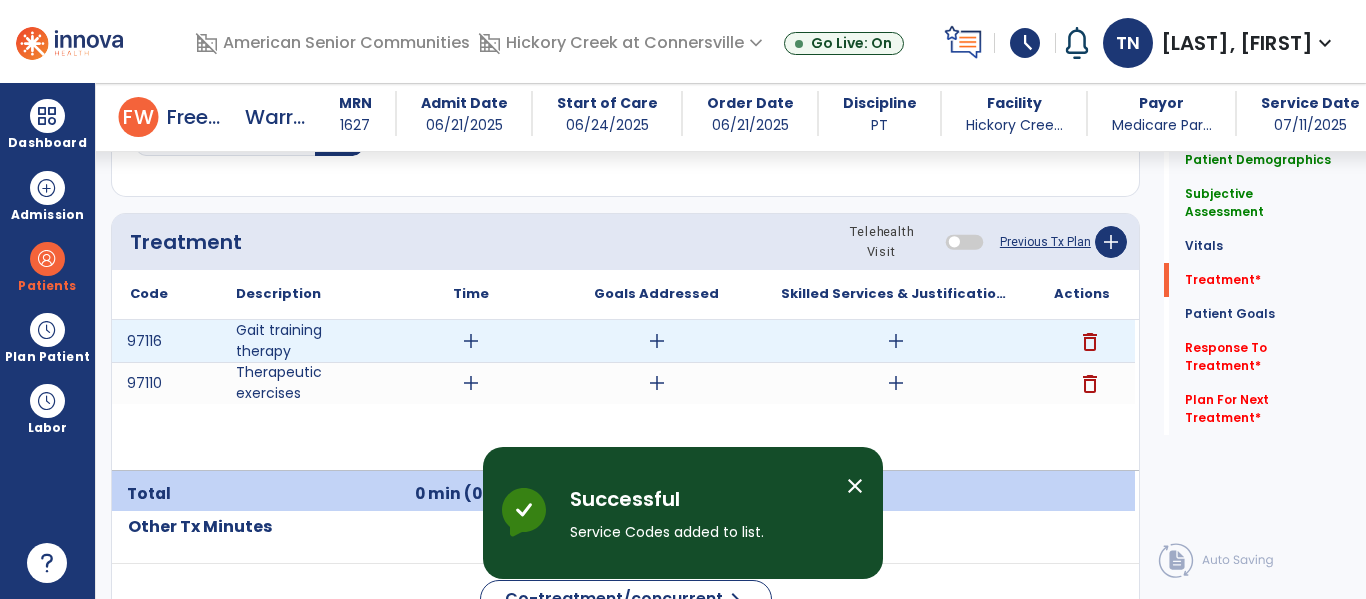 click on "add" at bounding box center [471, 341] 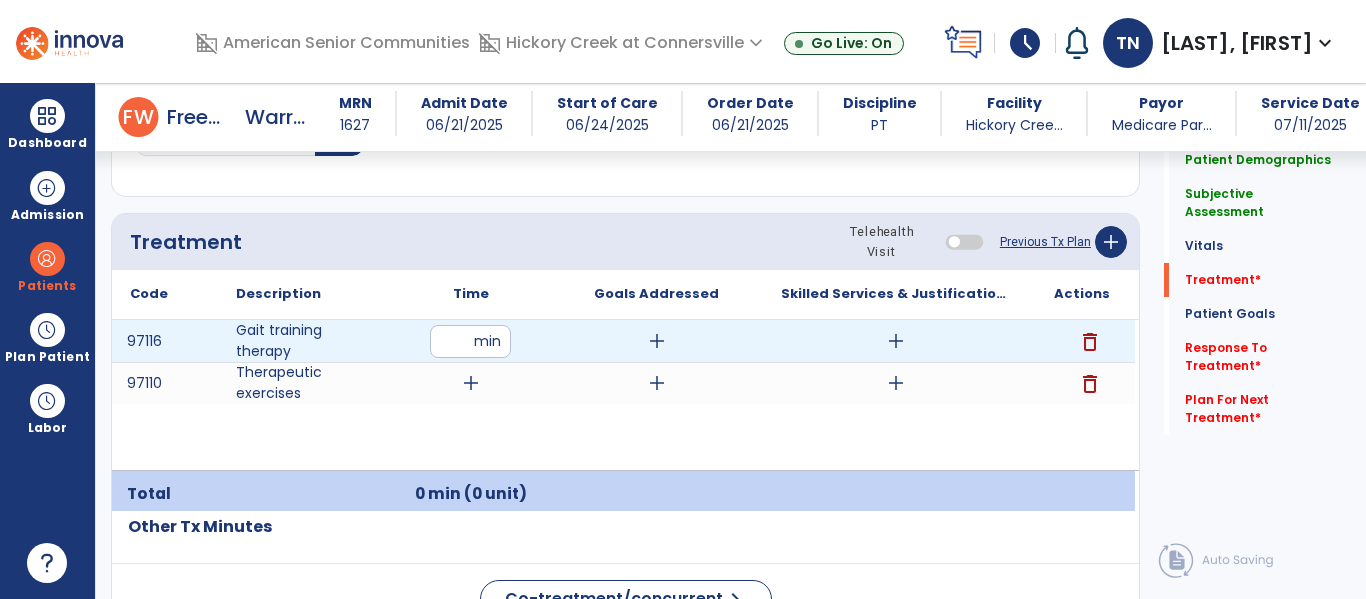 type on "**" 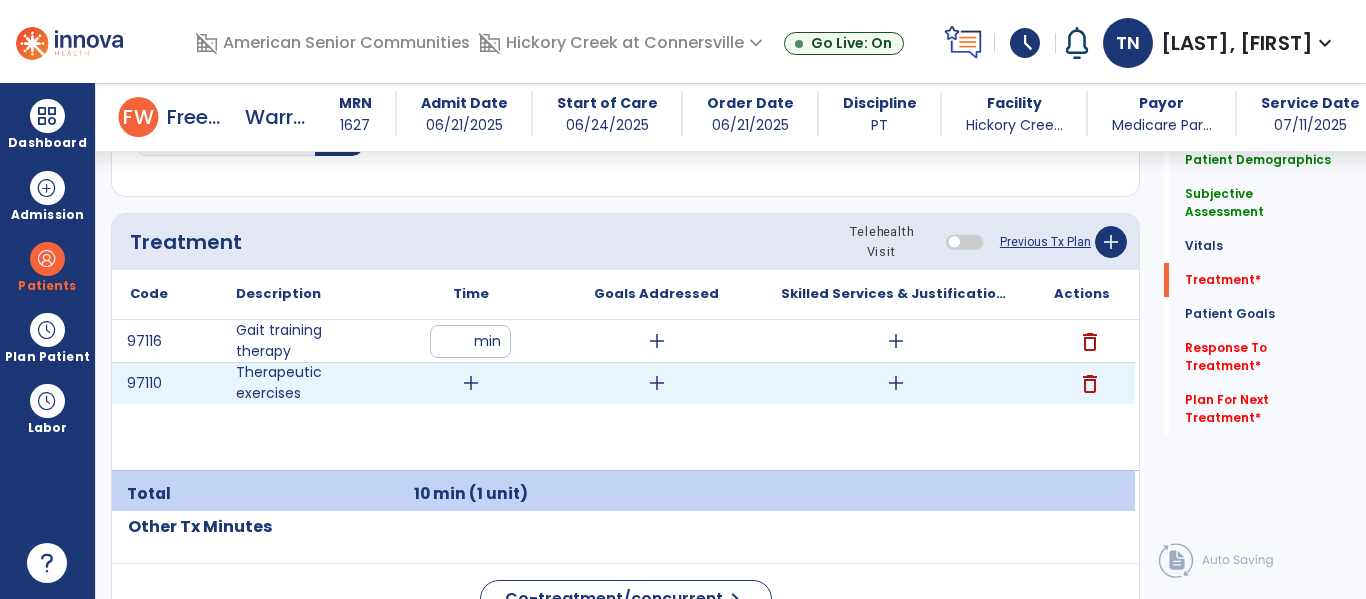 click on "add" at bounding box center (471, 383) 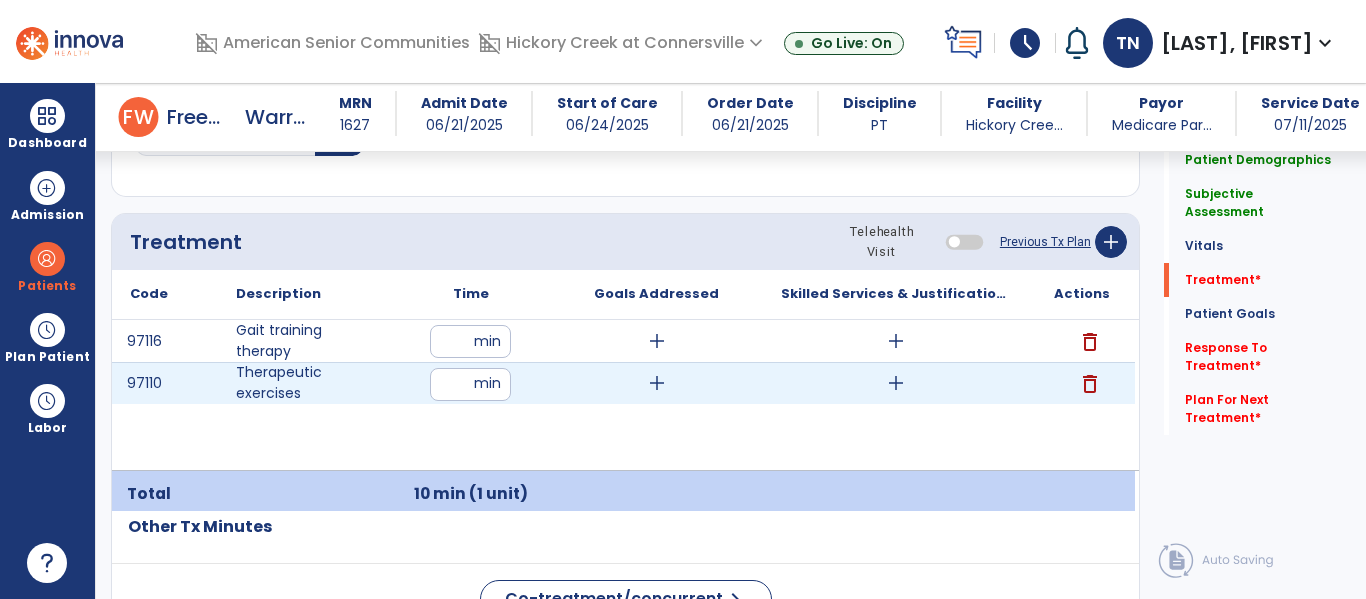 type on "**" 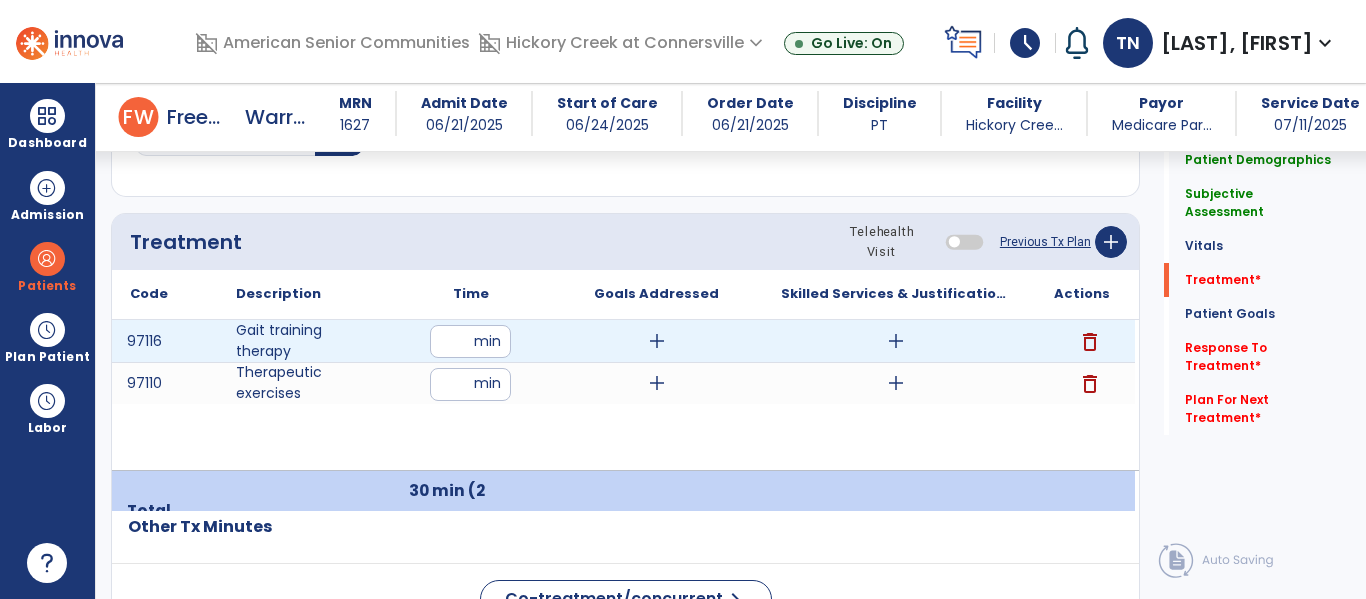 click on "add" at bounding box center [657, 341] 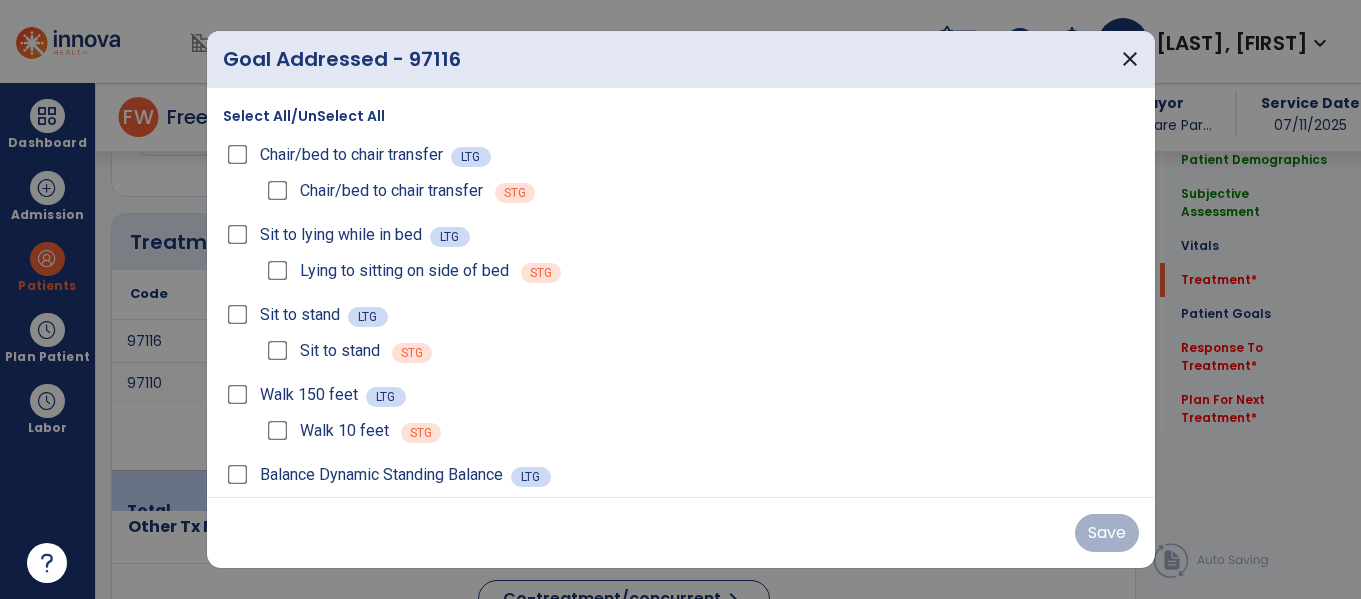 scroll, scrollTop: 1146, scrollLeft: 0, axis: vertical 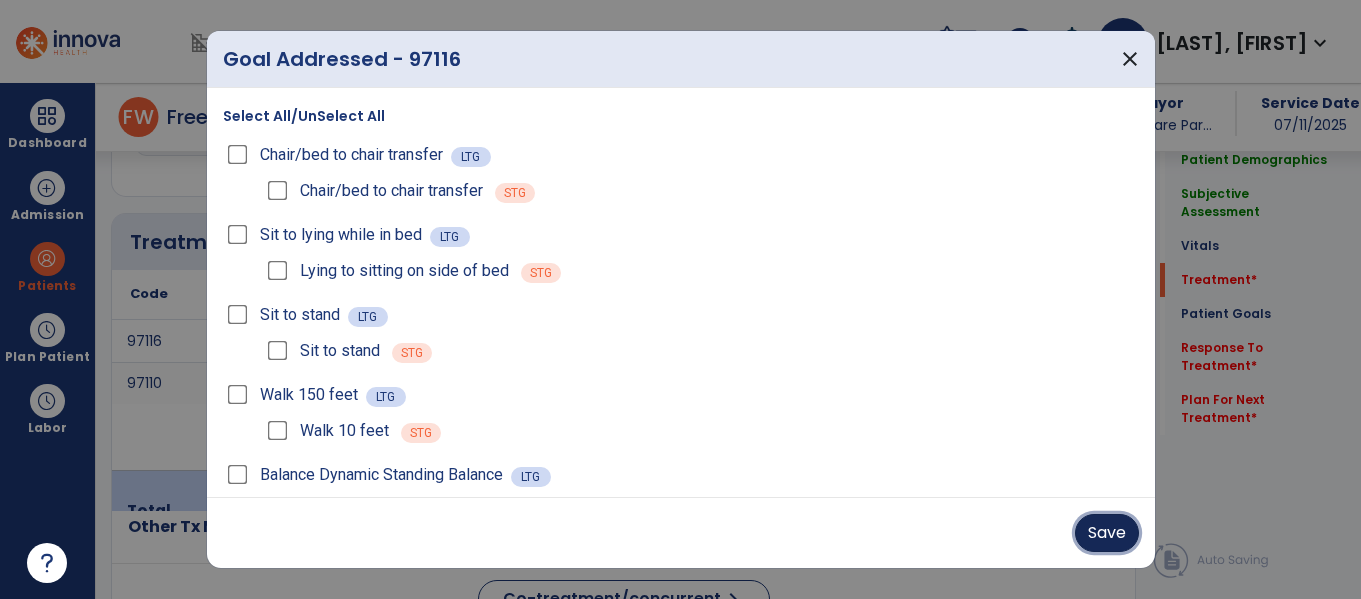 click on "Save" at bounding box center (1107, 533) 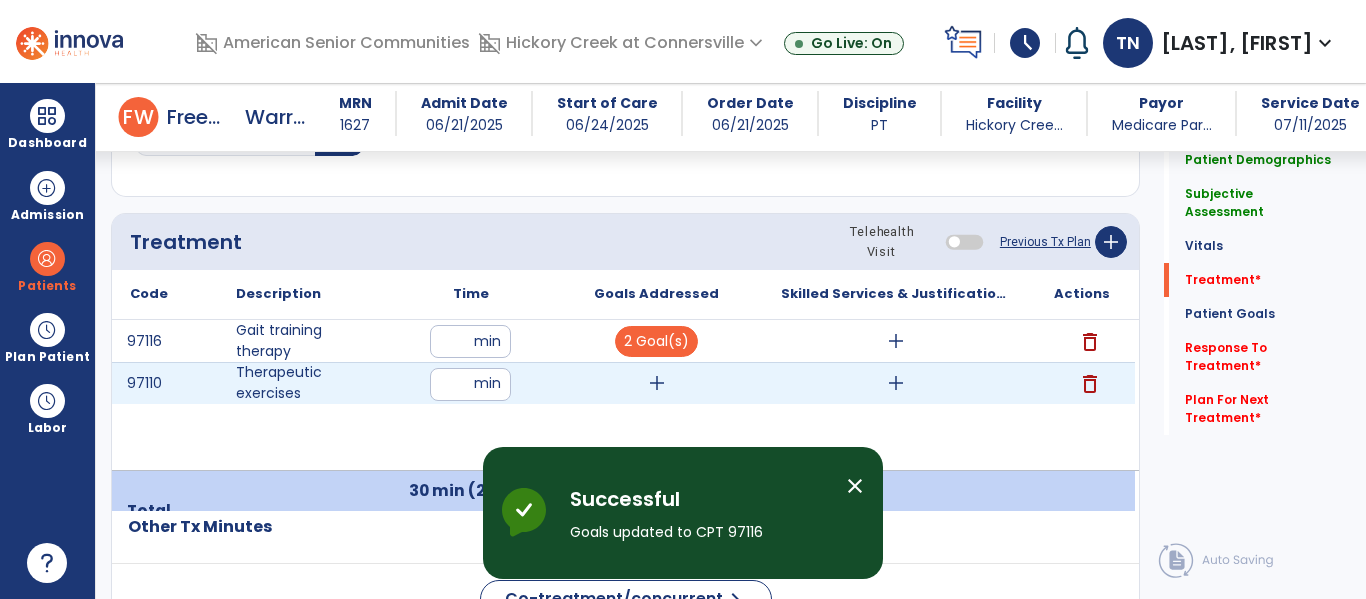 click on "add" at bounding box center (657, 383) 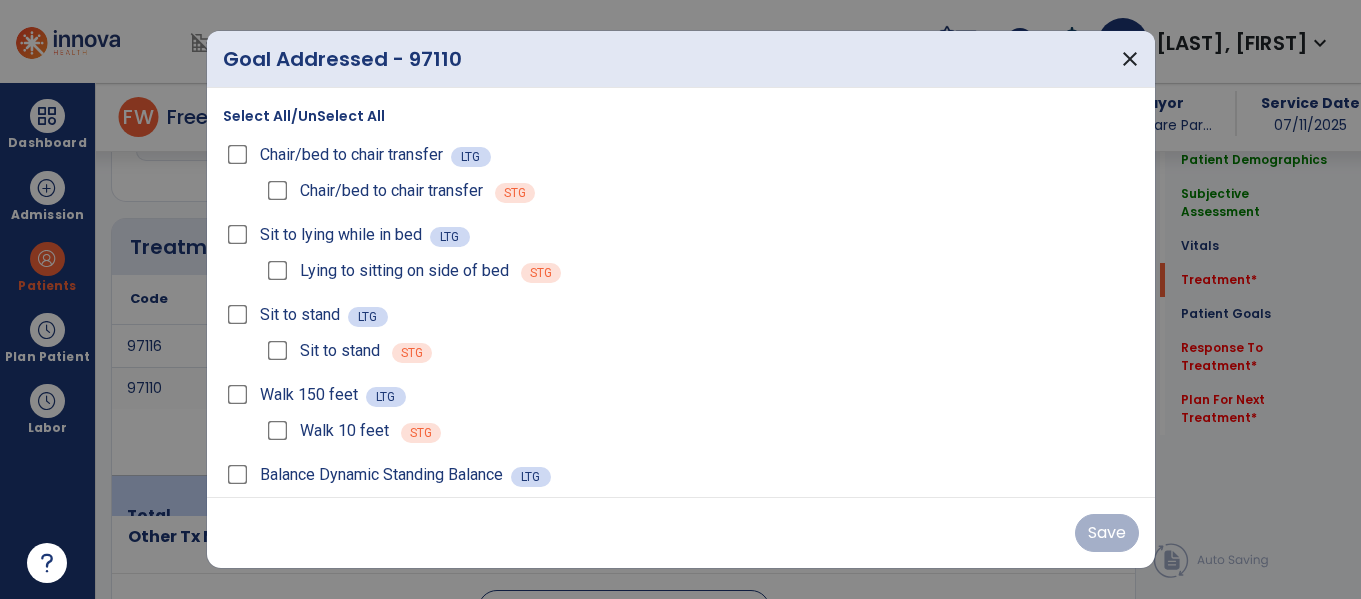 scroll, scrollTop: 1146, scrollLeft: 0, axis: vertical 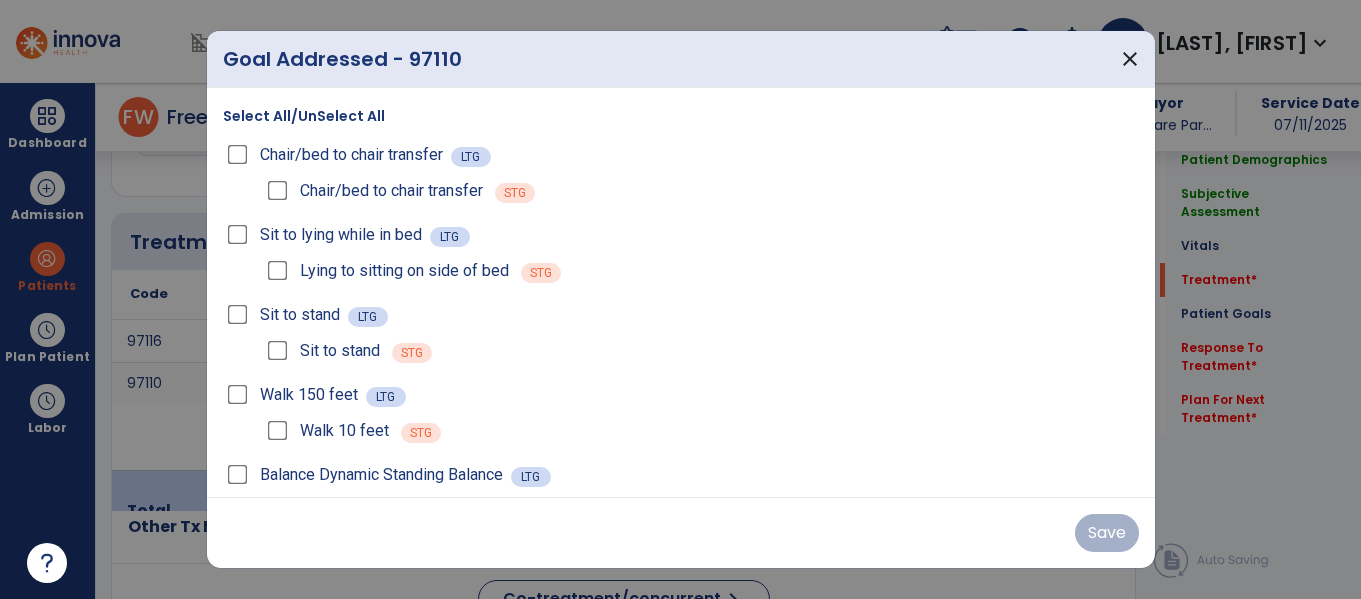 click on "Select All/UnSelect All" at bounding box center (304, 116) 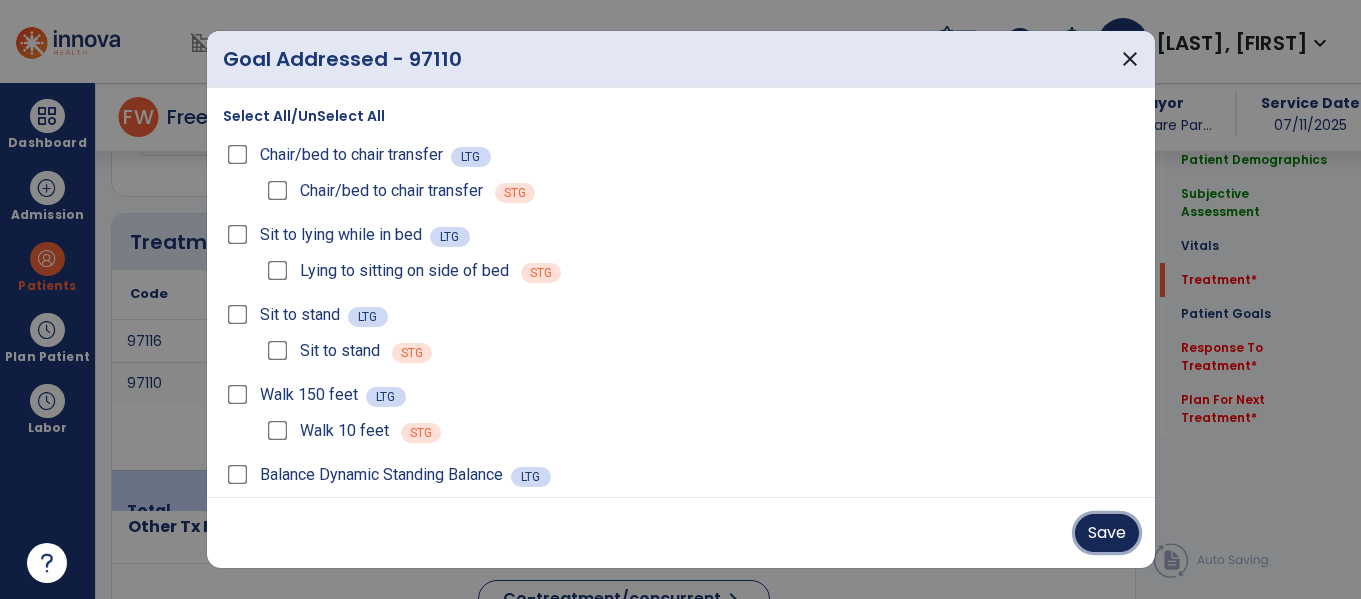 click on "Save" at bounding box center (1107, 533) 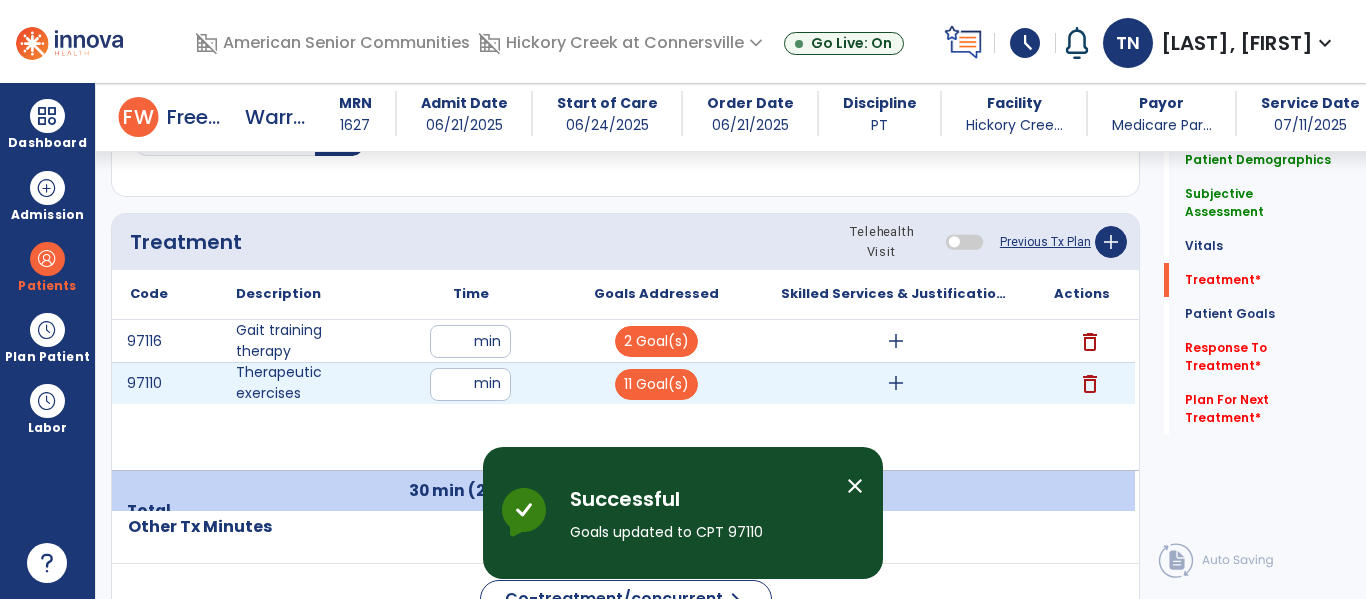 click on "add" at bounding box center [896, 383] 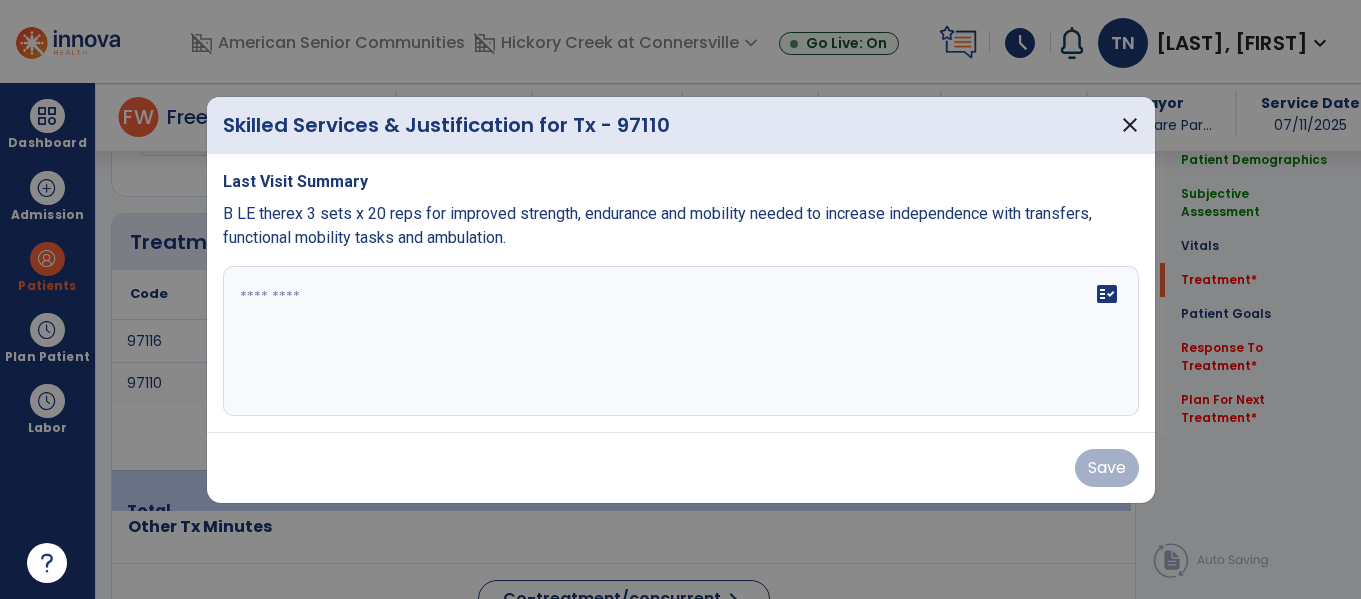 scroll, scrollTop: 1146, scrollLeft: 0, axis: vertical 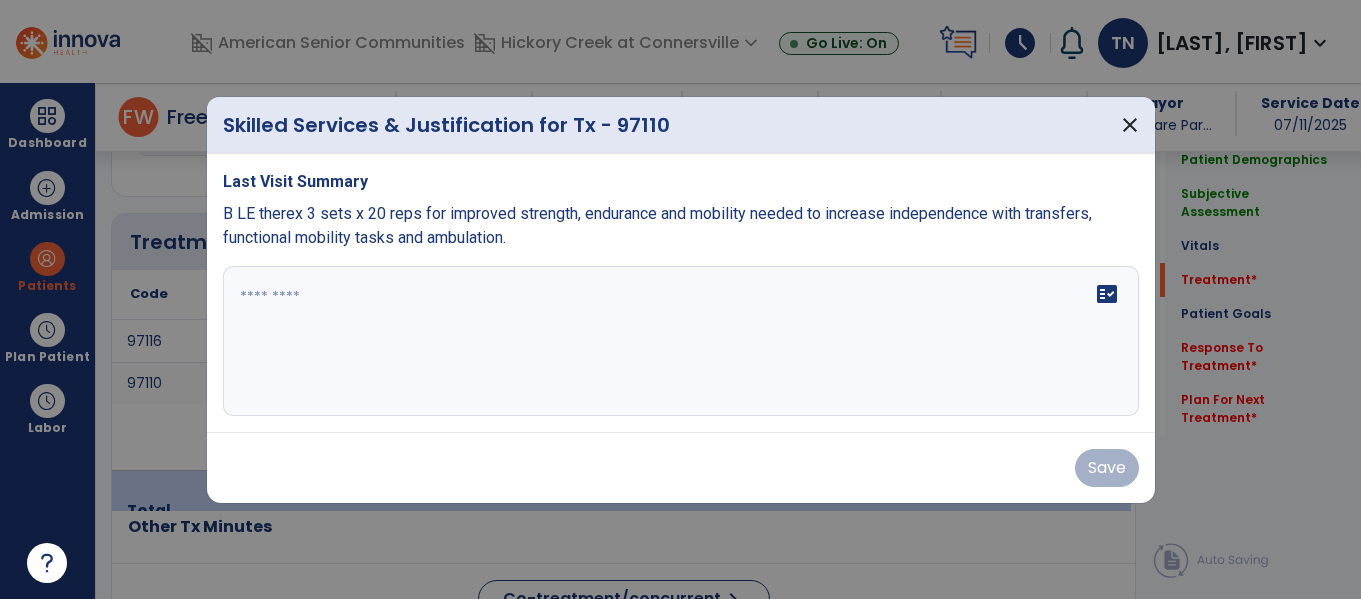 click at bounding box center [681, 341] 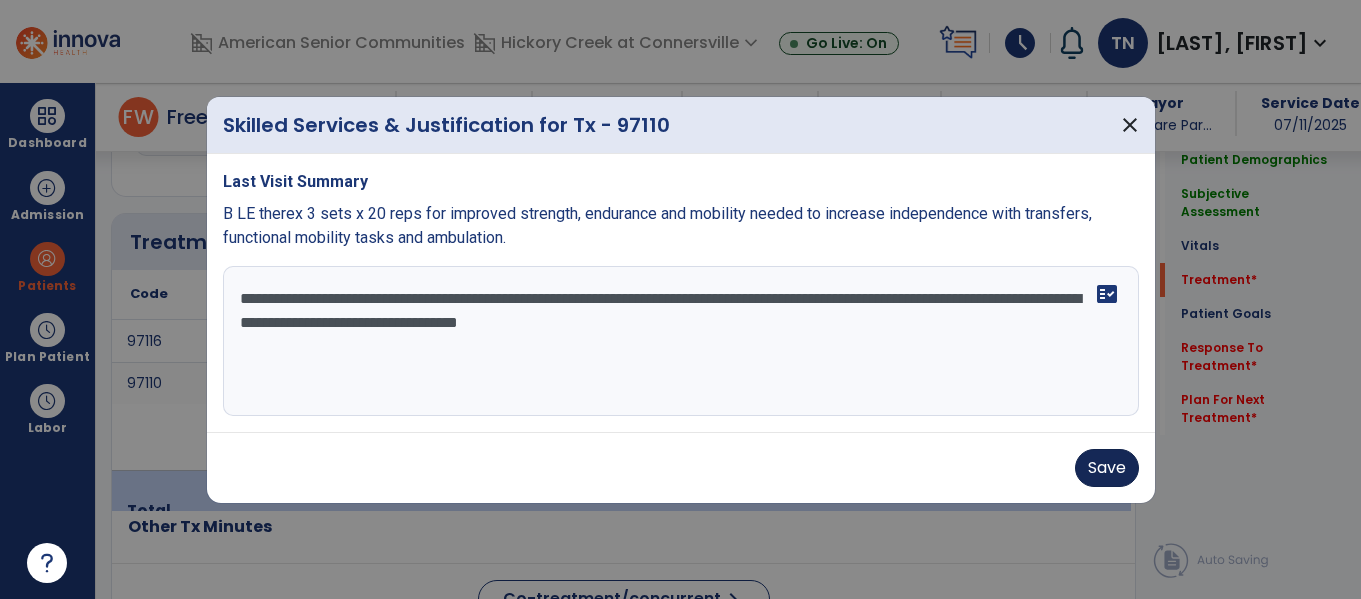 type on "**********" 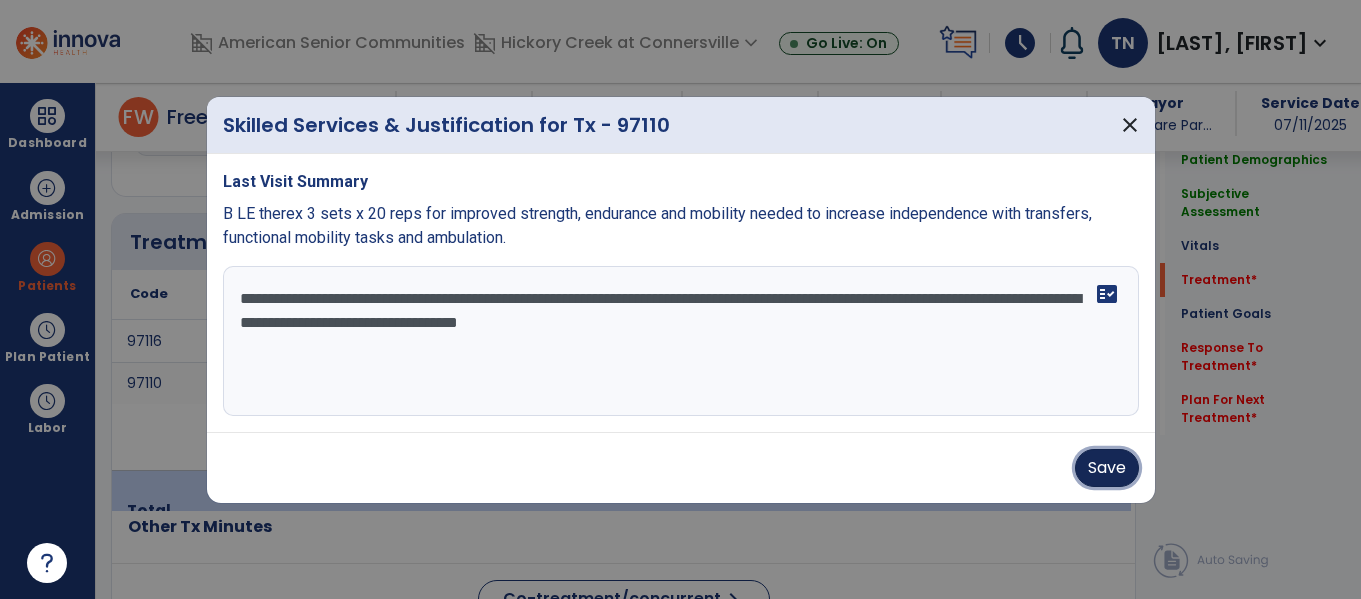 click on "Save" at bounding box center [1107, 468] 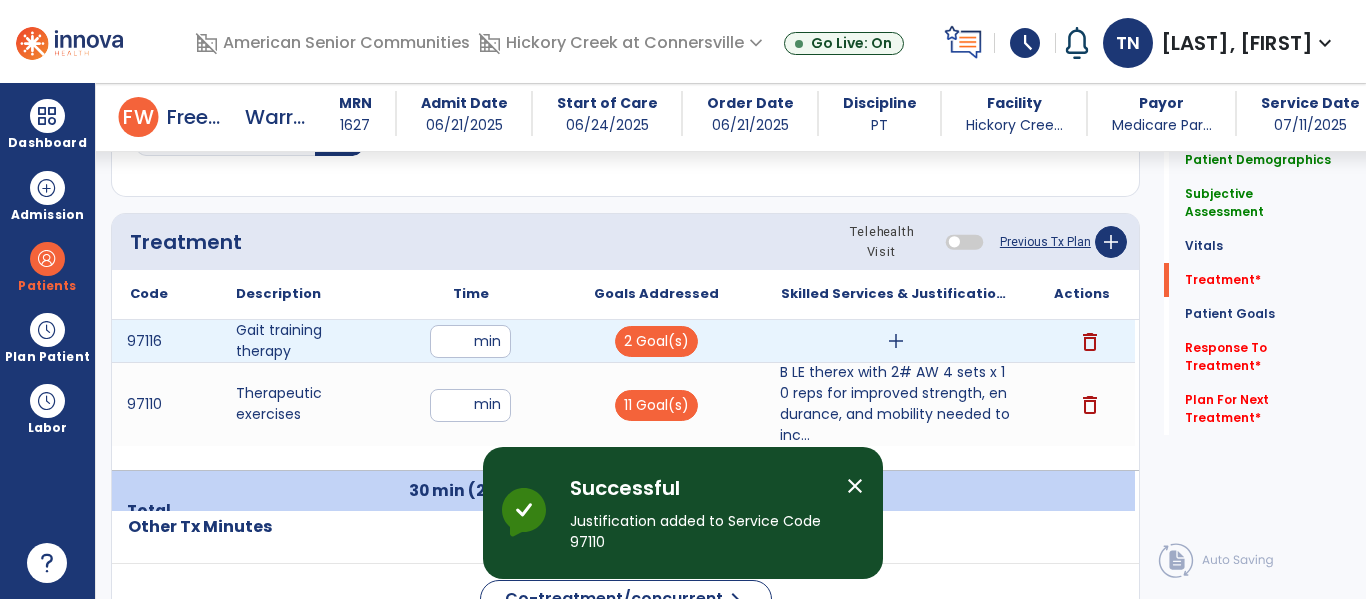 click on "add" at bounding box center [896, 341] 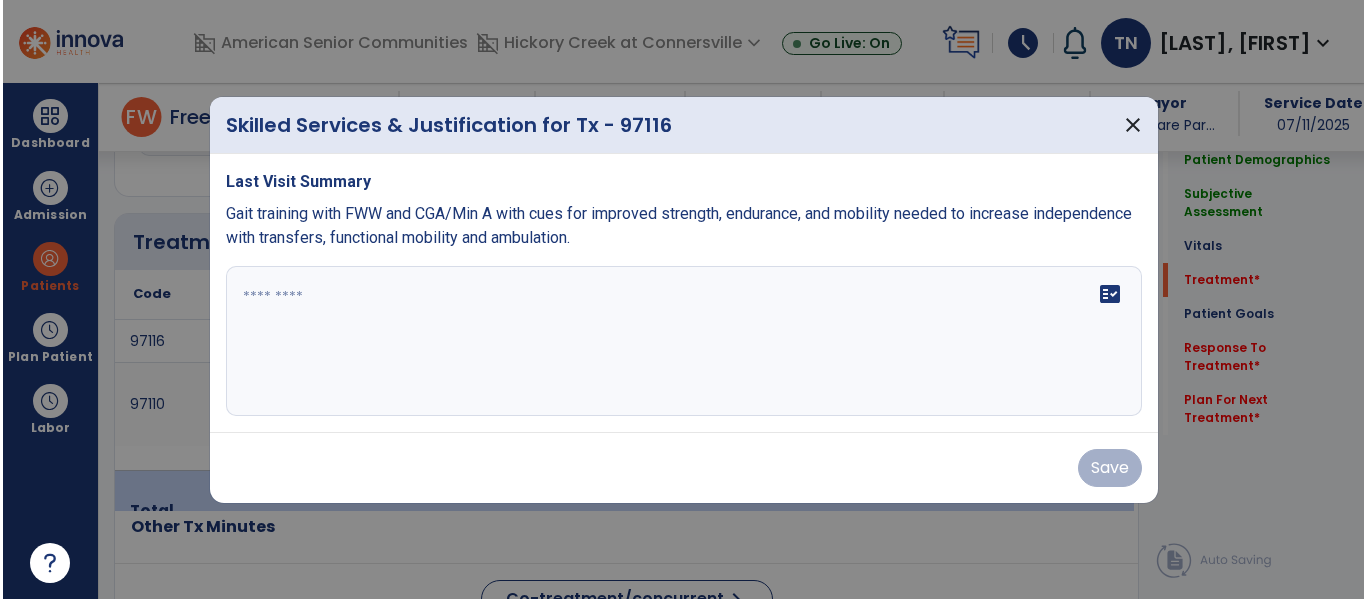 scroll, scrollTop: 1146, scrollLeft: 0, axis: vertical 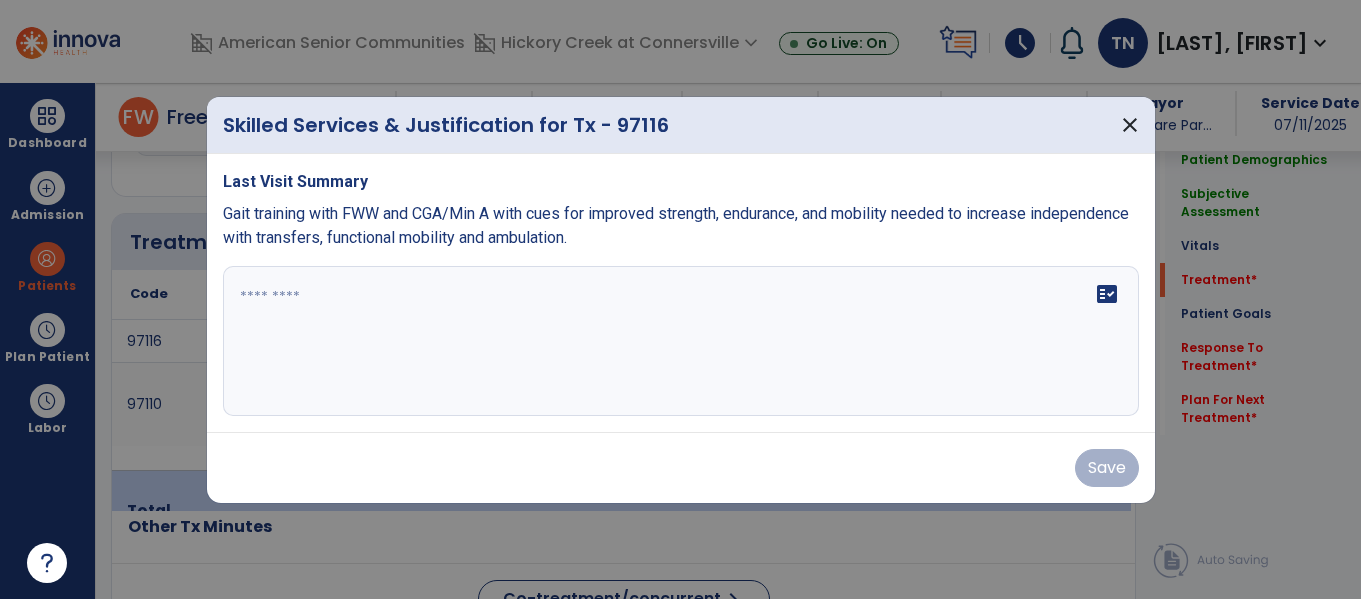 click on "fact_check" at bounding box center (681, 341) 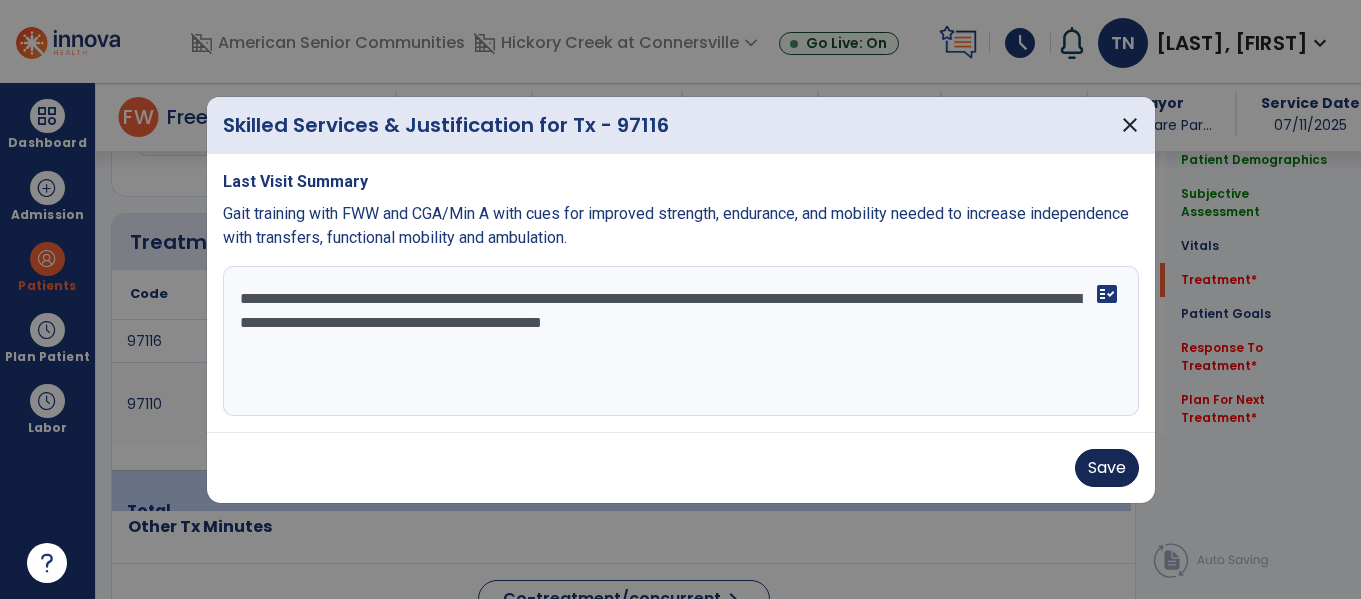 type on "**********" 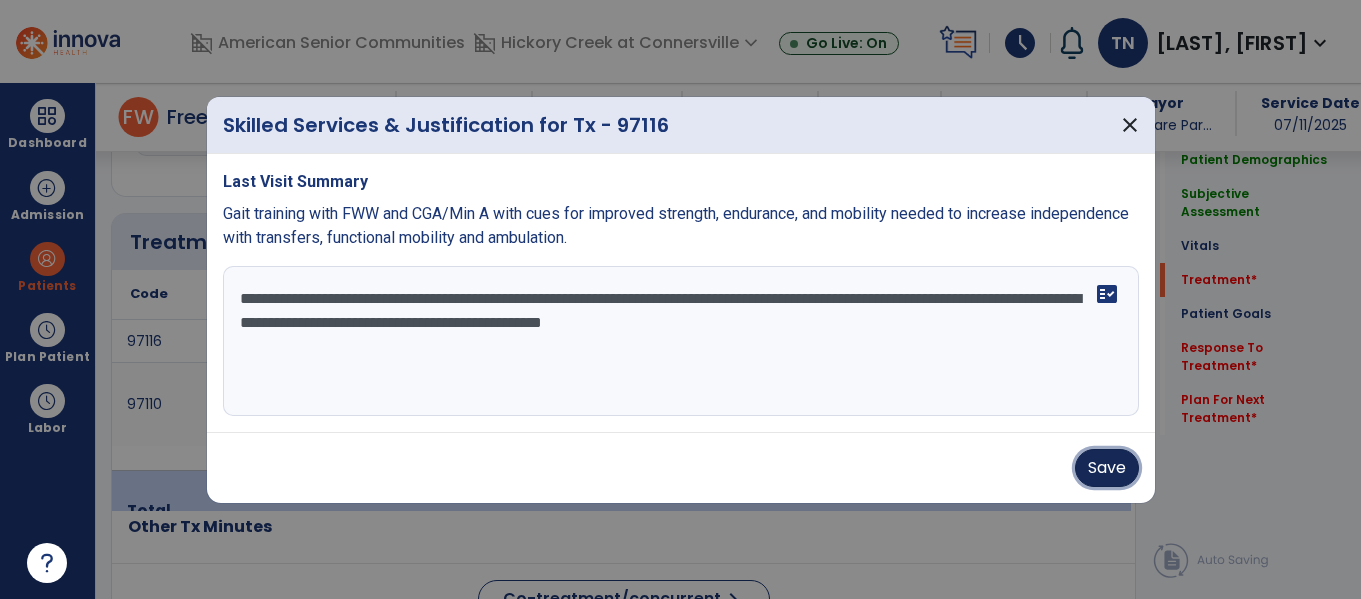 click on "Save" at bounding box center [1107, 468] 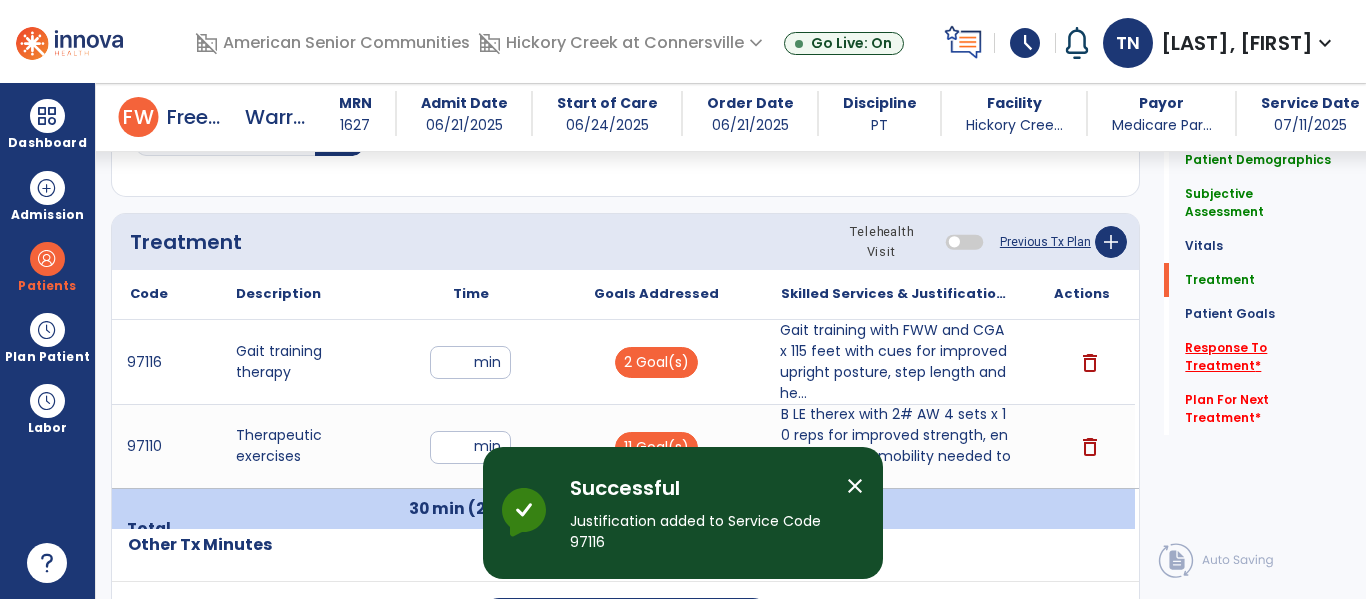 click on "Response To Treatment   *" 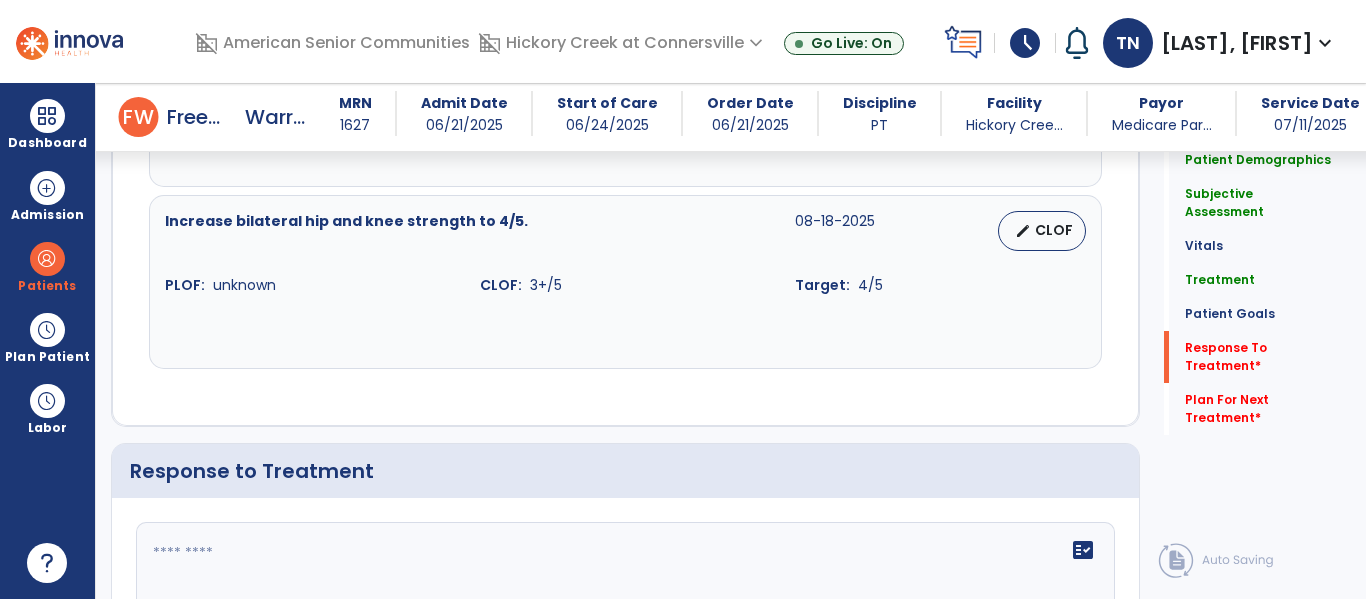 scroll, scrollTop: 3531, scrollLeft: 0, axis: vertical 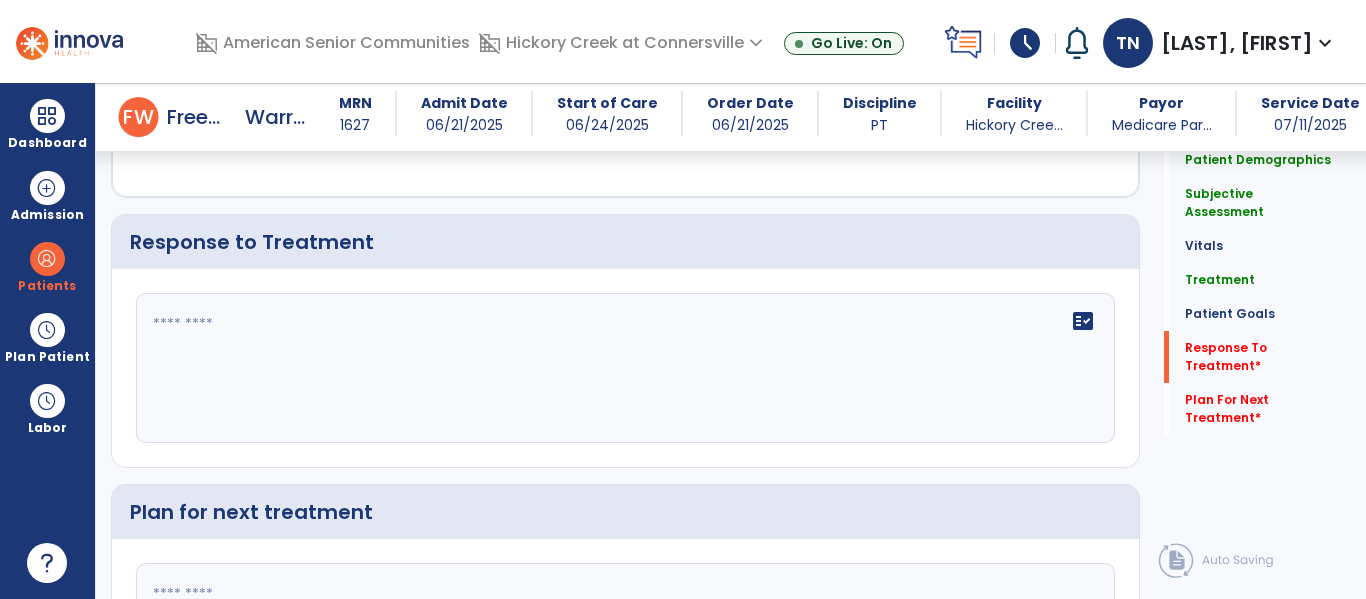 click on "fact_check" 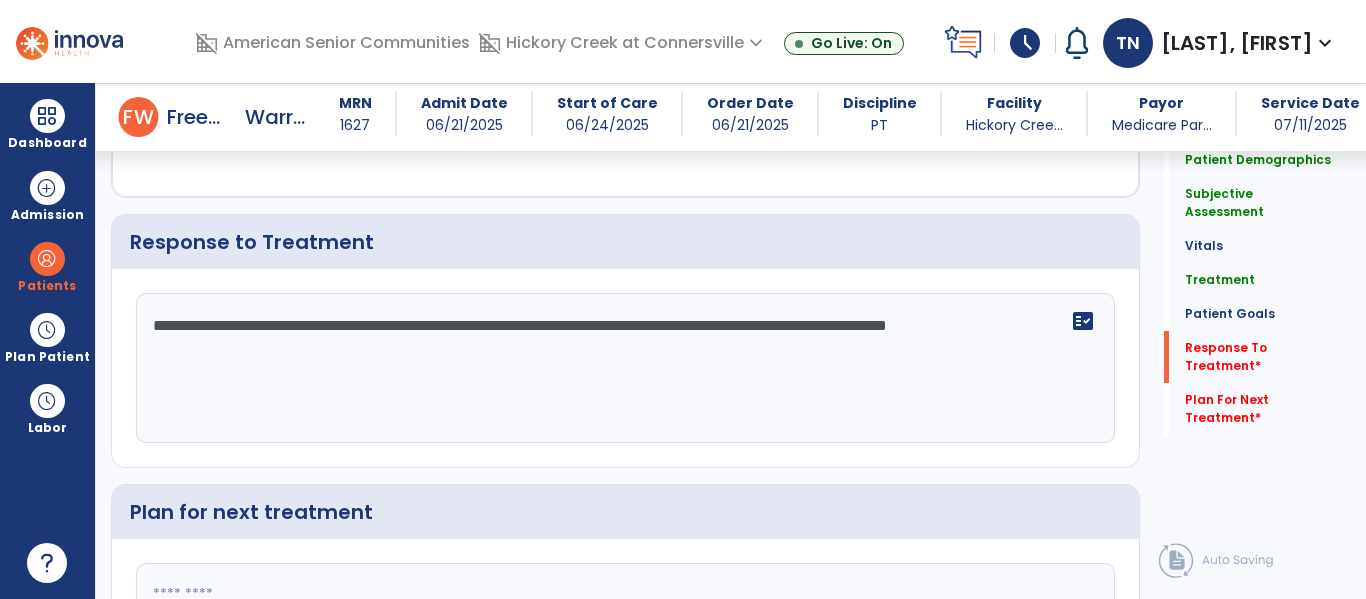 type on "**********" 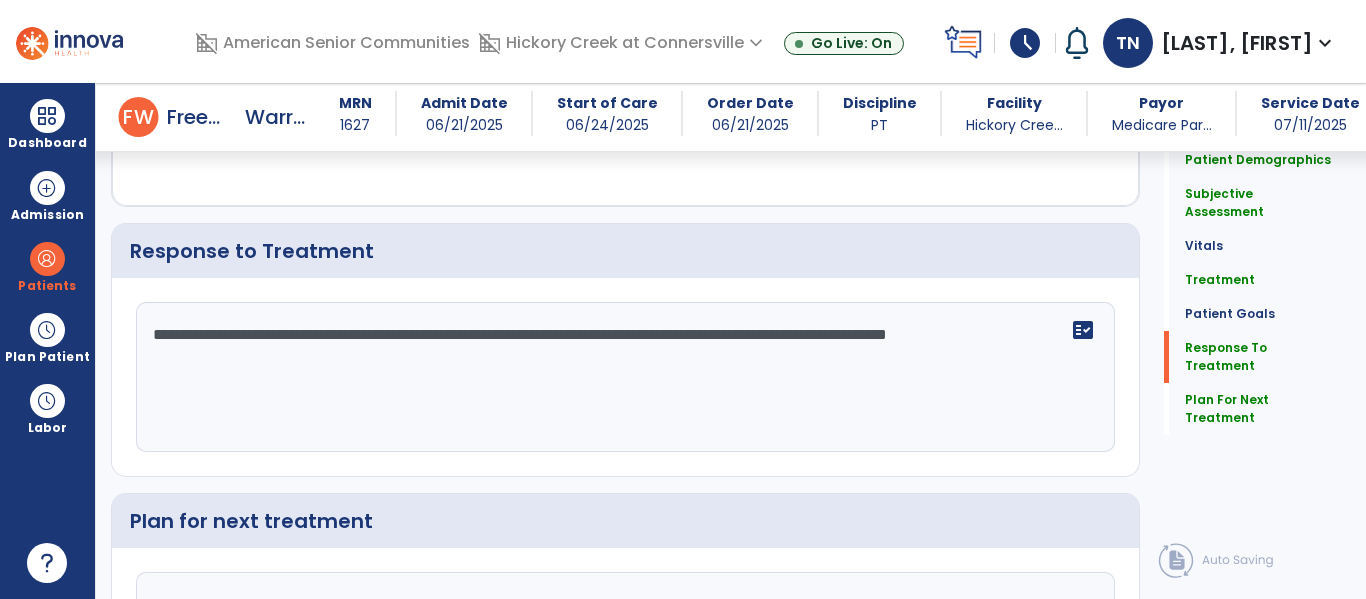 scroll, scrollTop: 3540, scrollLeft: 0, axis: vertical 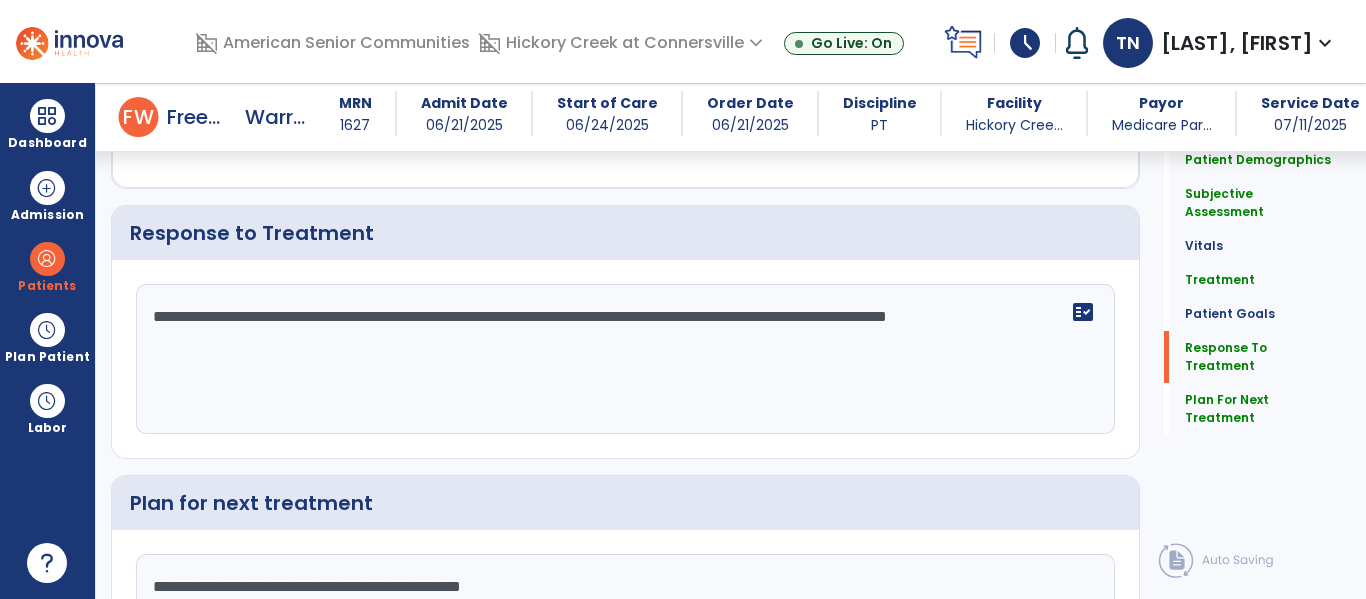 type on "**********" 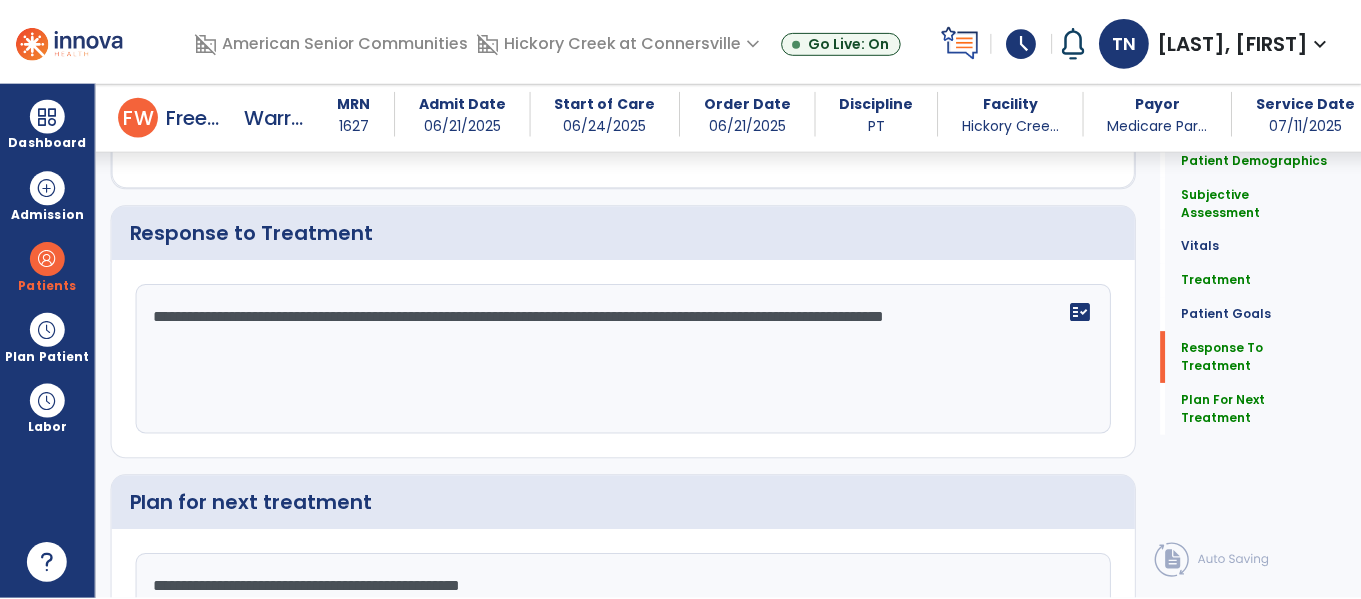 scroll, scrollTop: 3736, scrollLeft: 0, axis: vertical 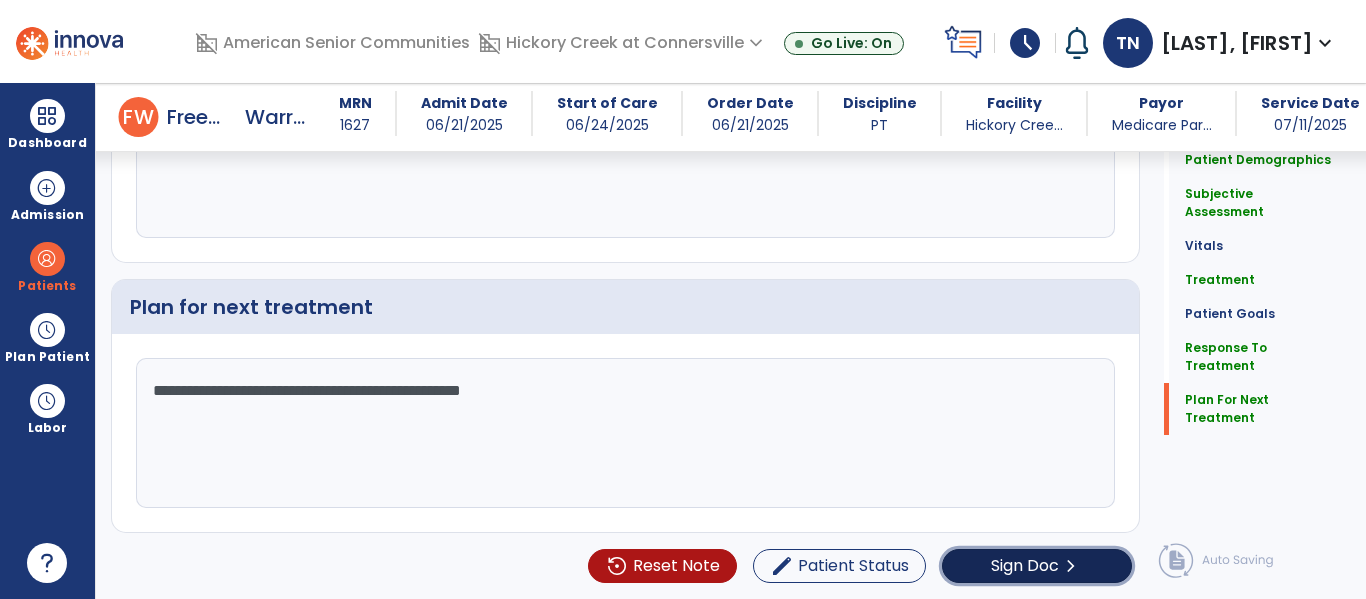 click on "chevron_right" 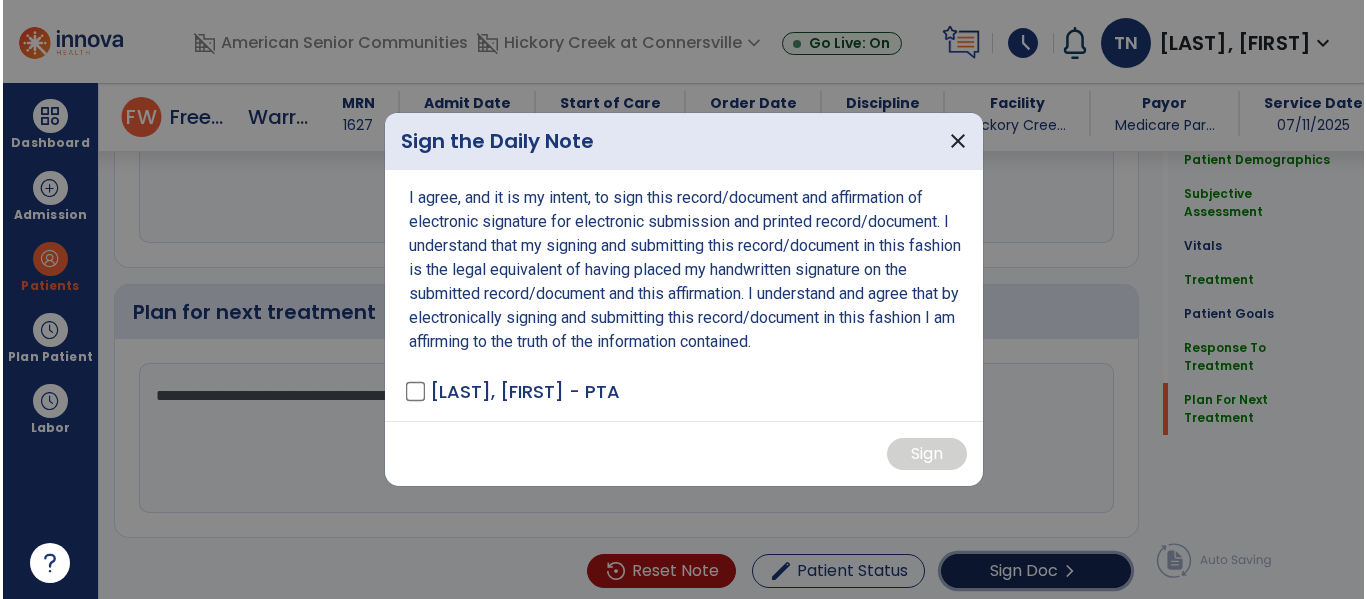 scroll, scrollTop: 3736, scrollLeft: 0, axis: vertical 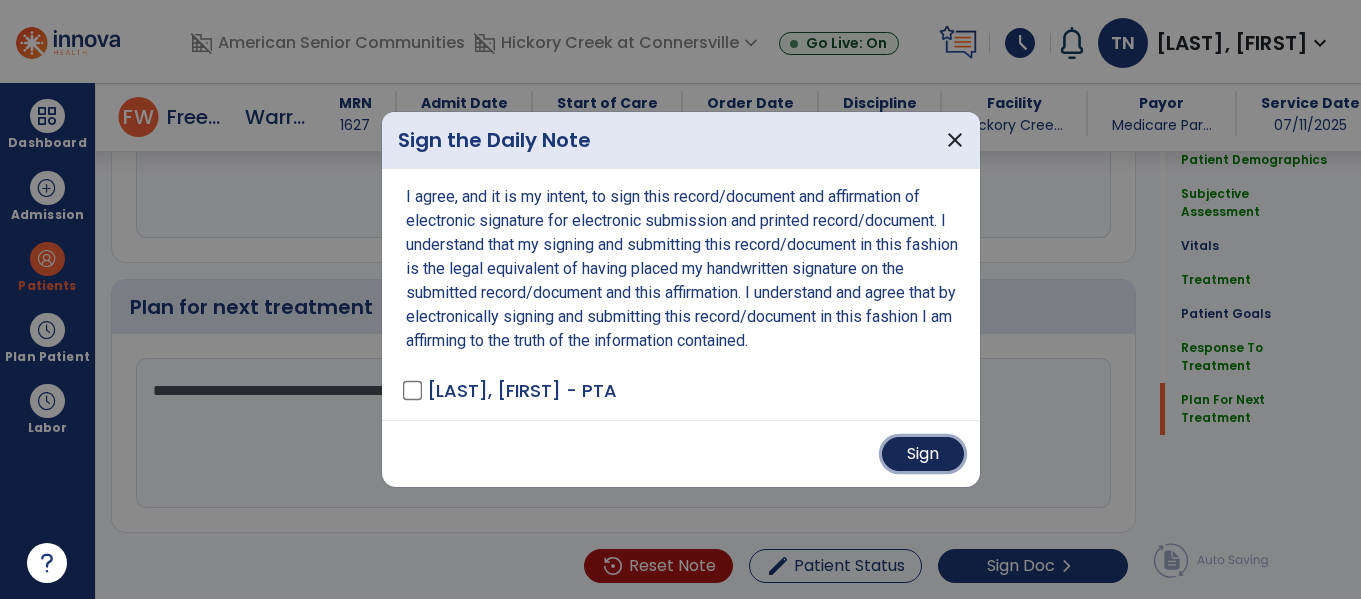 click on "Sign" at bounding box center [923, 454] 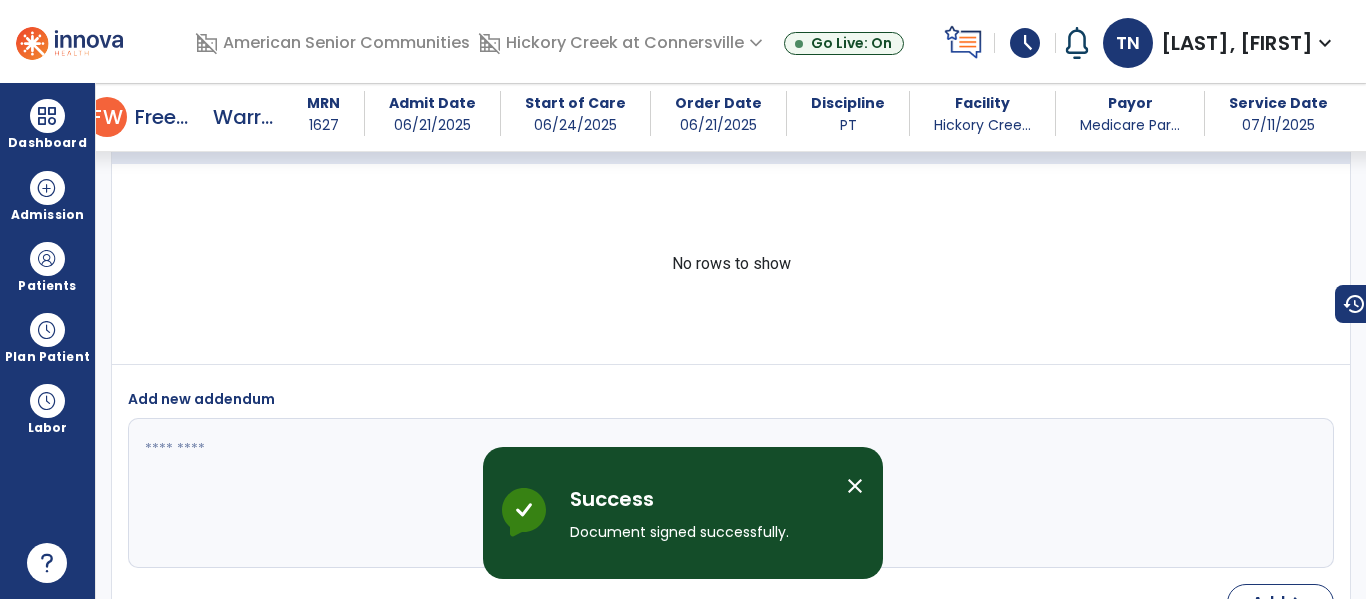scroll, scrollTop: 5238, scrollLeft: 0, axis: vertical 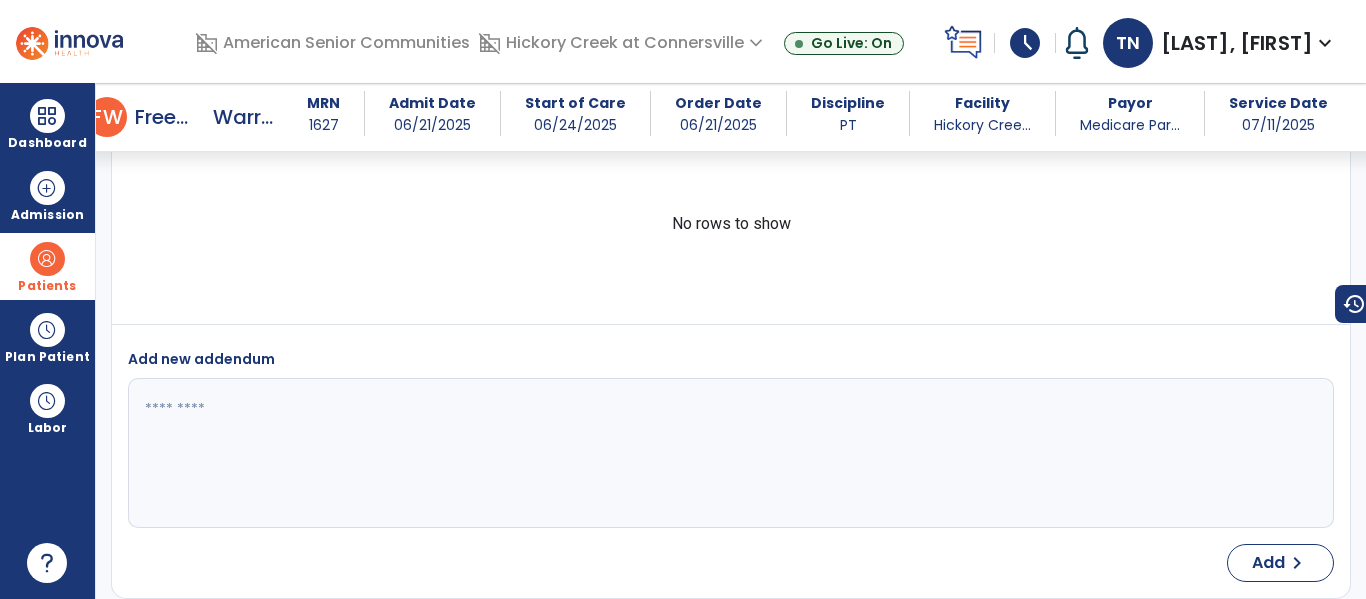 click at bounding box center (47, 259) 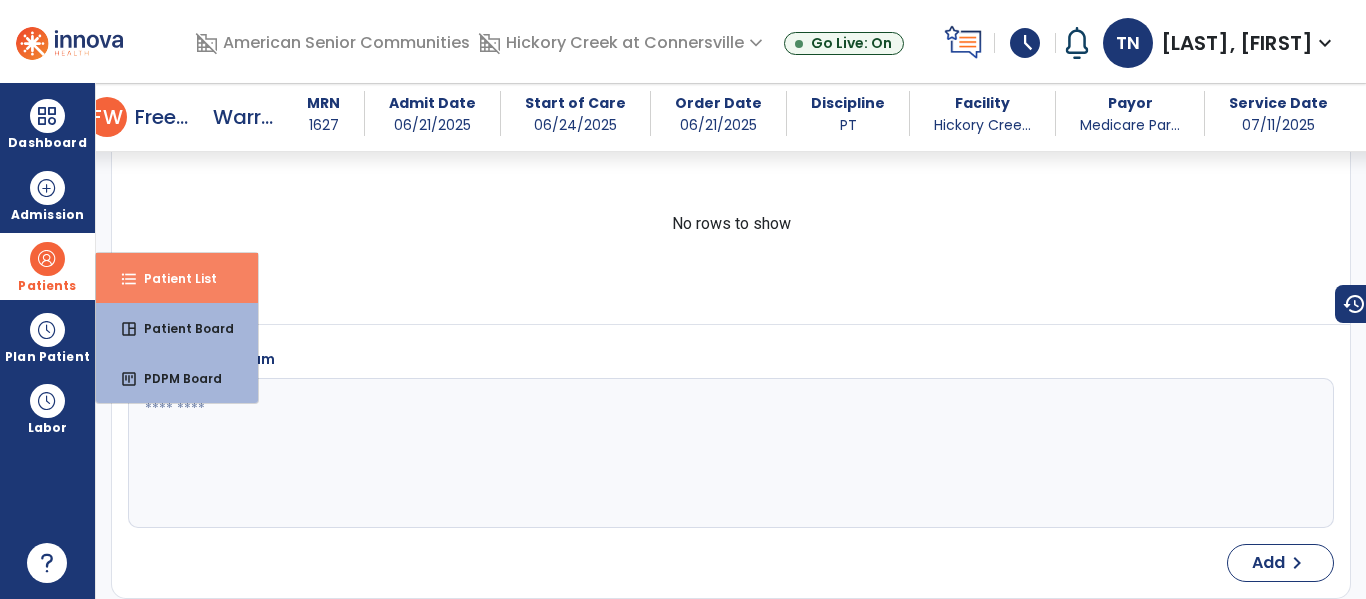 click on "Patient List" at bounding box center (172, 278) 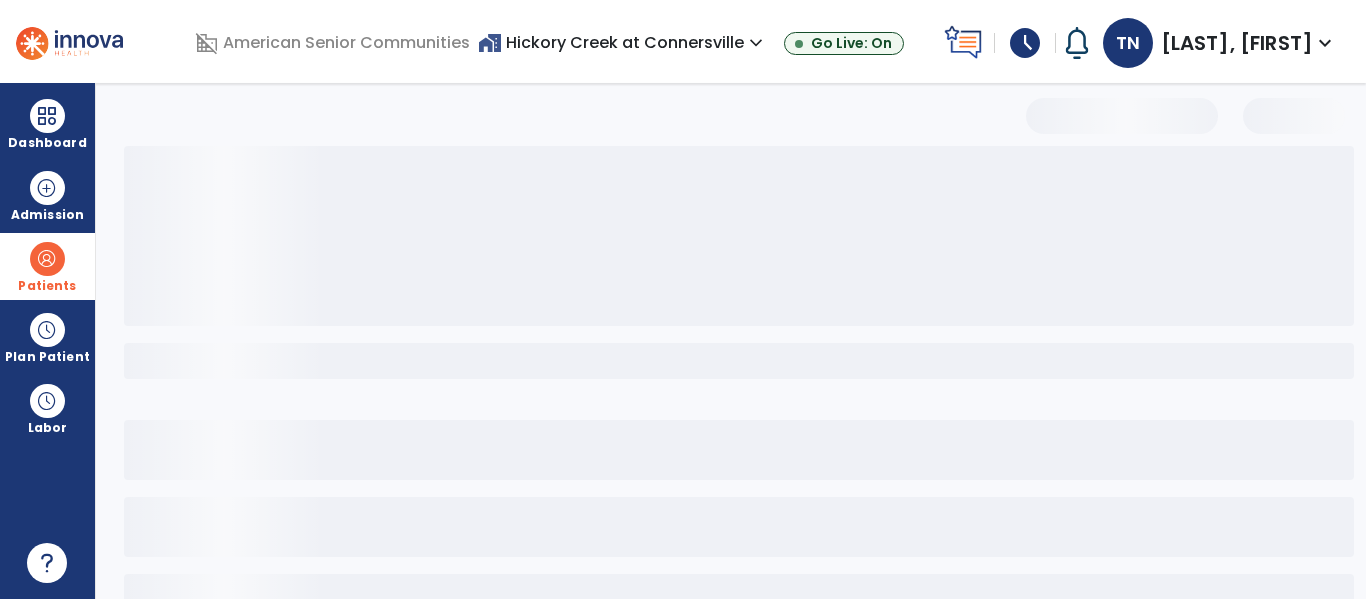 scroll, scrollTop: 0, scrollLeft: 0, axis: both 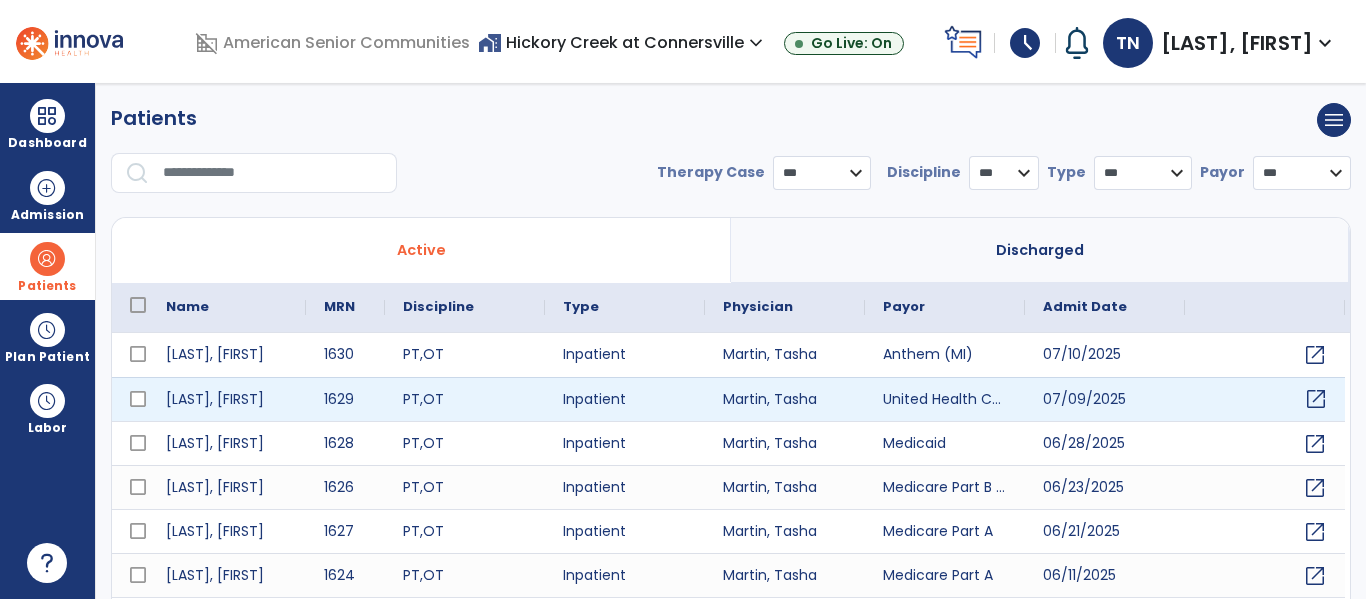 click on "open_in_new" at bounding box center (1316, 399) 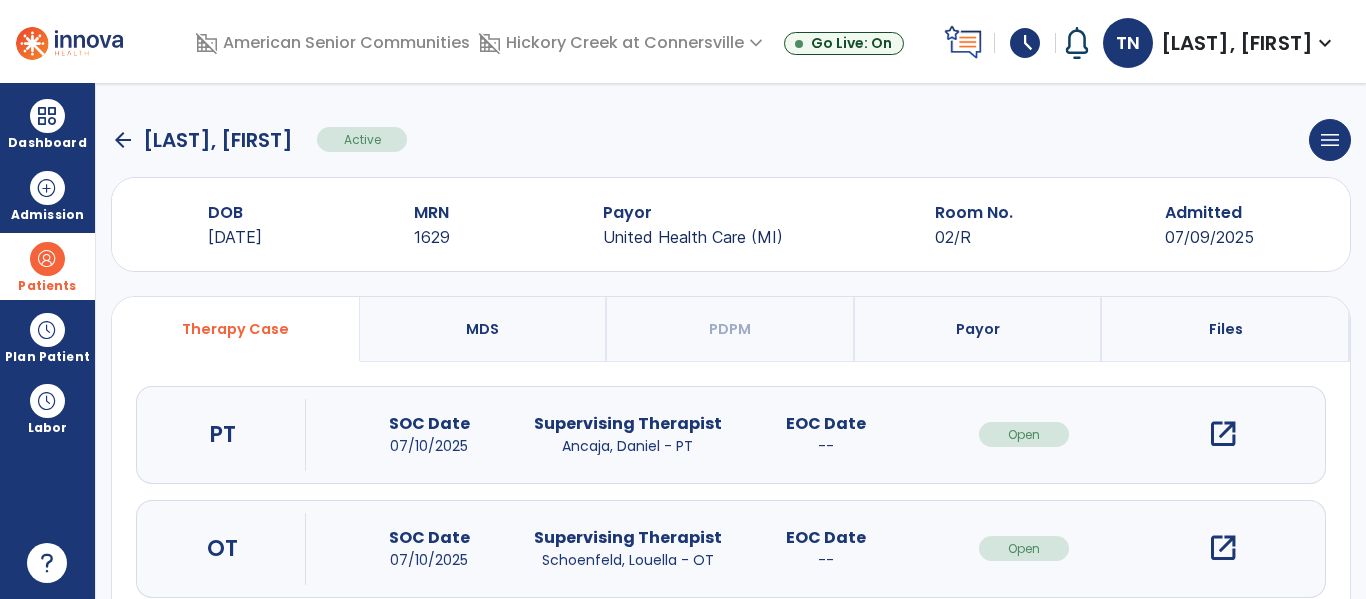 click on "open_in_new" at bounding box center (1223, 434) 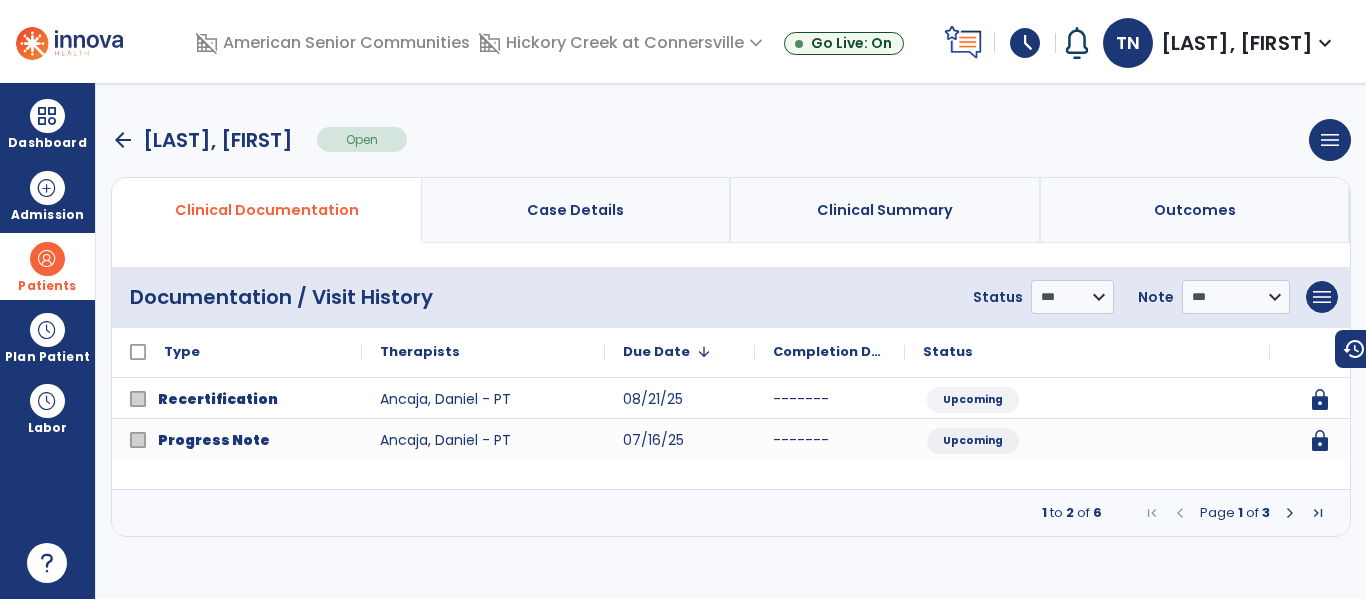 click at bounding box center [1290, 513] 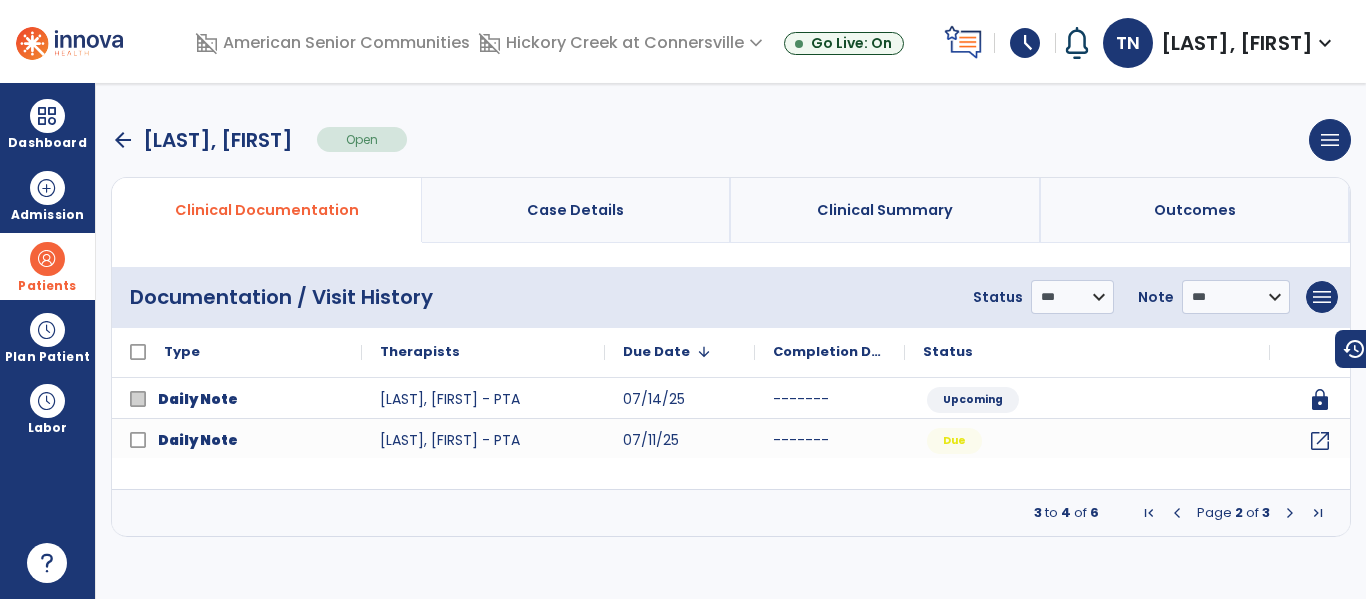click at bounding box center (1290, 513) 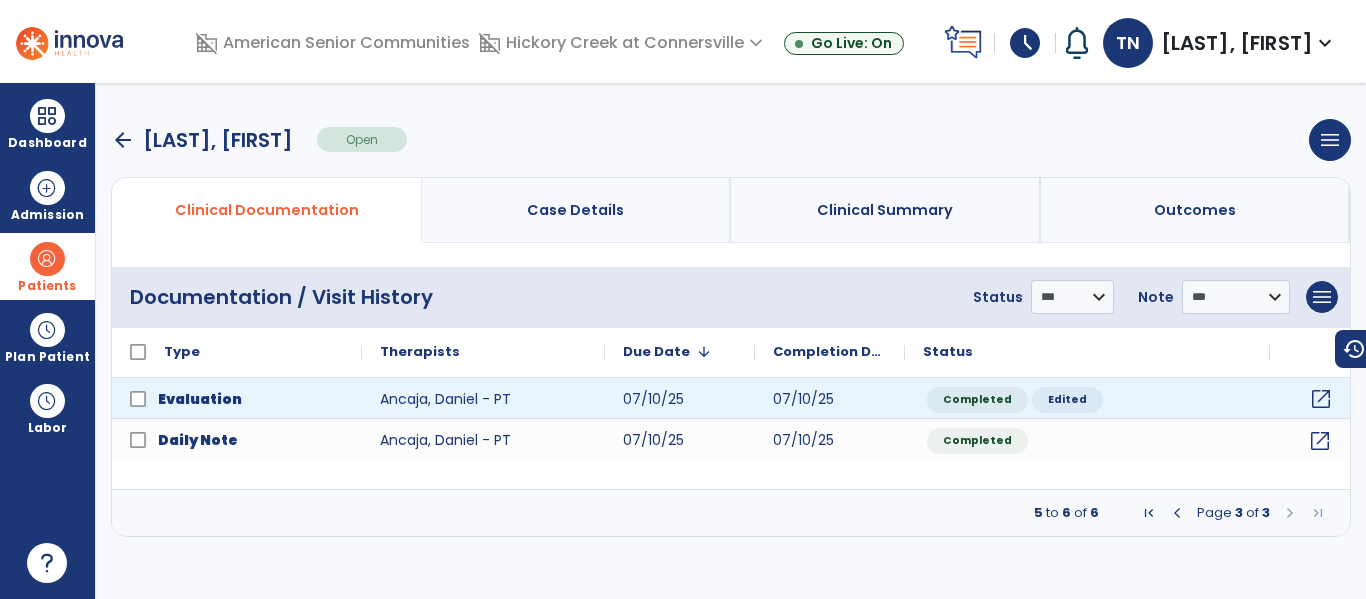 click on "open_in_new" 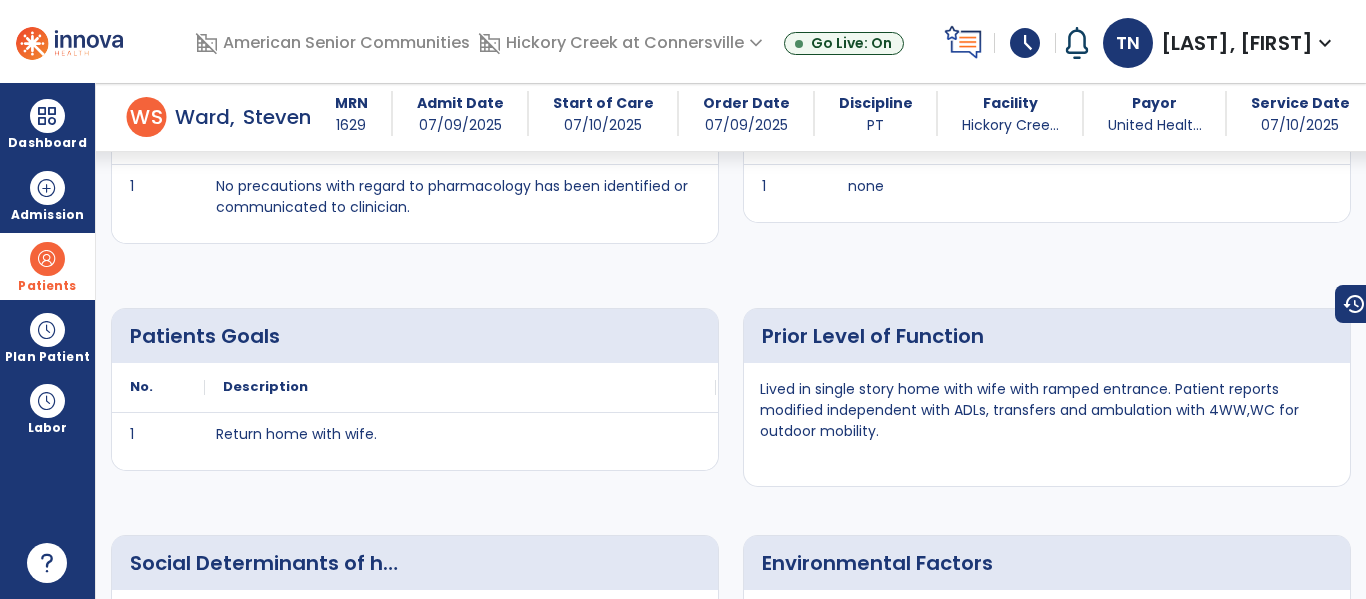scroll, scrollTop: 1291, scrollLeft: 0, axis: vertical 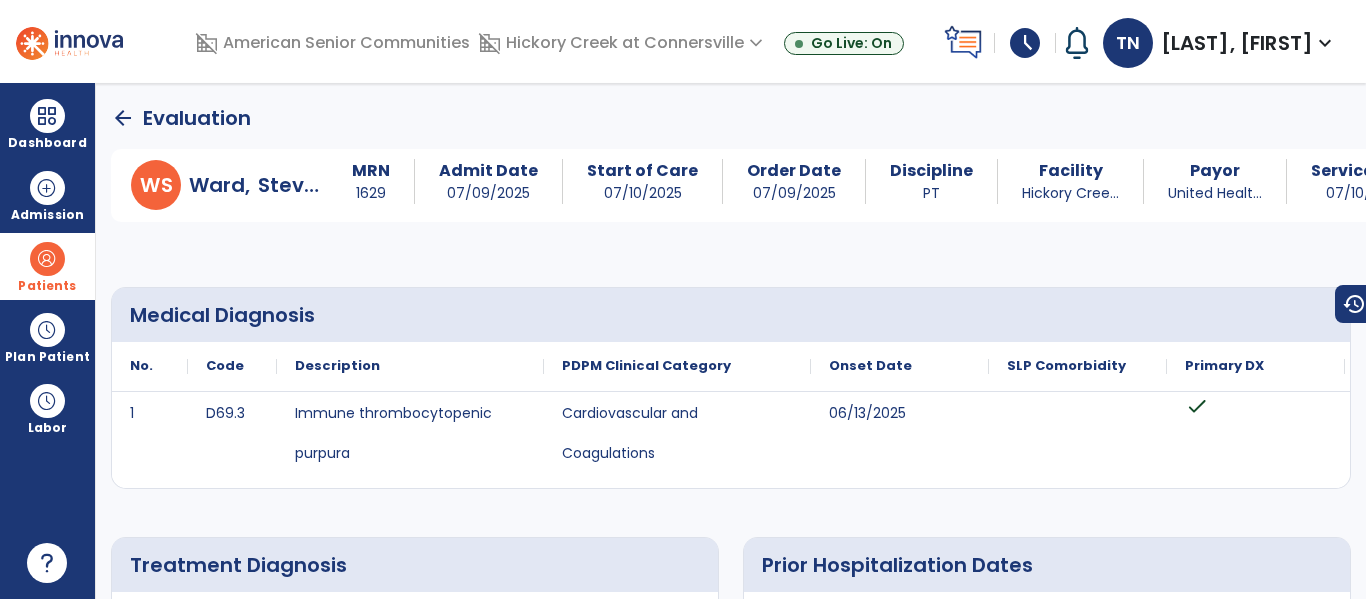 click on "arrow_back" 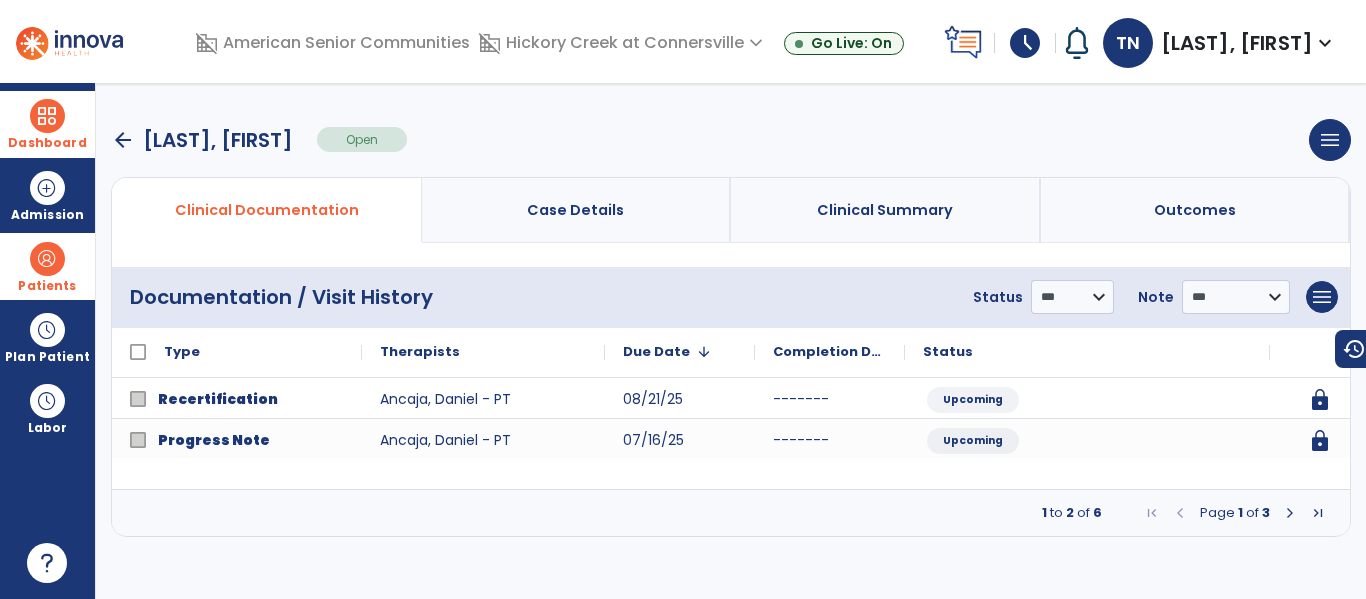 click on "Dashboard" at bounding box center (47, 124) 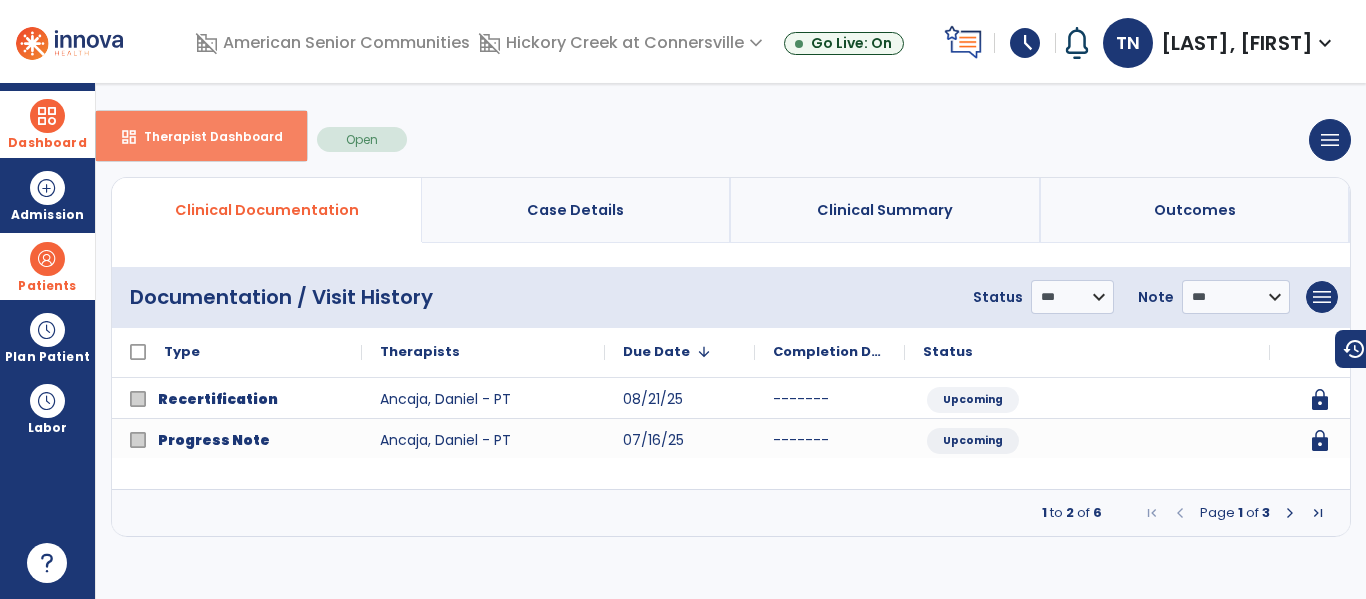 click on "Therapist Dashboard" at bounding box center (205, 136) 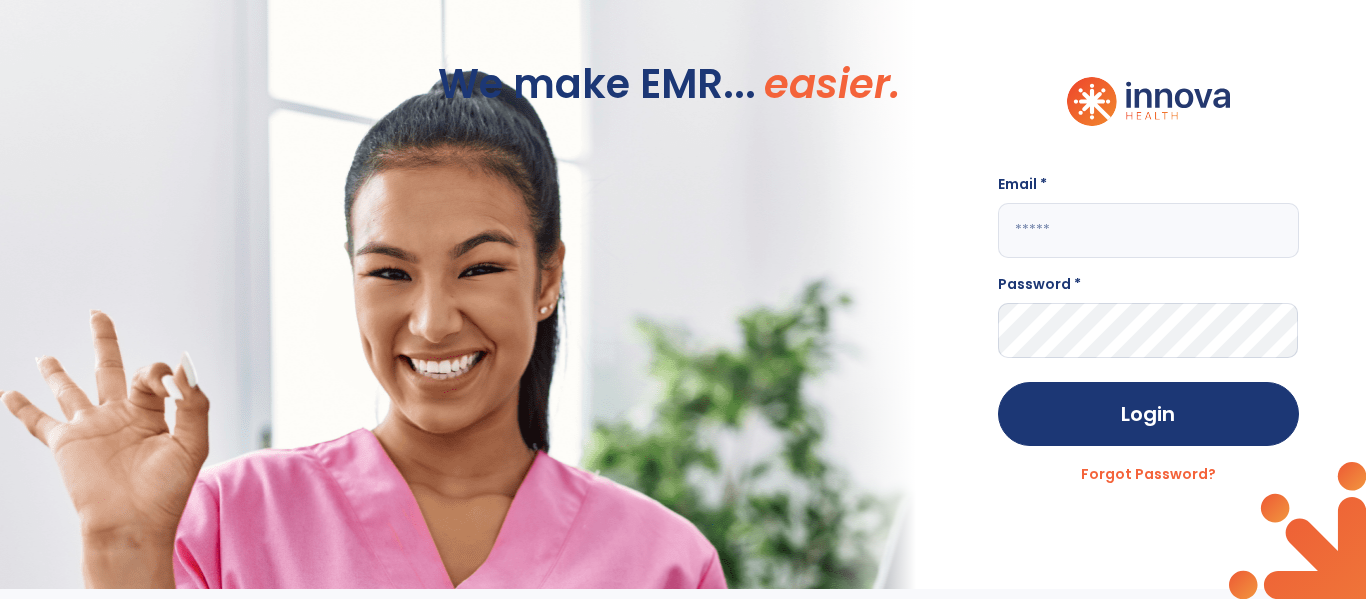 click 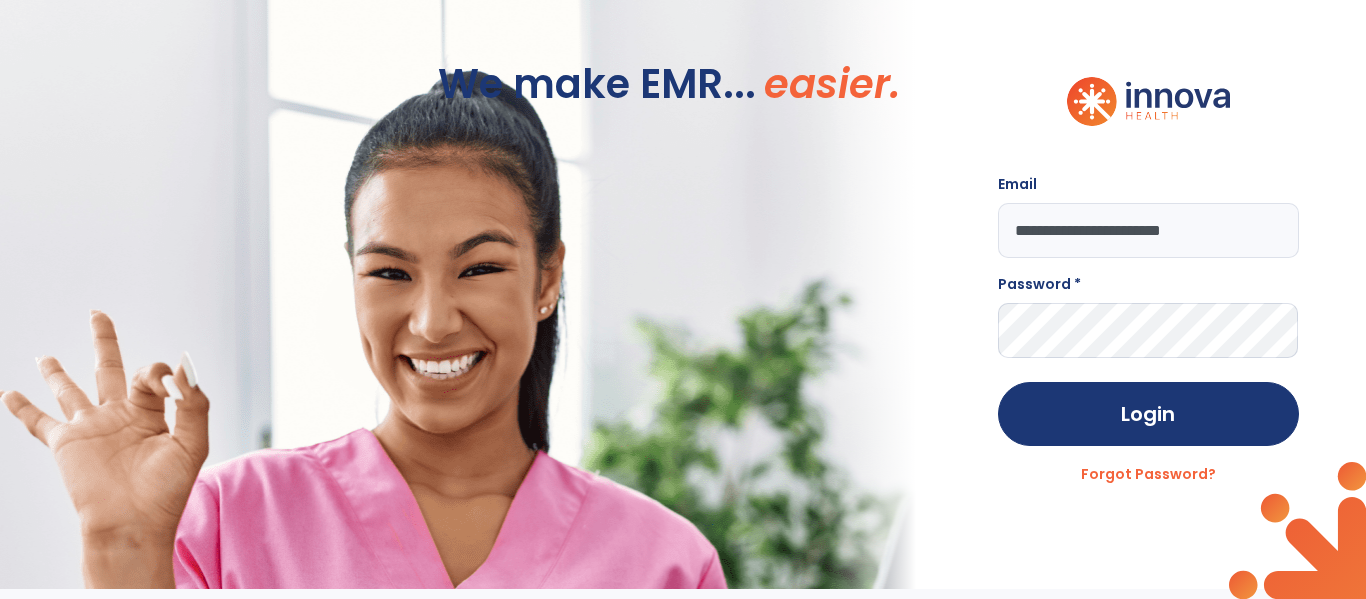 type on "**********" 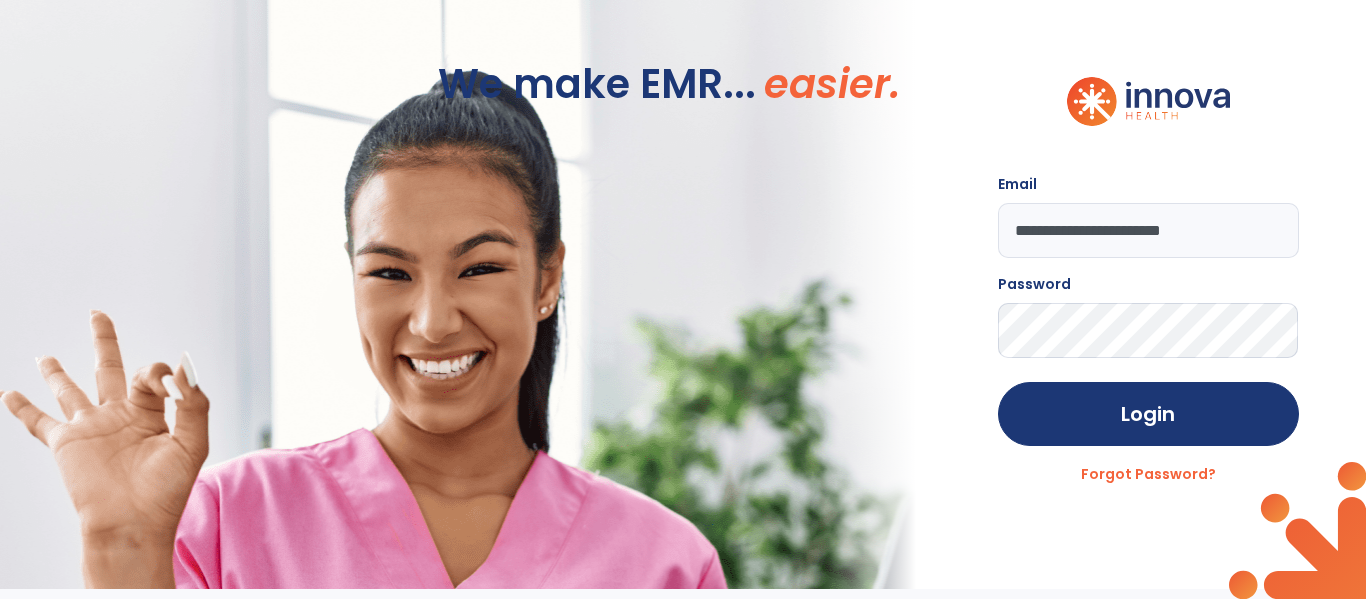 click on "Login" 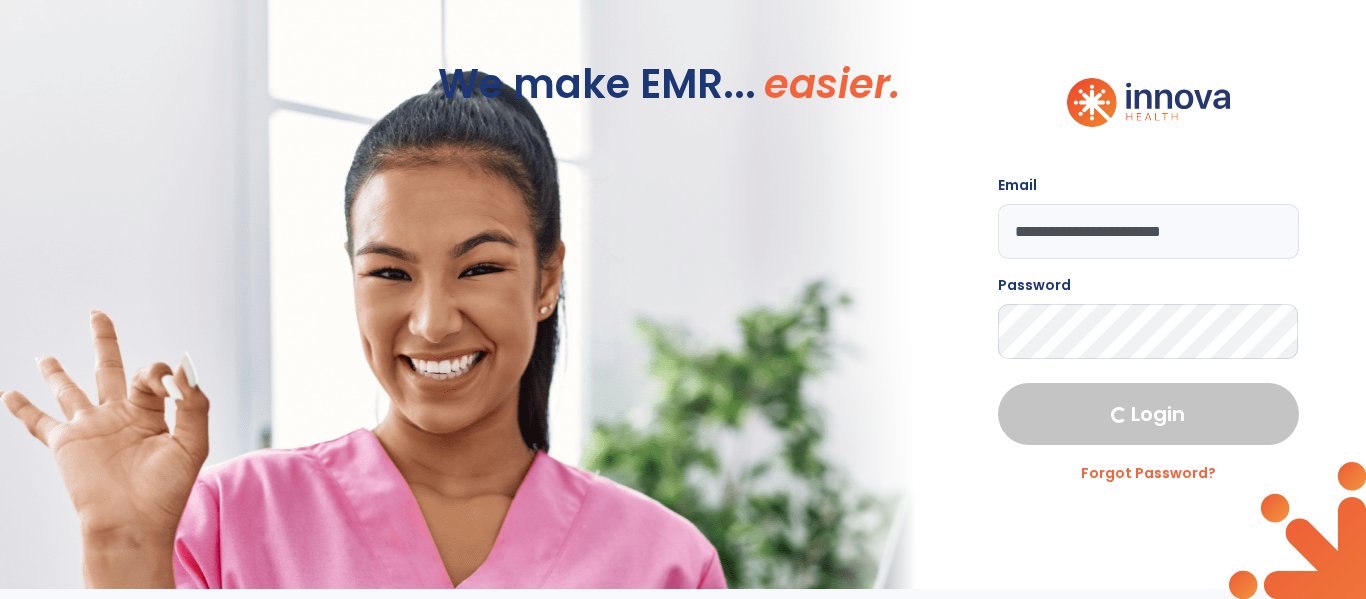 select on "****" 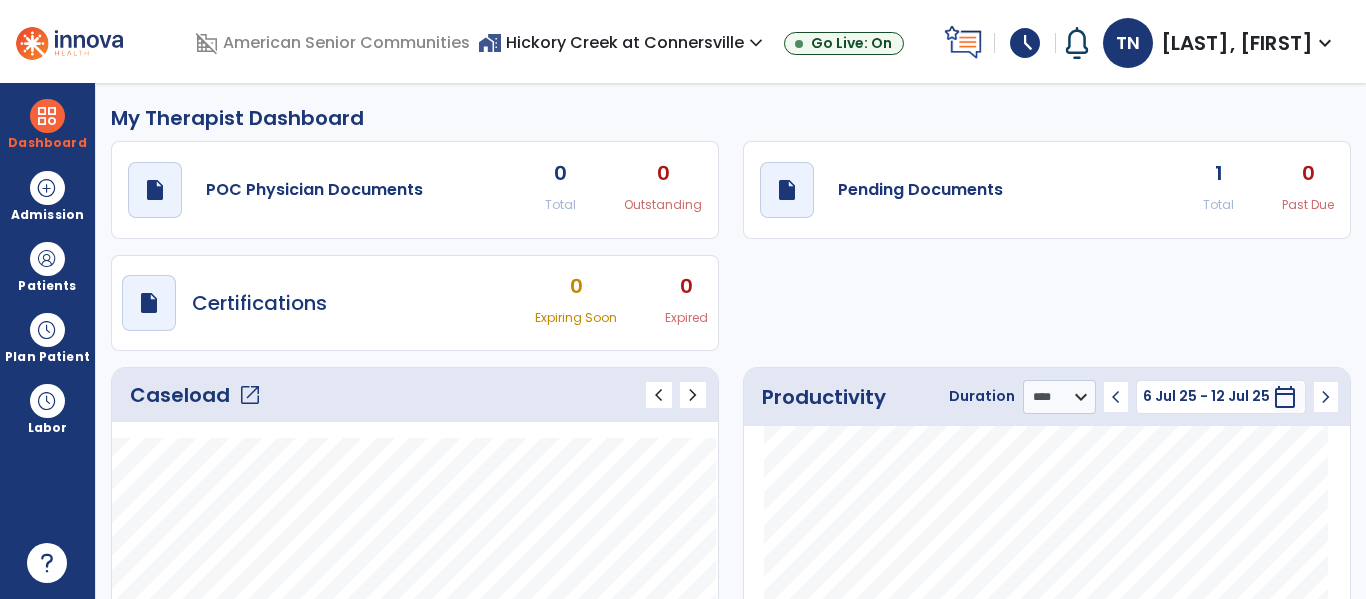 click on "open_in_new" 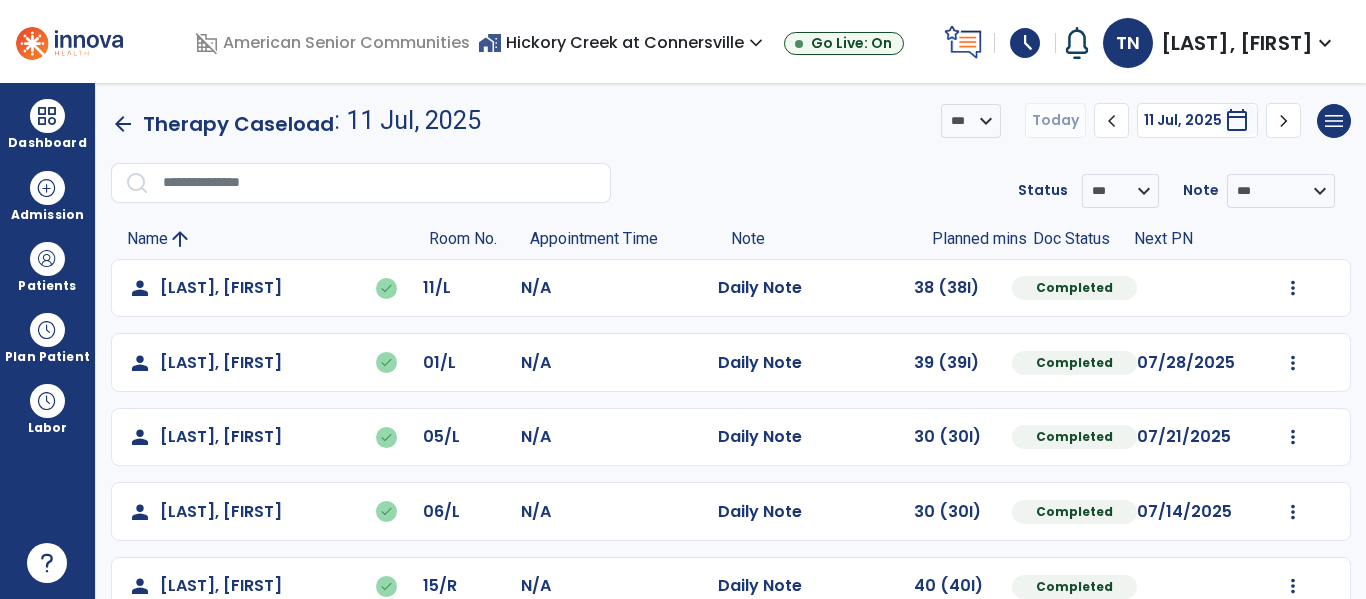 scroll, scrollTop: 190, scrollLeft: 0, axis: vertical 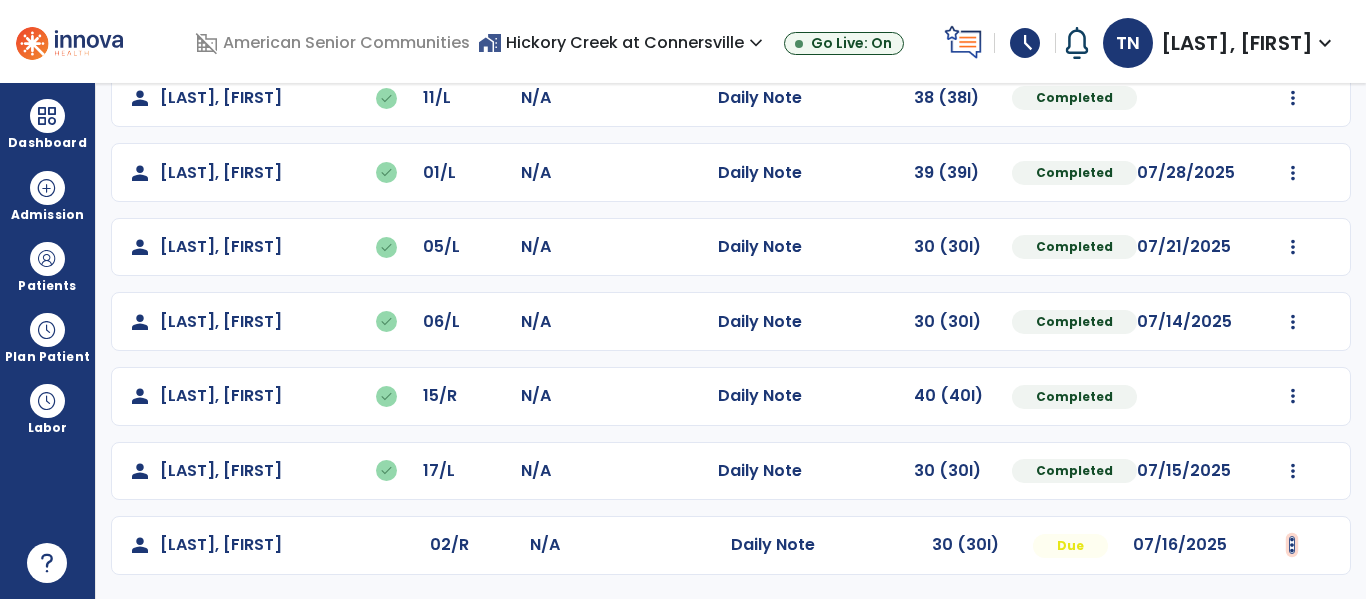 click at bounding box center [1293, 98] 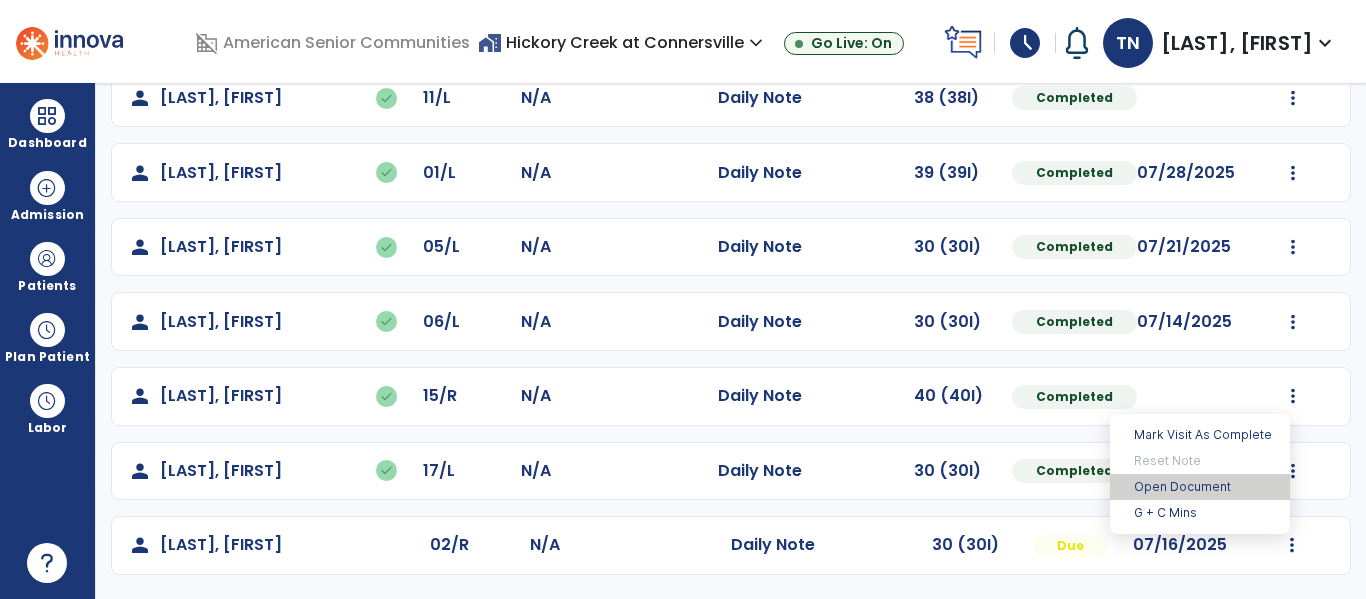 click on "Open Document" at bounding box center (1200, 487) 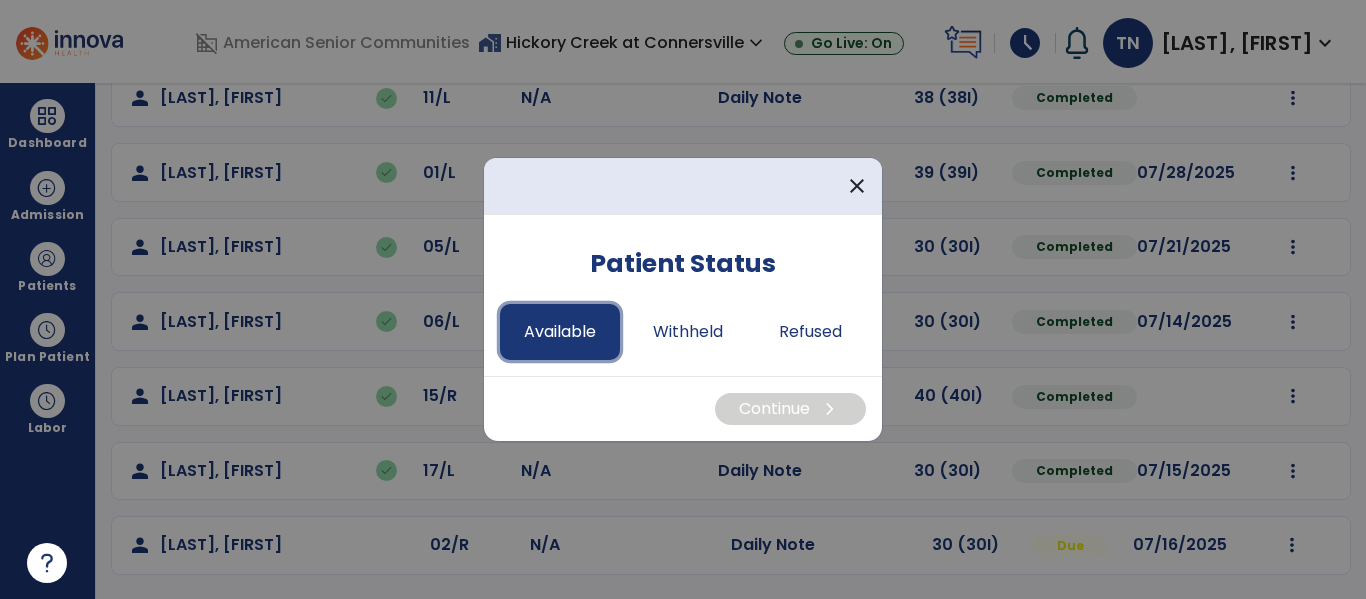 click on "Available" at bounding box center [560, 332] 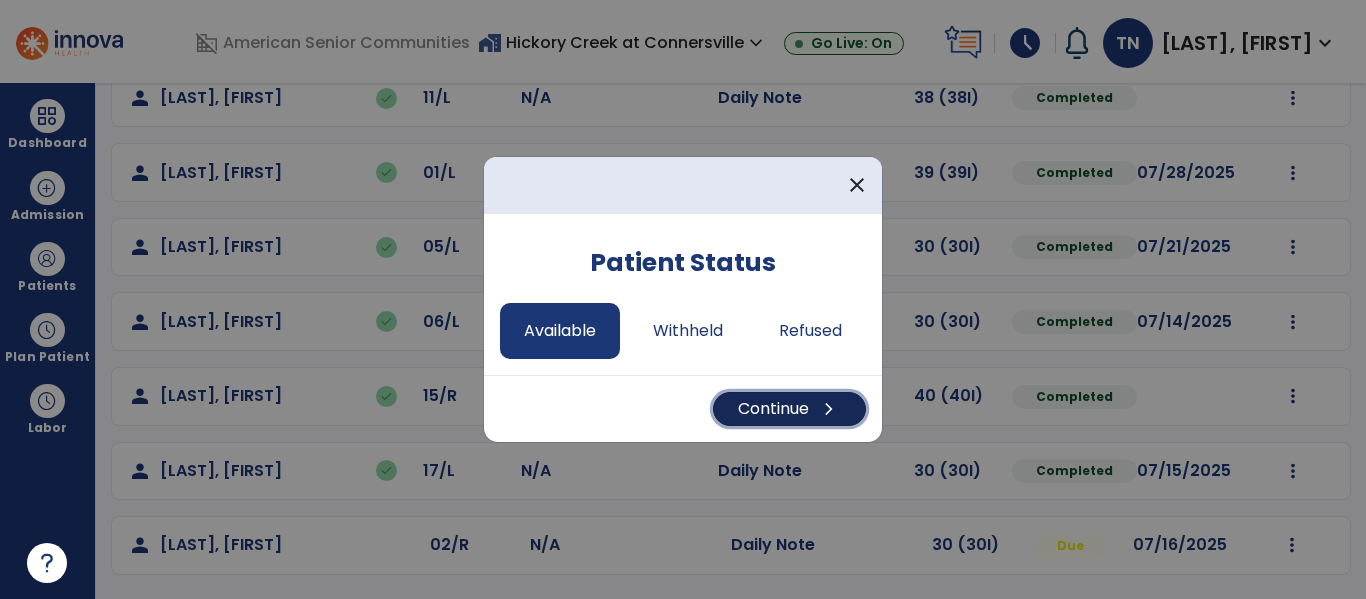 click on "Continue   chevron_right" at bounding box center [789, 409] 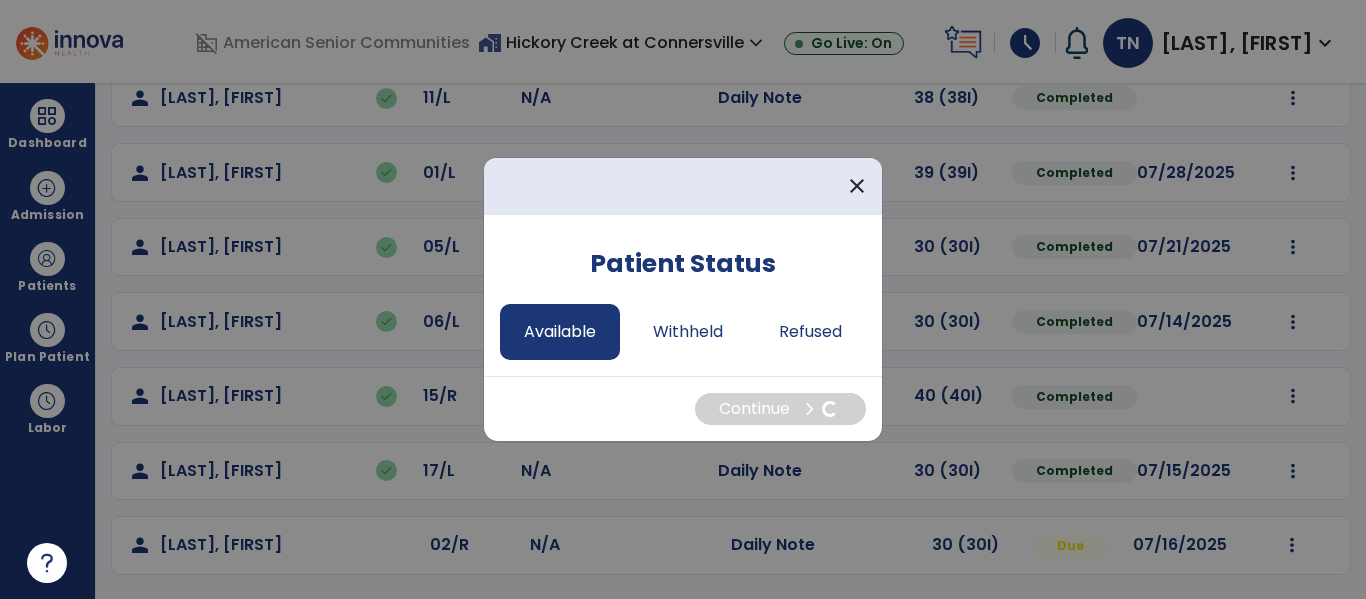 select on "*" 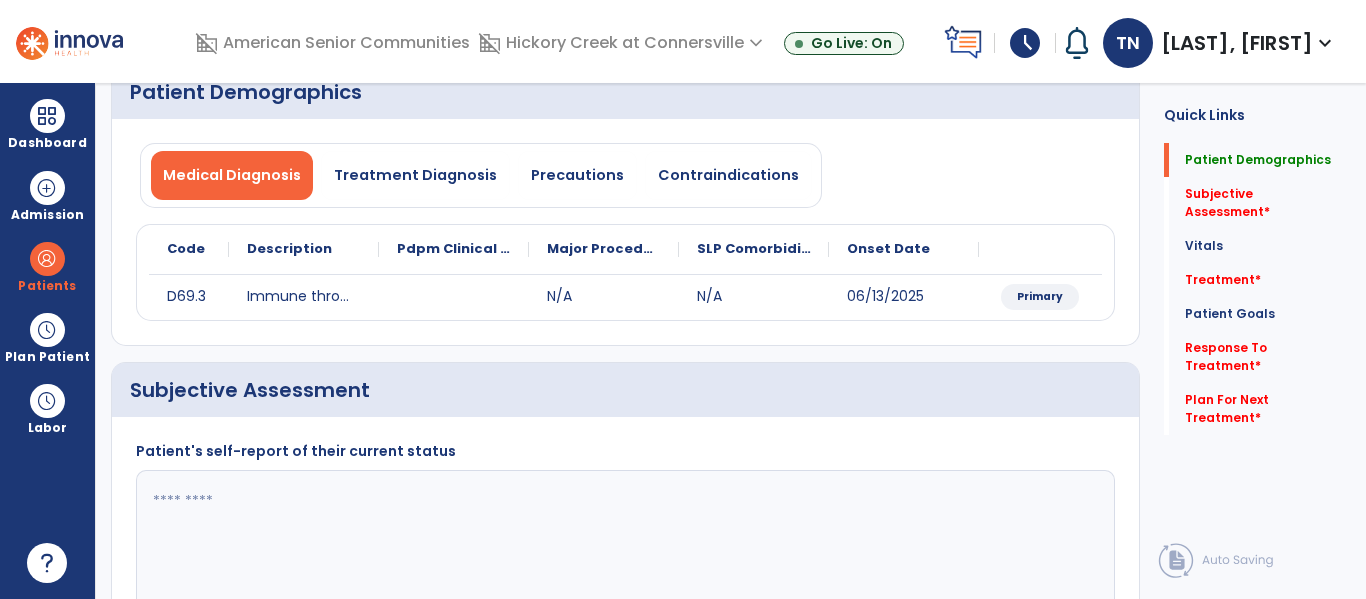 scroll, scrollTop: 0, scrollLeft: 0, axis: both 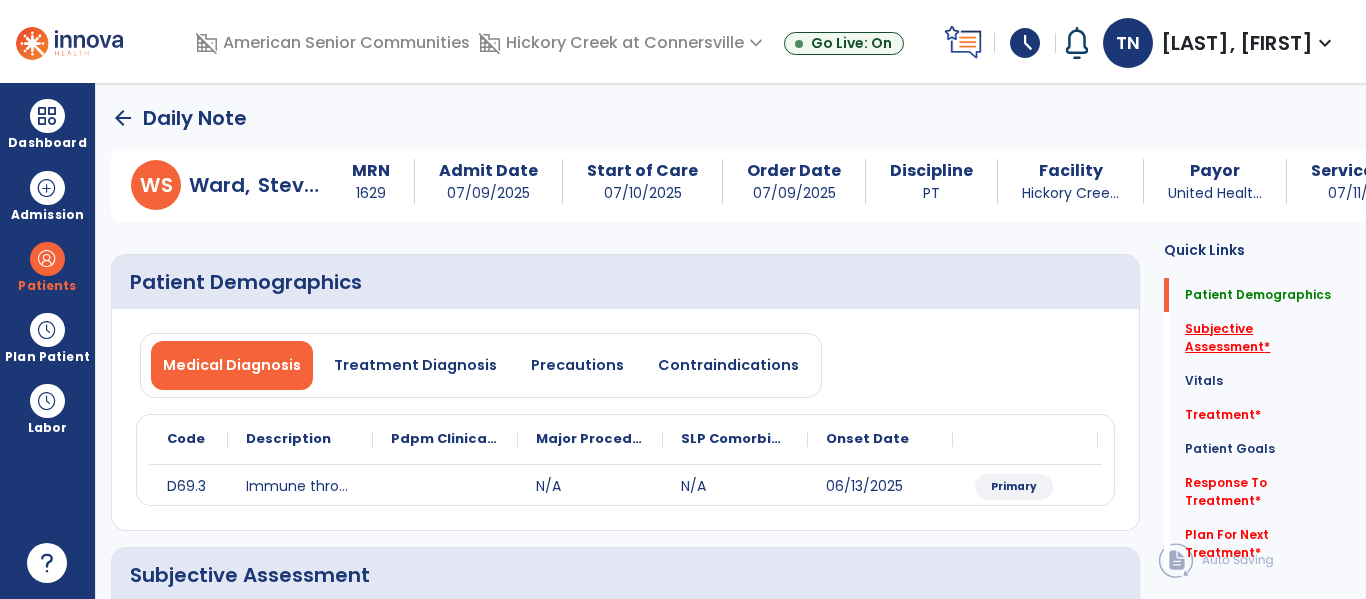click on "Subjective Assessment   *" 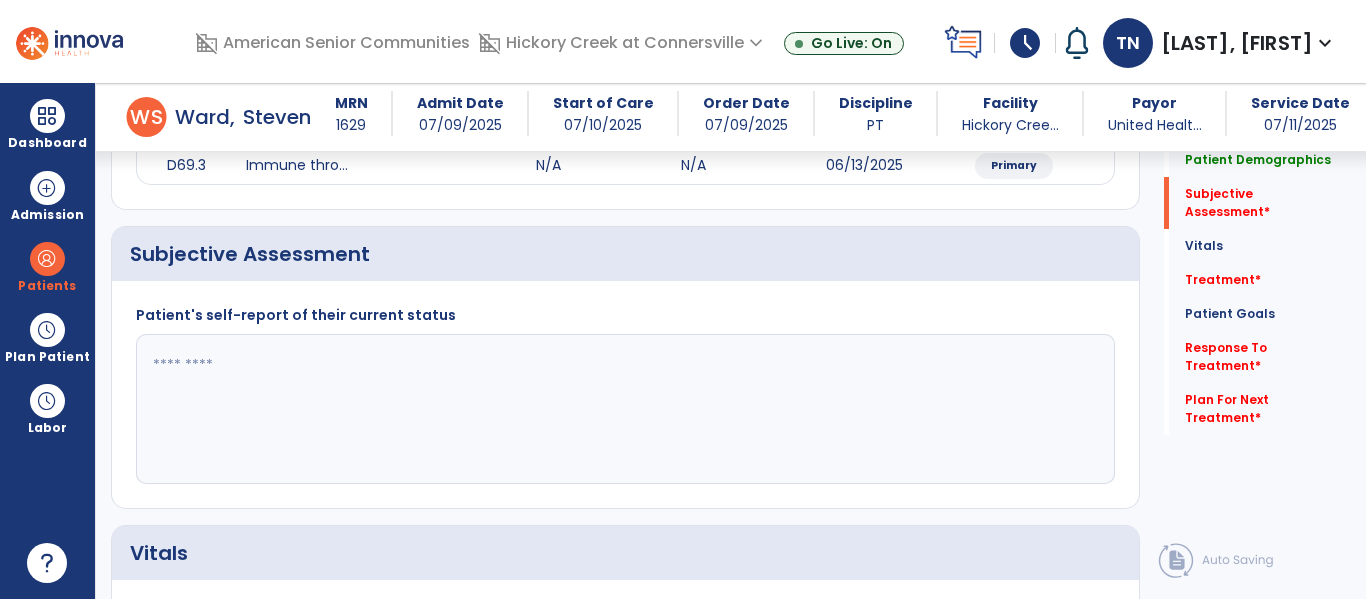 scroll, scrollTop: 347, scrollLeft: 0, axis: vertical 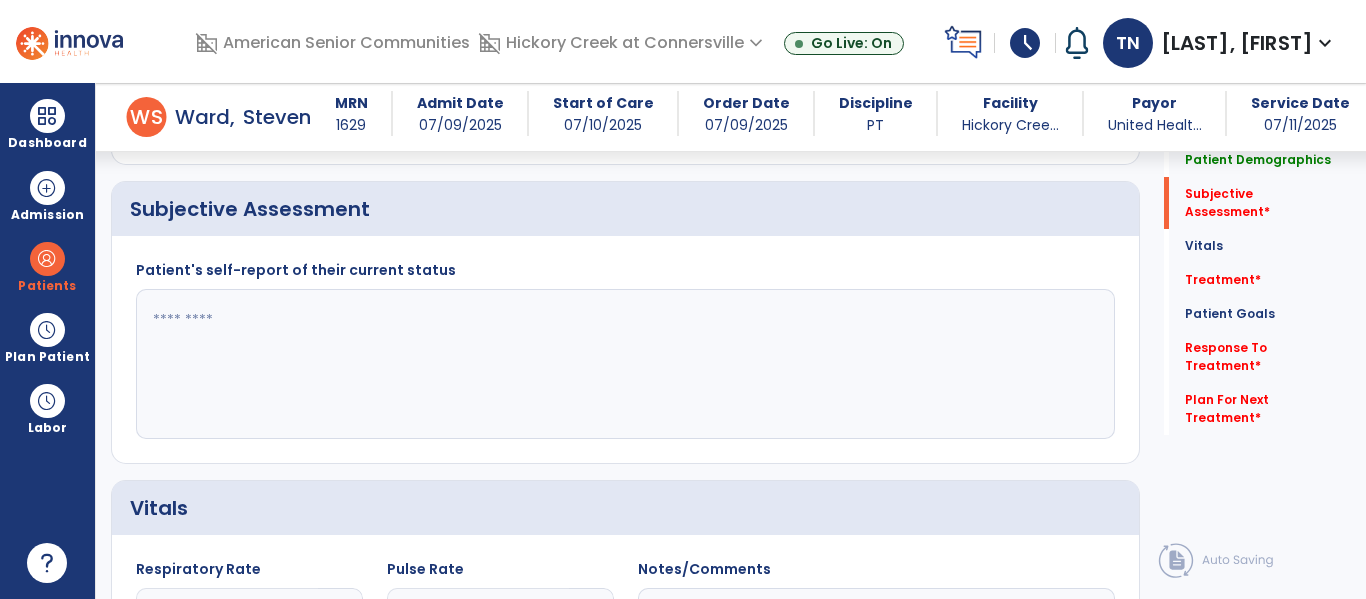click 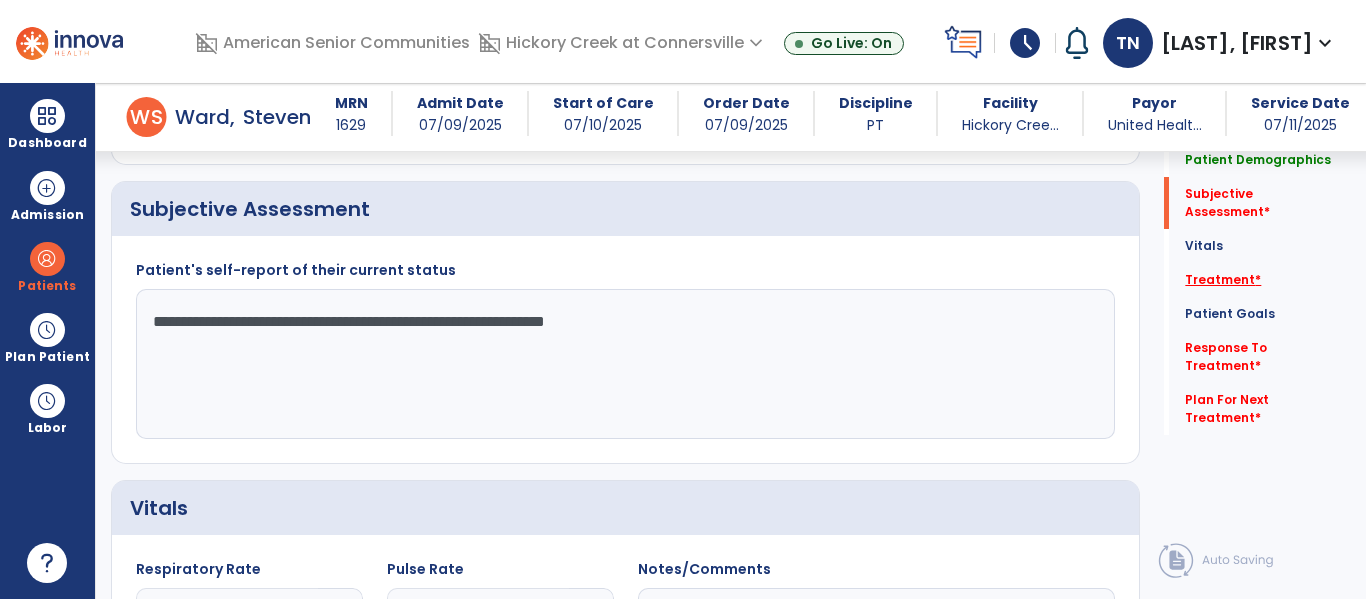 type on "**********" 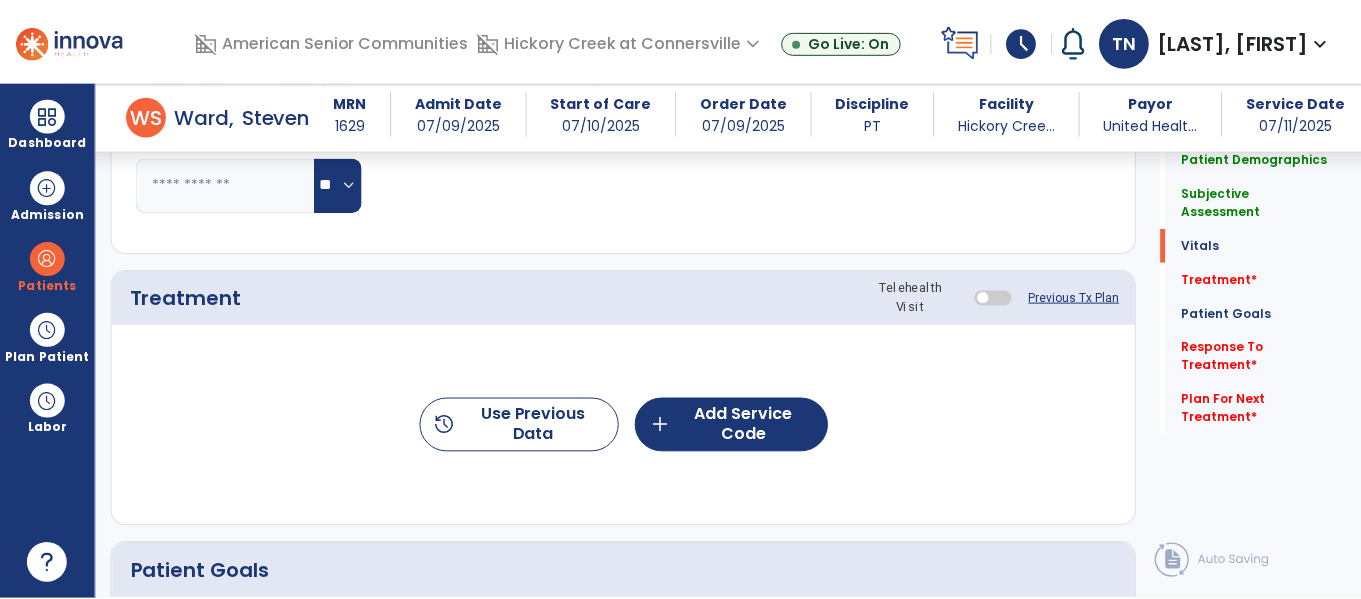 scroll, scrollTop: 1036, scrollLeft: 0, axis: vertical 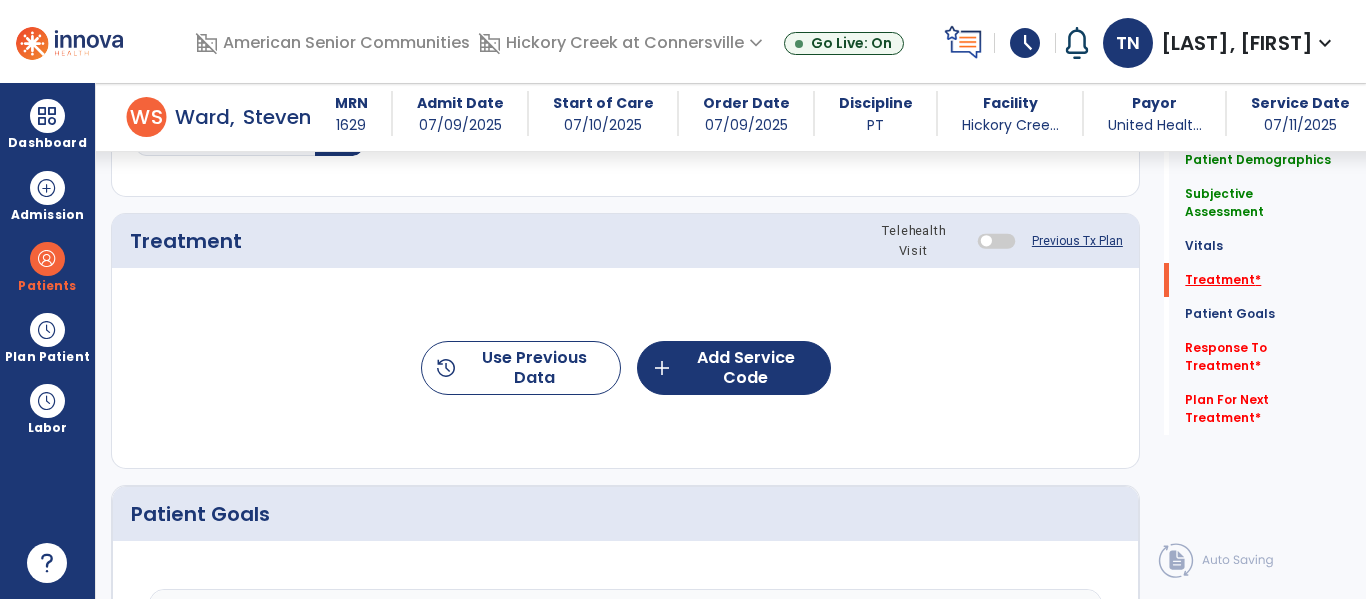 click on "Treatment   *" 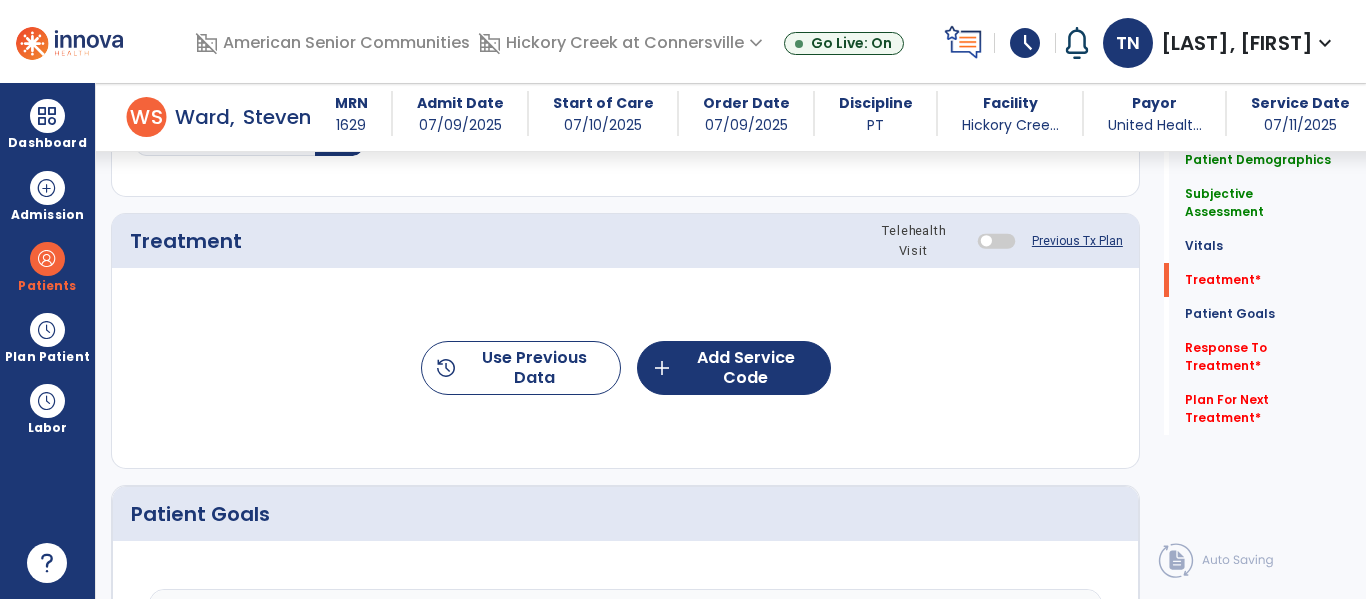 click on "history  Use Previous Data  add  Add Service Code" 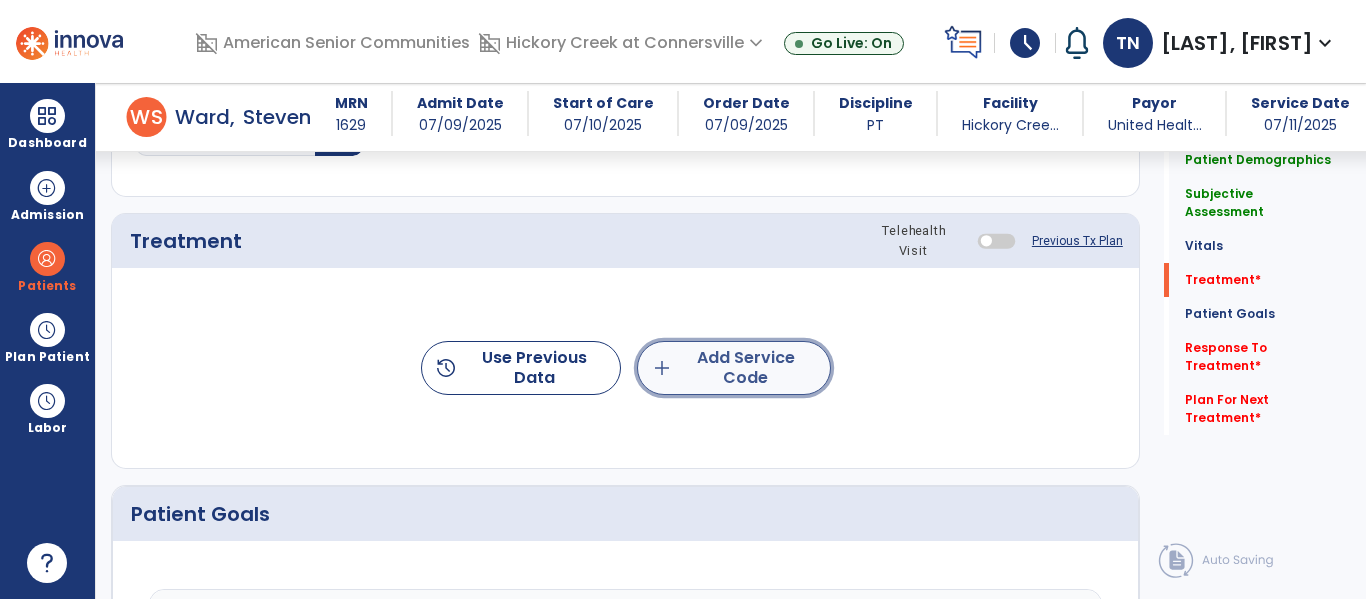 click on "add  Add Service Code" 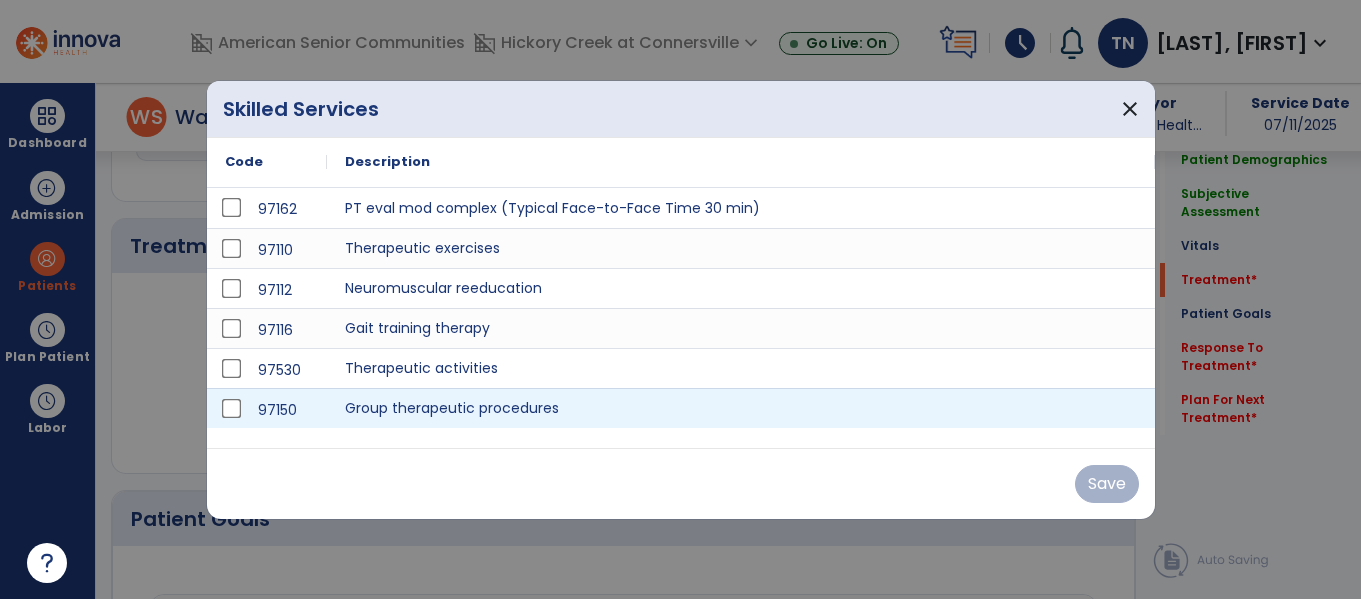 scroll, scrollTop: 1036, scrollLeft: 0, axis: vertical 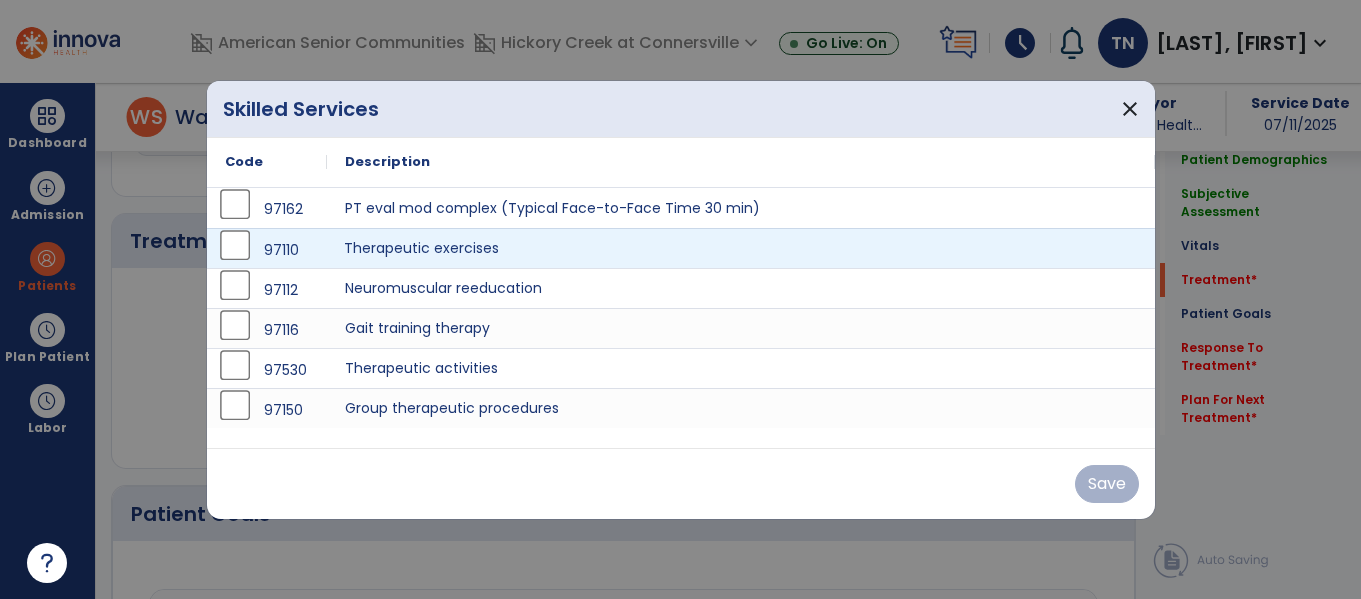 click on "Therapeutic exercises" at bounding box center [741, 248] 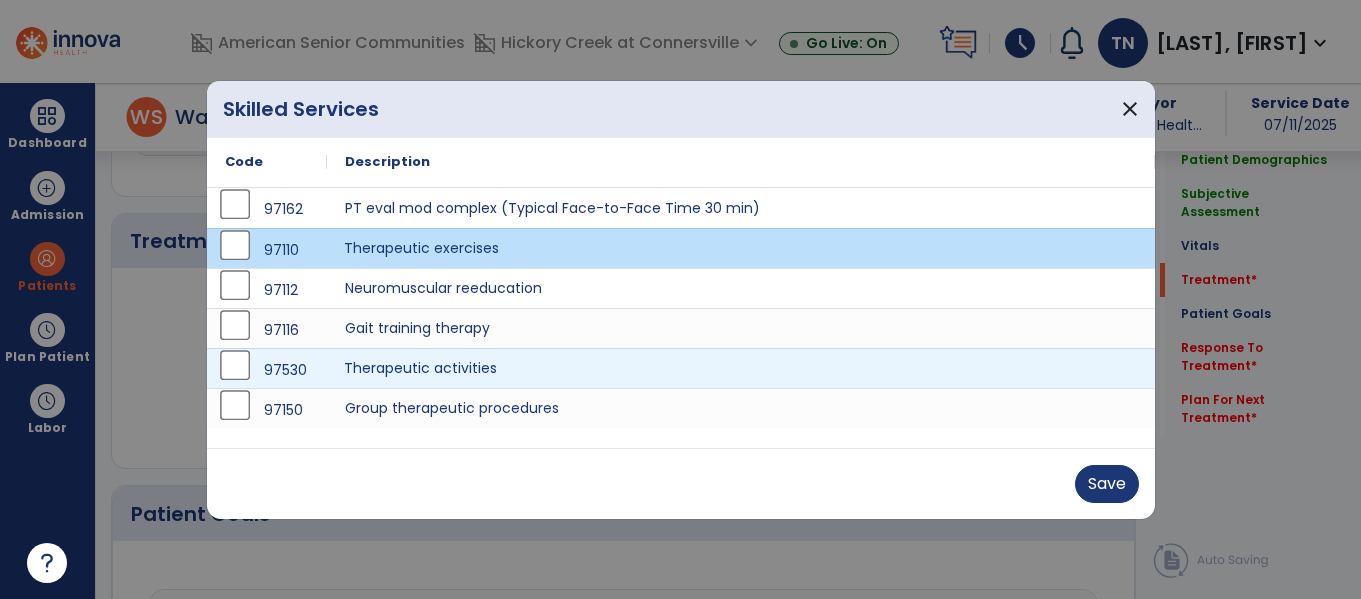 click on "Therapeutic activities" at bounding box center [741, 368] 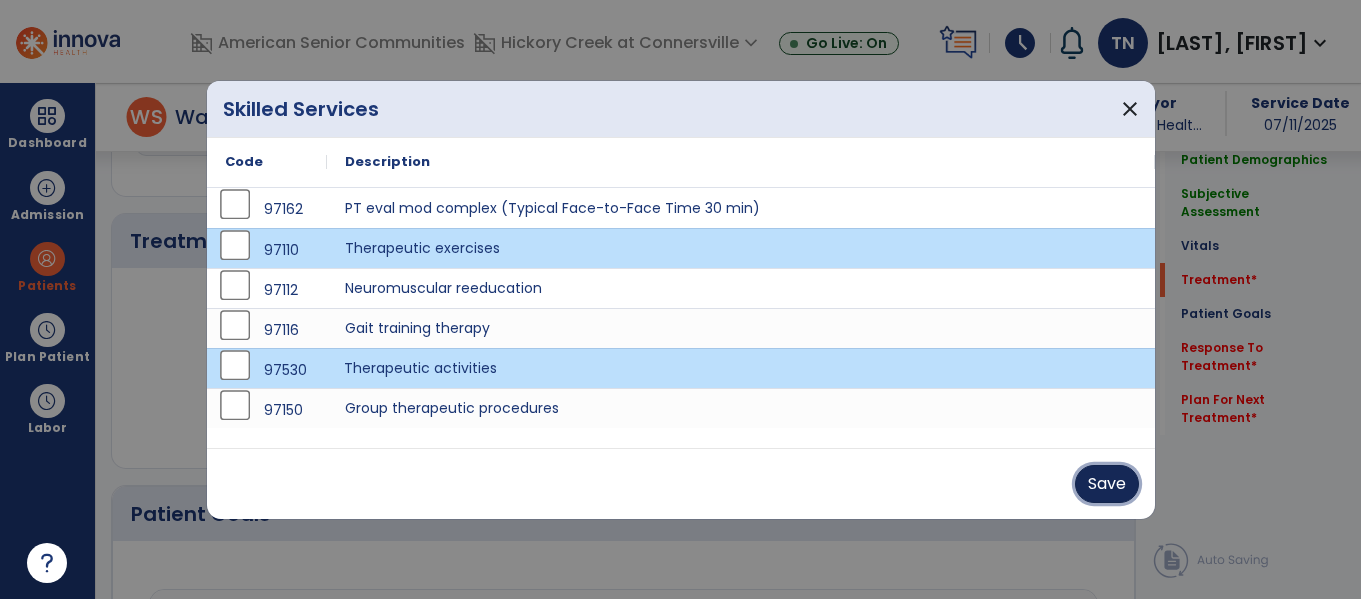 click on "Save" at bounding box center [1107, 484] 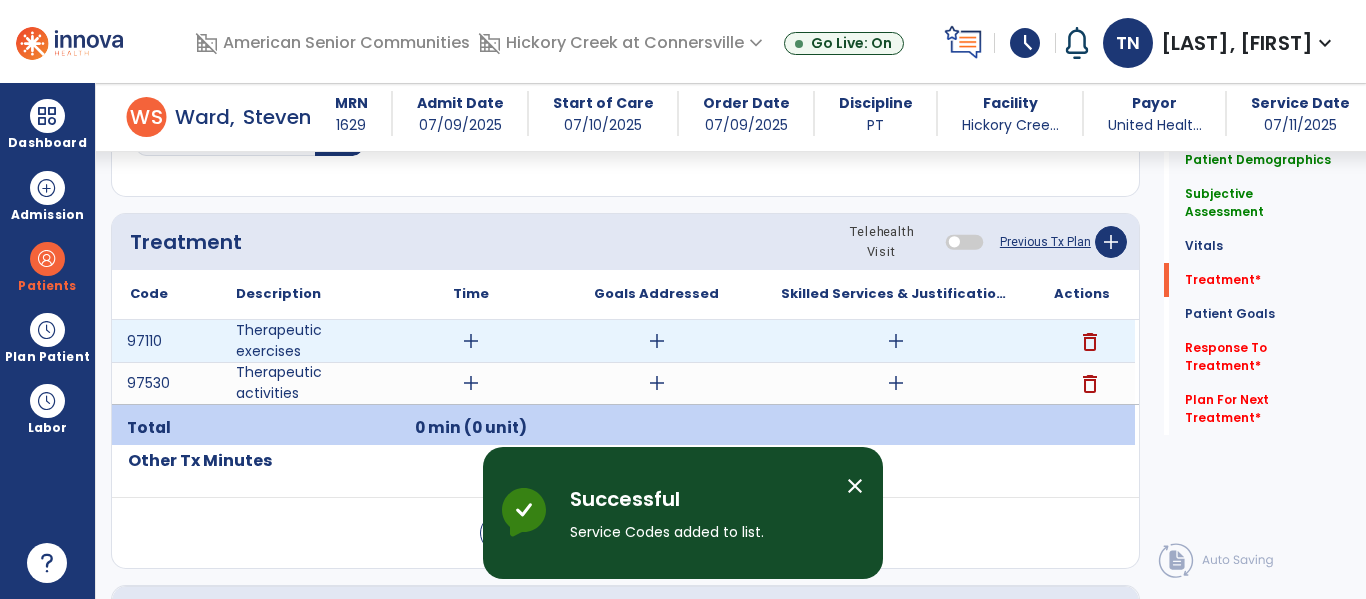 click on "add" at bounding box center (471, 341) 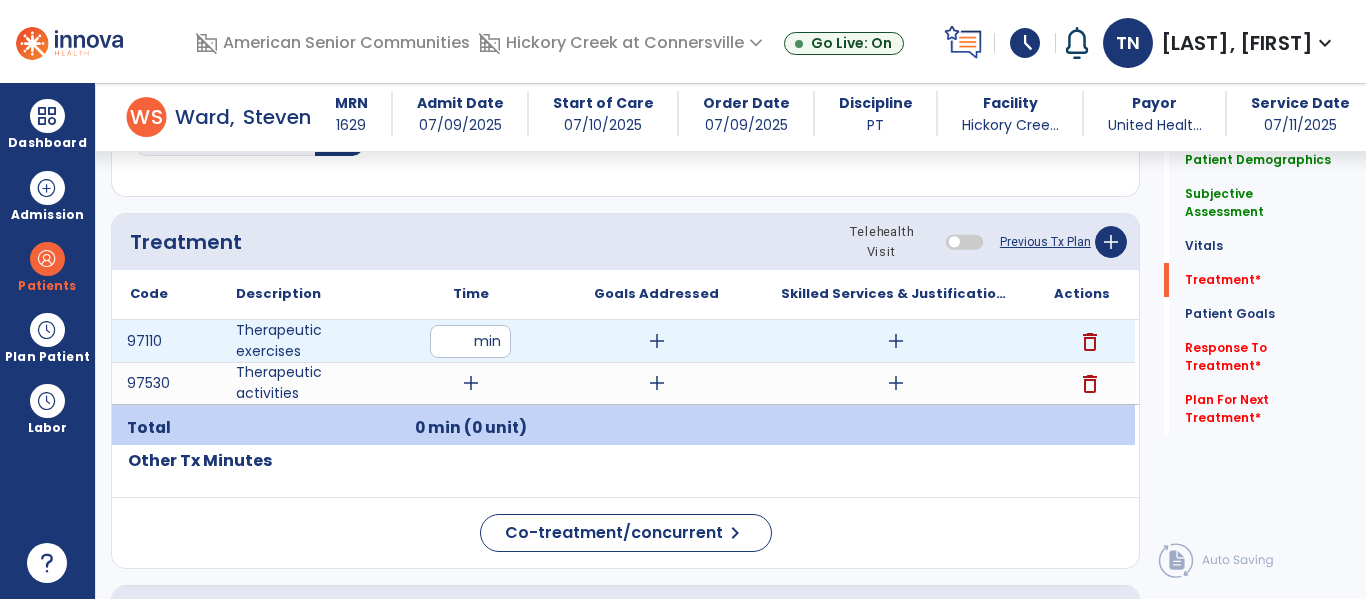 type on "**" 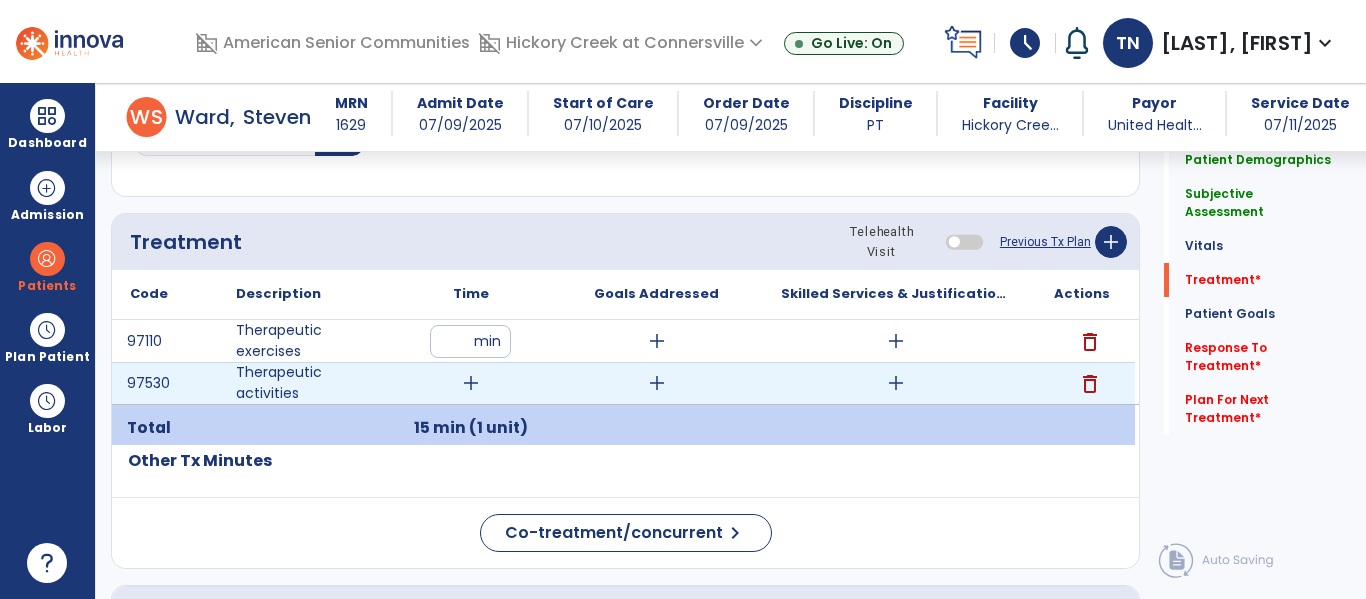 click on "add" at bounding box center [470, 383] 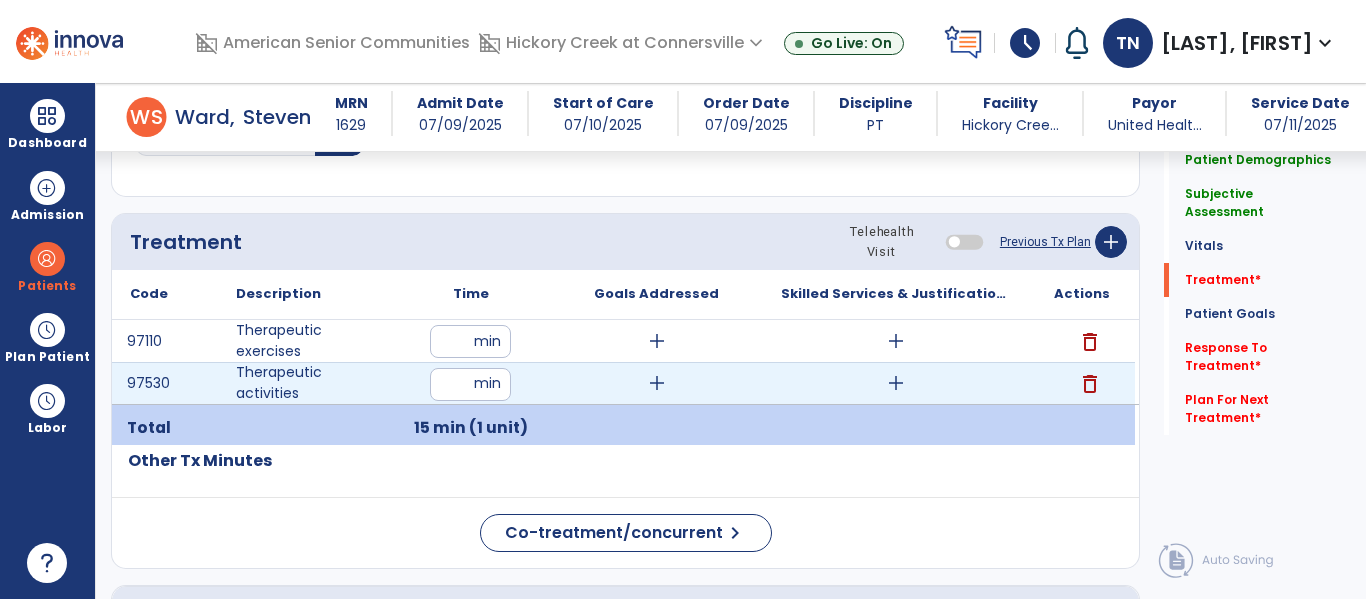 type on "**" 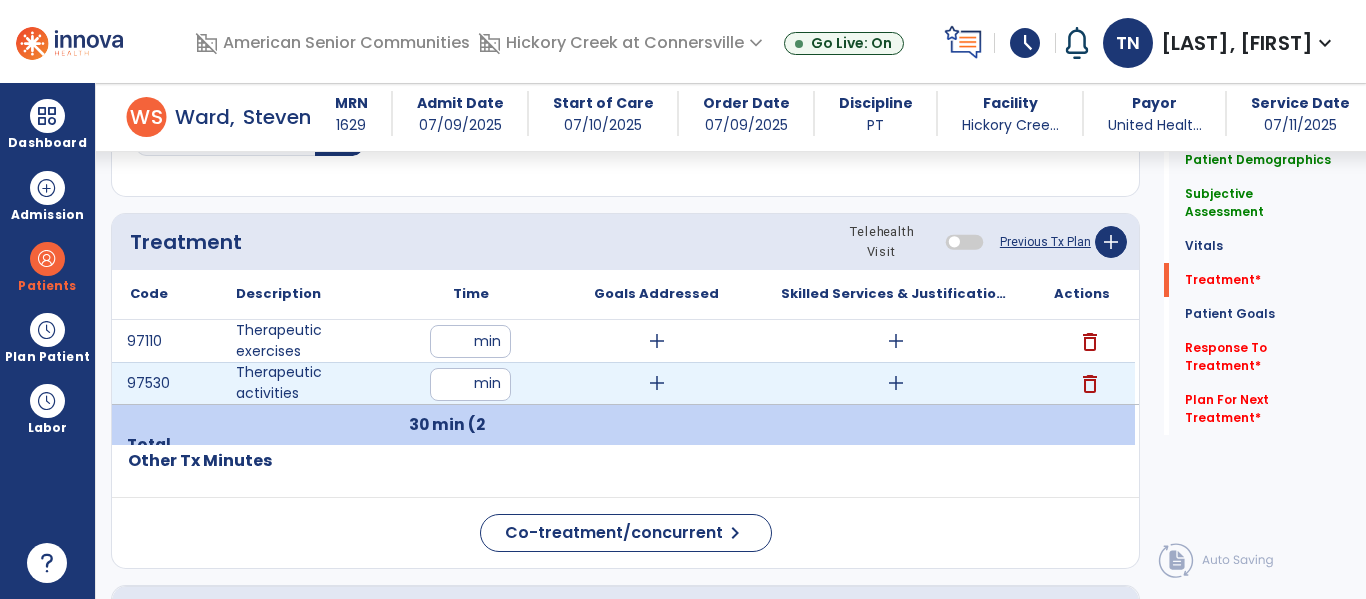 click on "add" at bounding box center [657, 383] 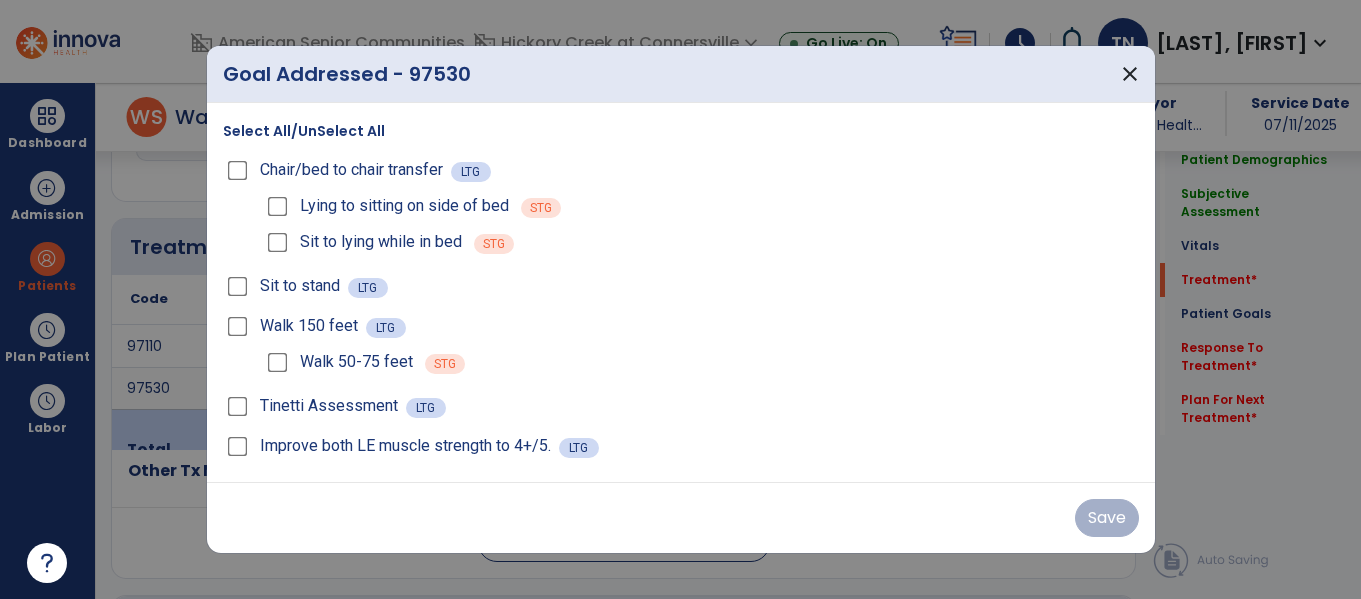 scroll, scrollTop: 1036, scrollLeft: 0, axis: vertical 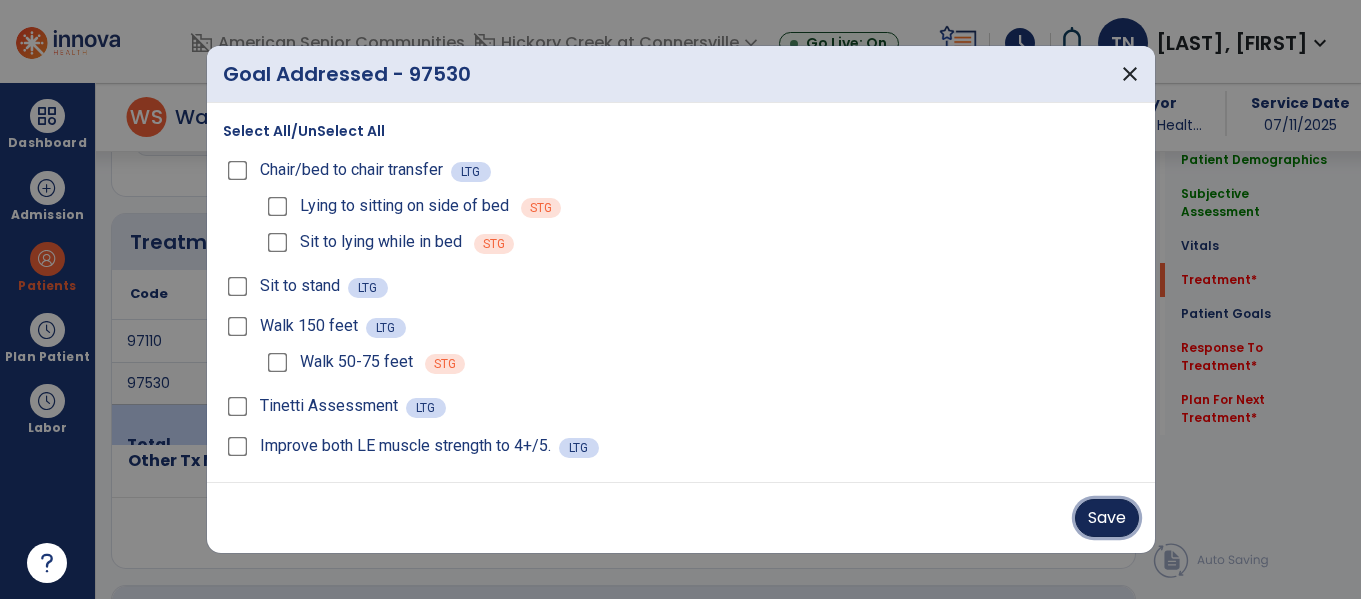 click on "Save" at bounding box center (1107, 518) 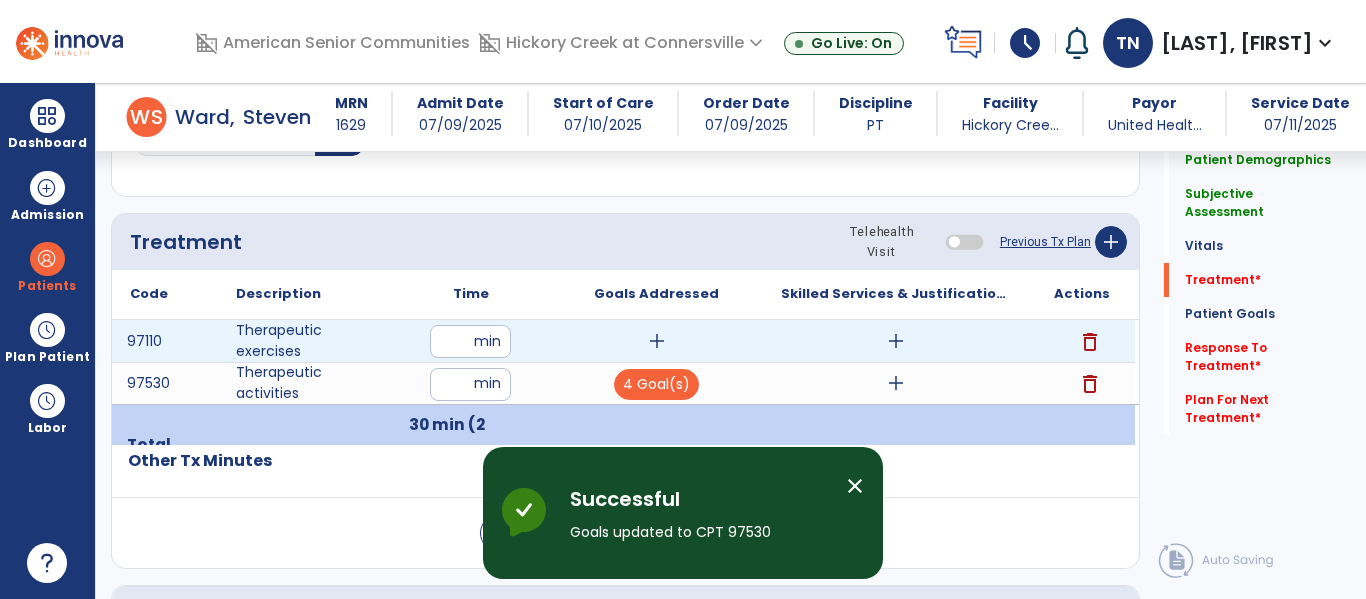 click on "add" at bounding box center [657, 341] 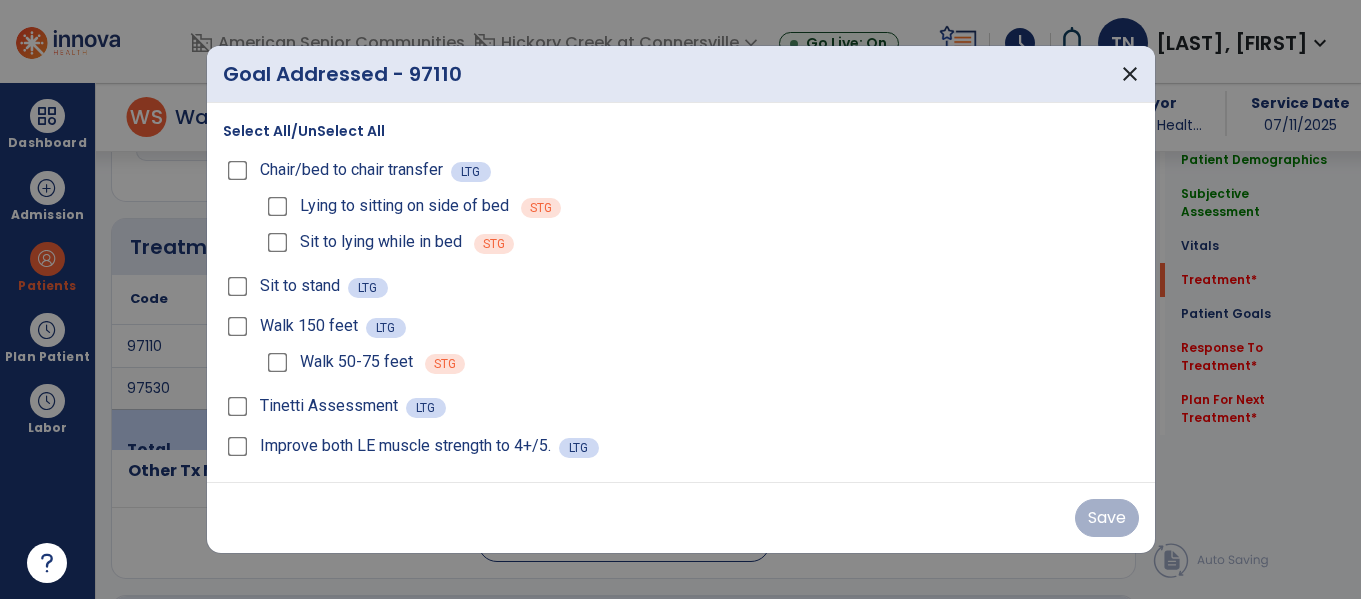 scroll, scrollTop: 1036, scrollLeft: 0, axis: vertical 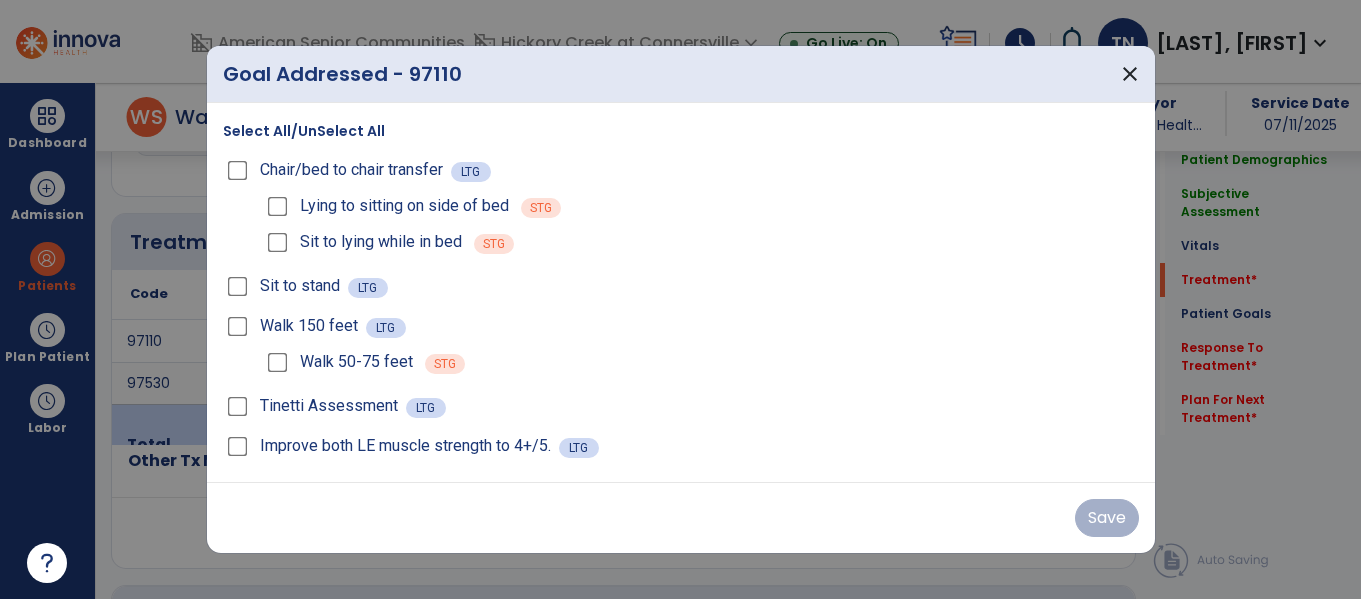 click on "Select All/UnSelect All" at bounding box center (304, 131) 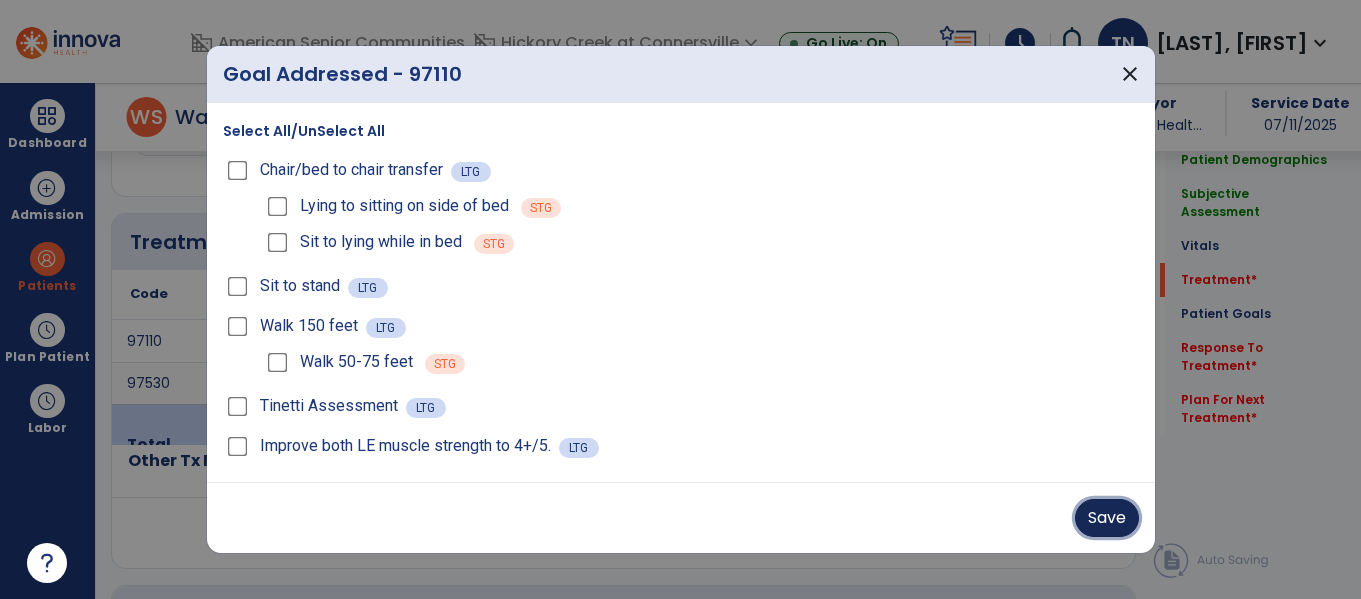 click on "Save" at bounding box center [1107, 518] 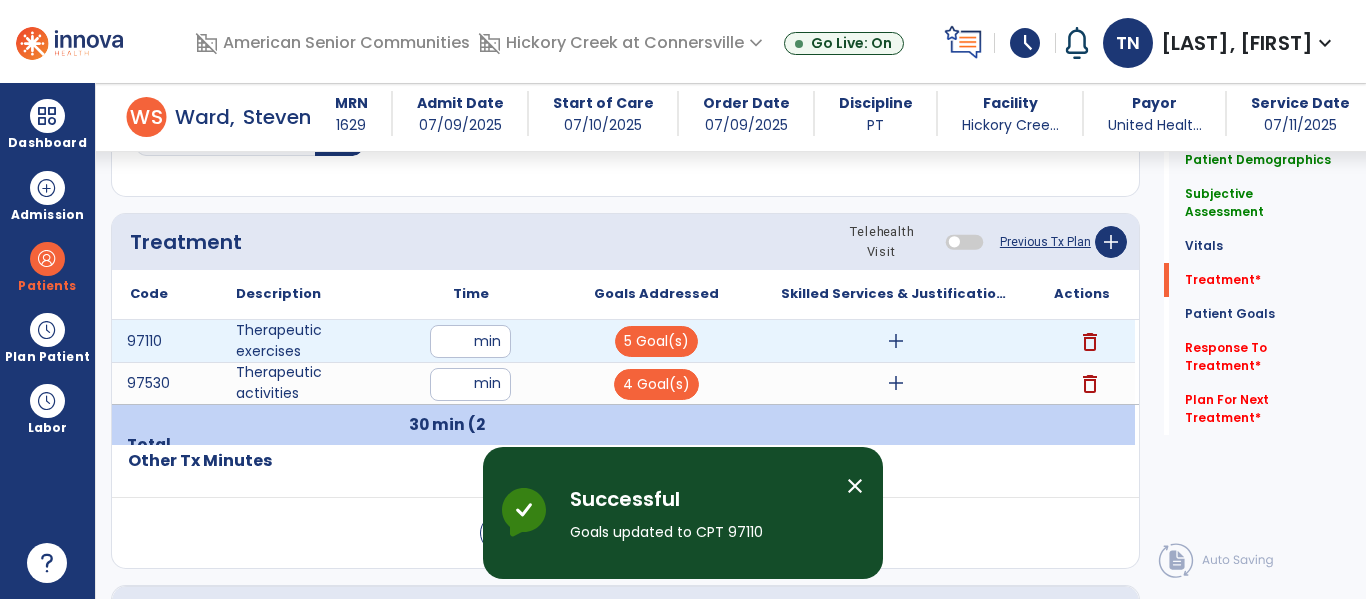 click on "add" at bounding box center [896, 341] 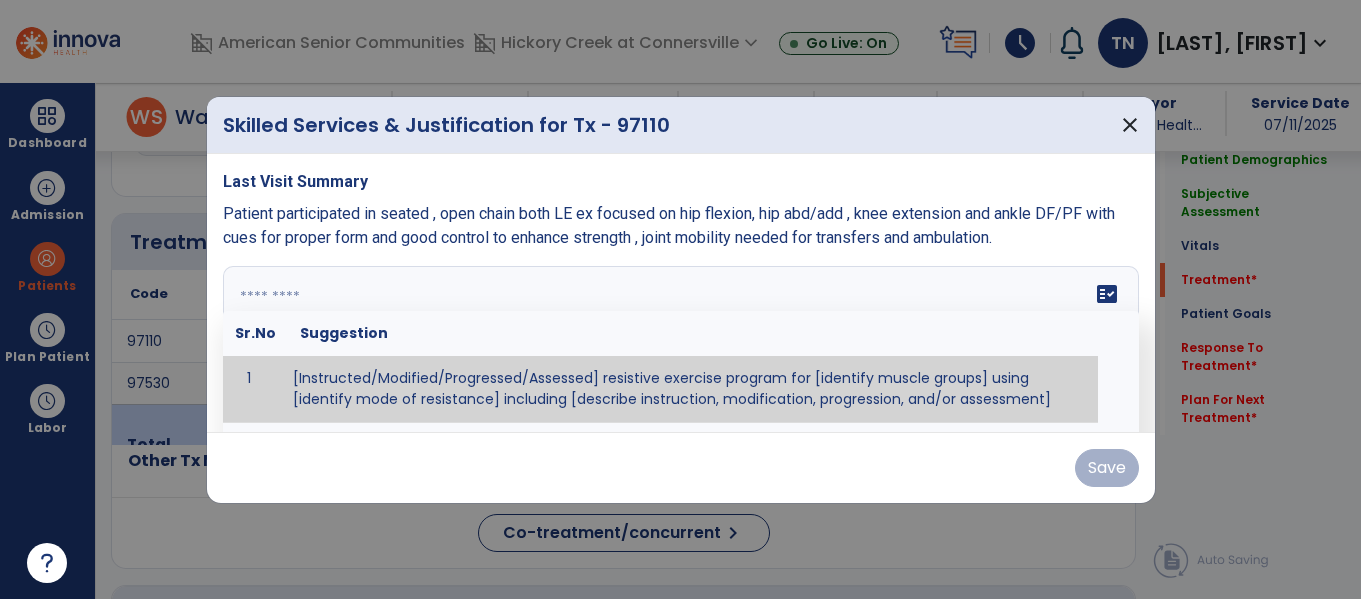 scroll, scrollTop: 1036, scrollLeft: 0, axis: vertical 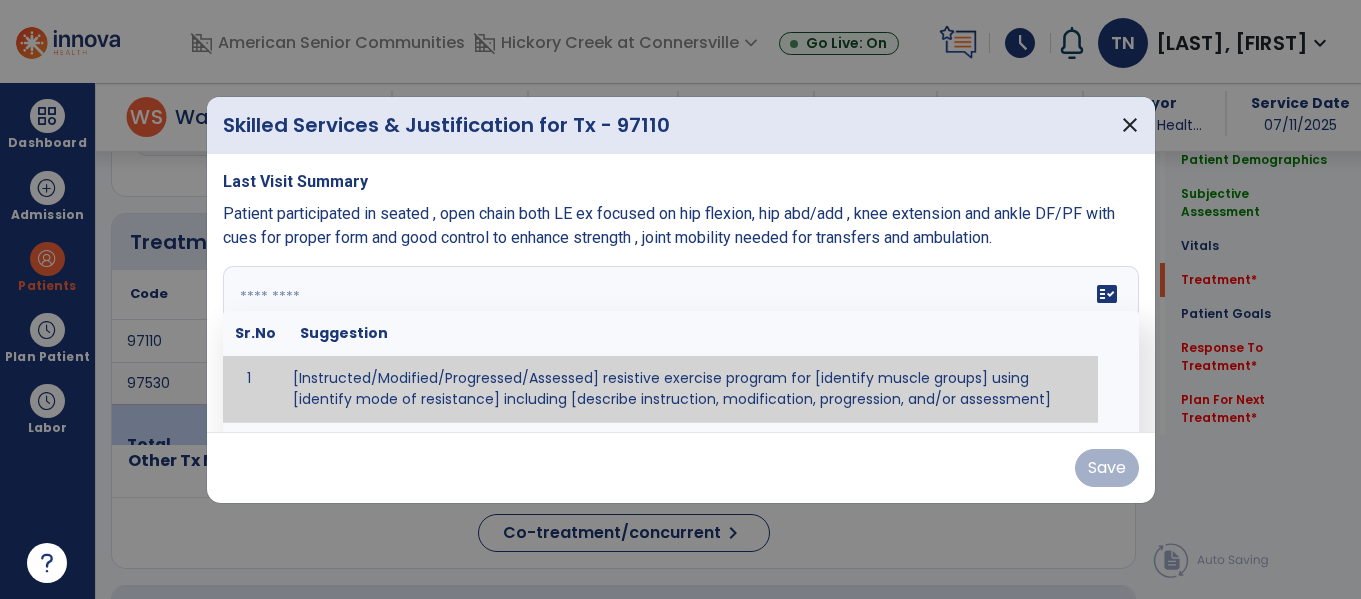 click at bounding box center [678, 341] 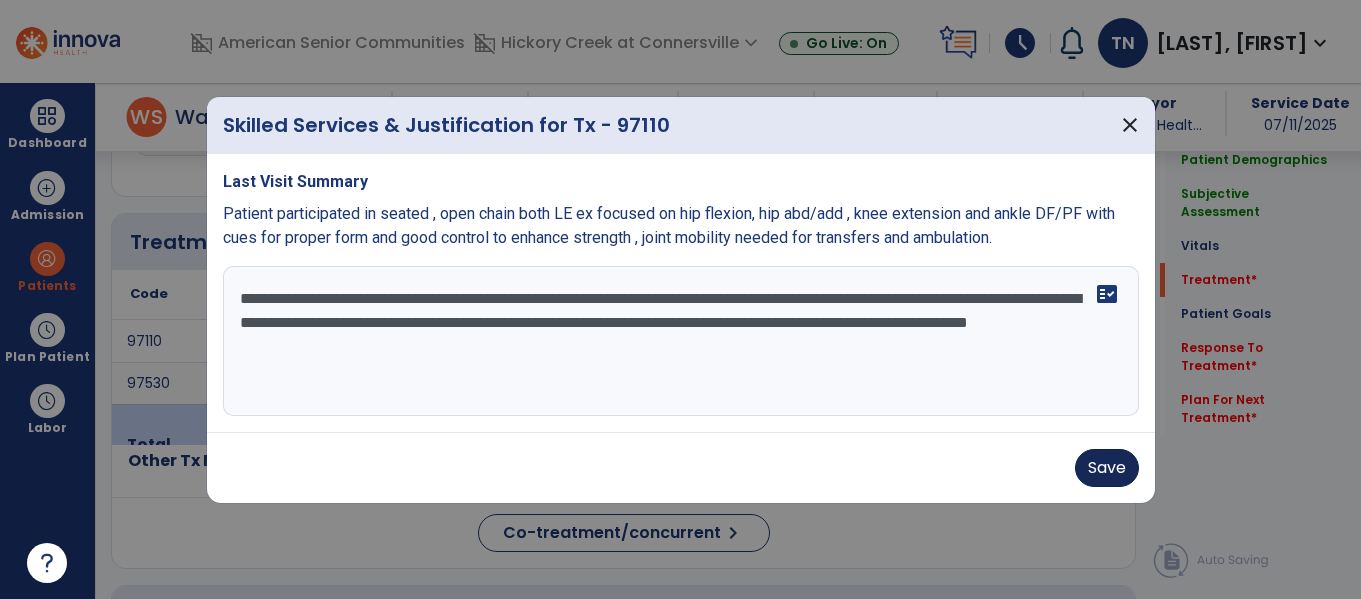 type on "**********" 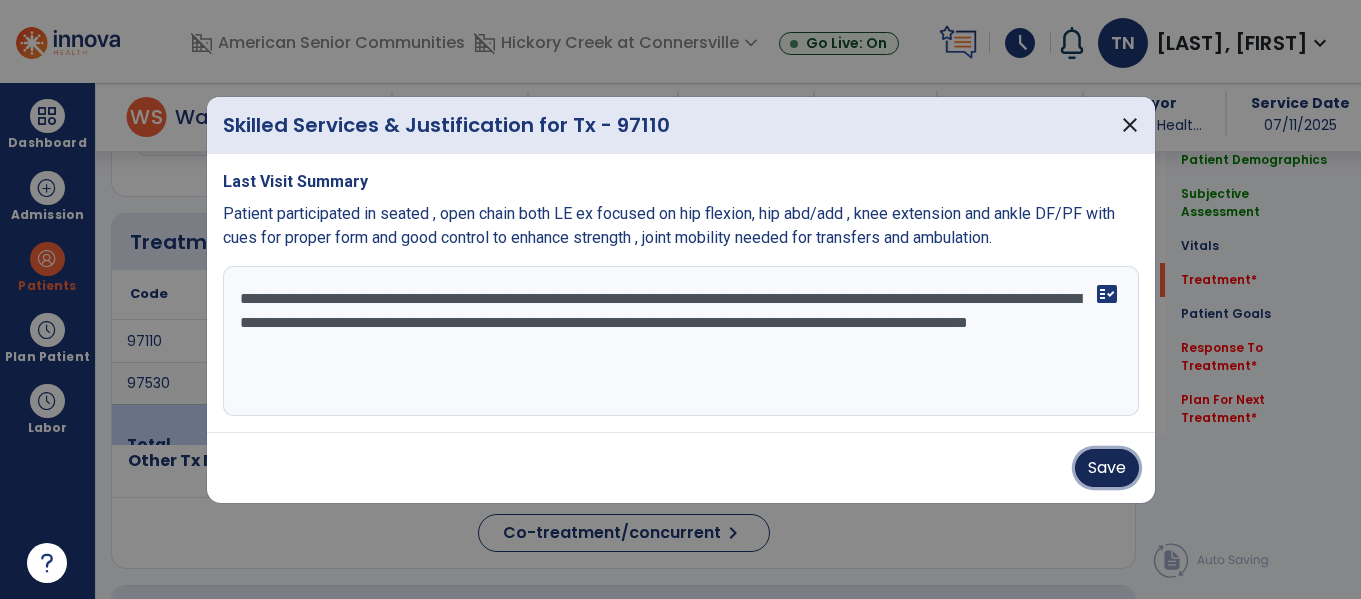 click on "Save" at bounding box center (1107, 468) 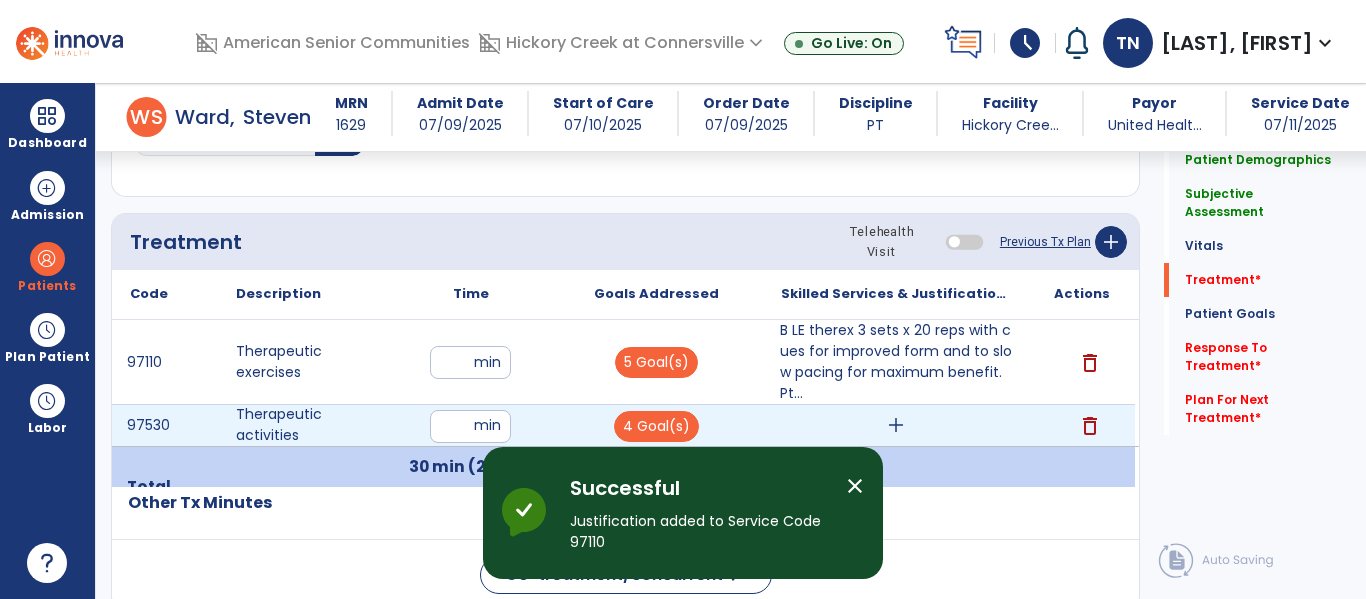 click on "add" at bounding box center [896, 425] 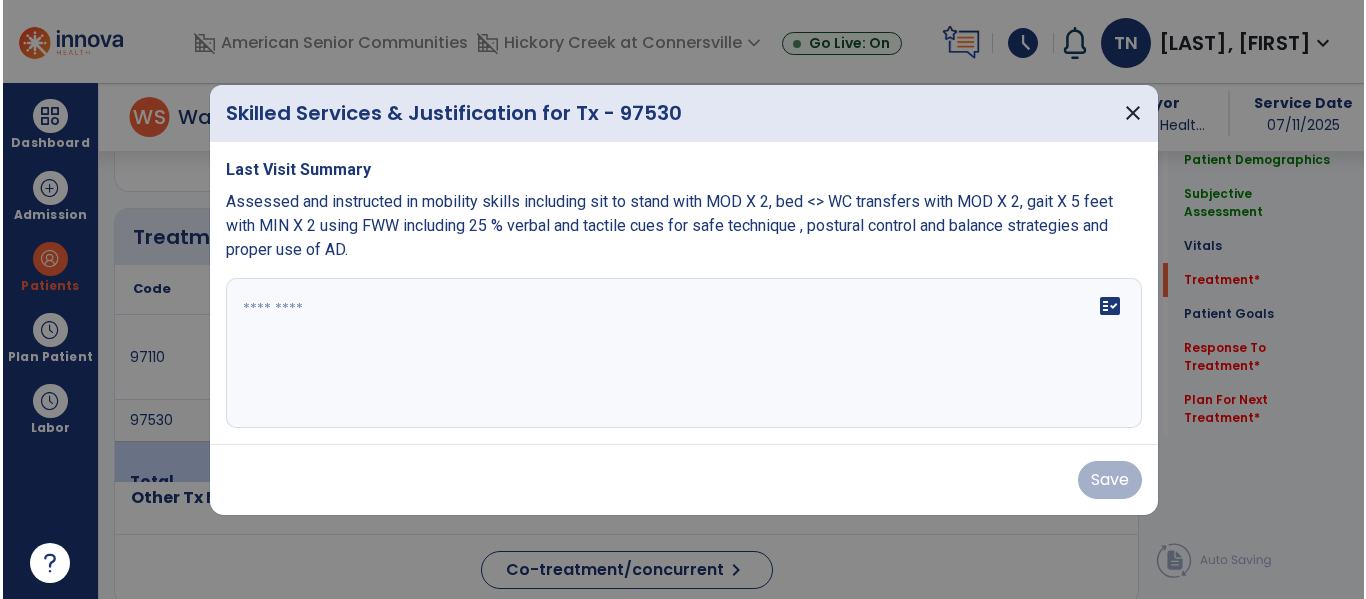 scroll, scrollTop: 1036, scrollLeft: 0, axis: vertical 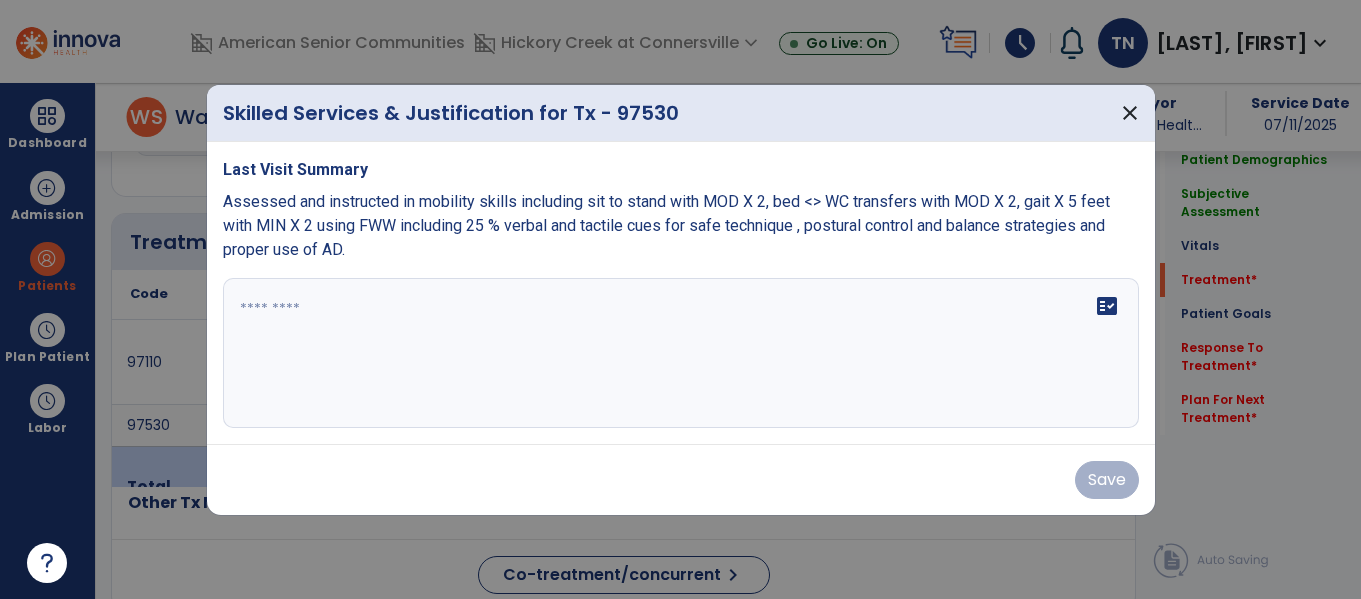 click at bounding box center [681, 353] 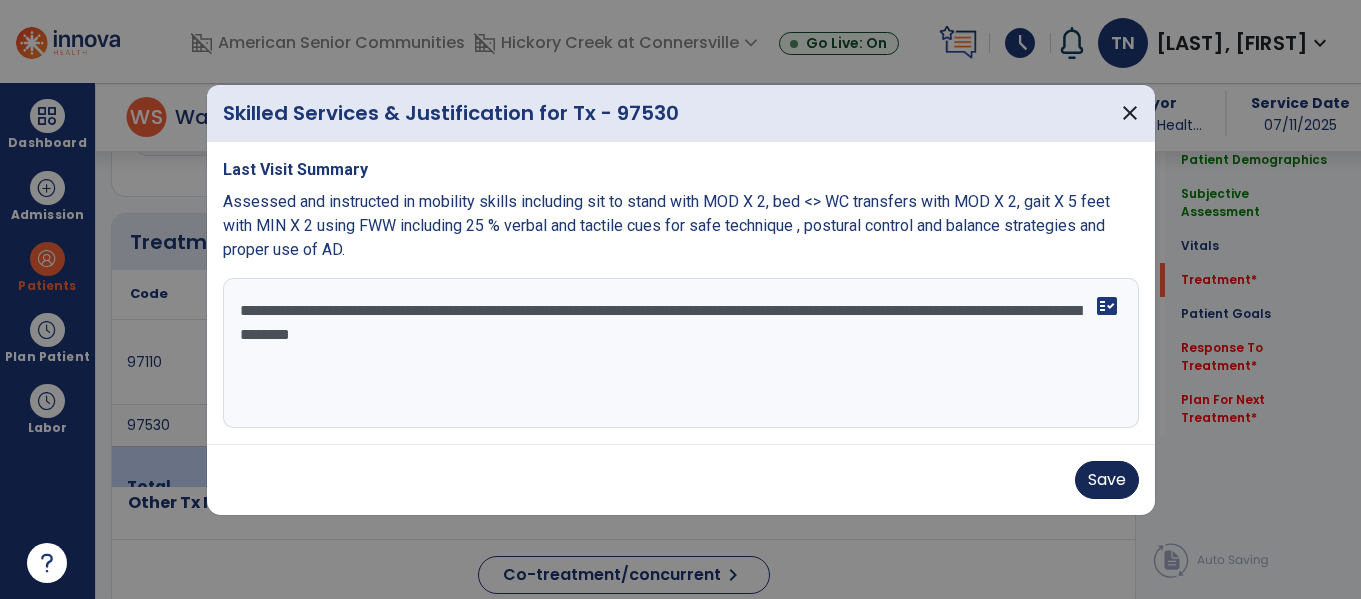 type on "**********" 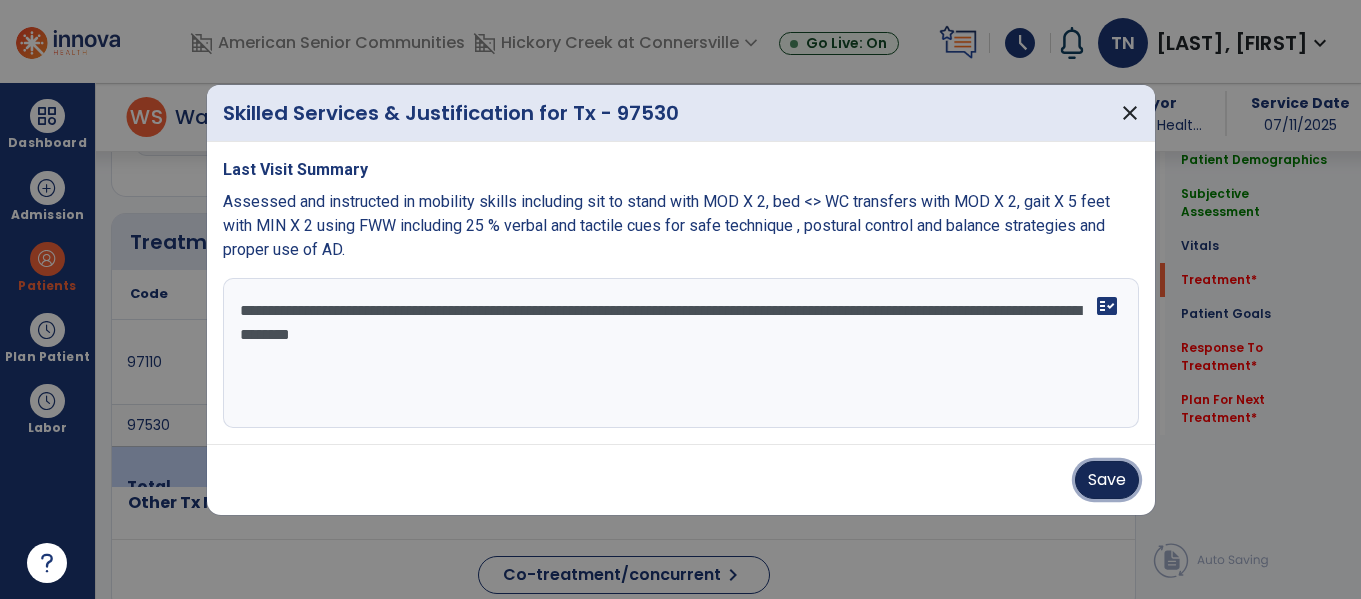 click on "Save" at bounding box center [1107, 480] 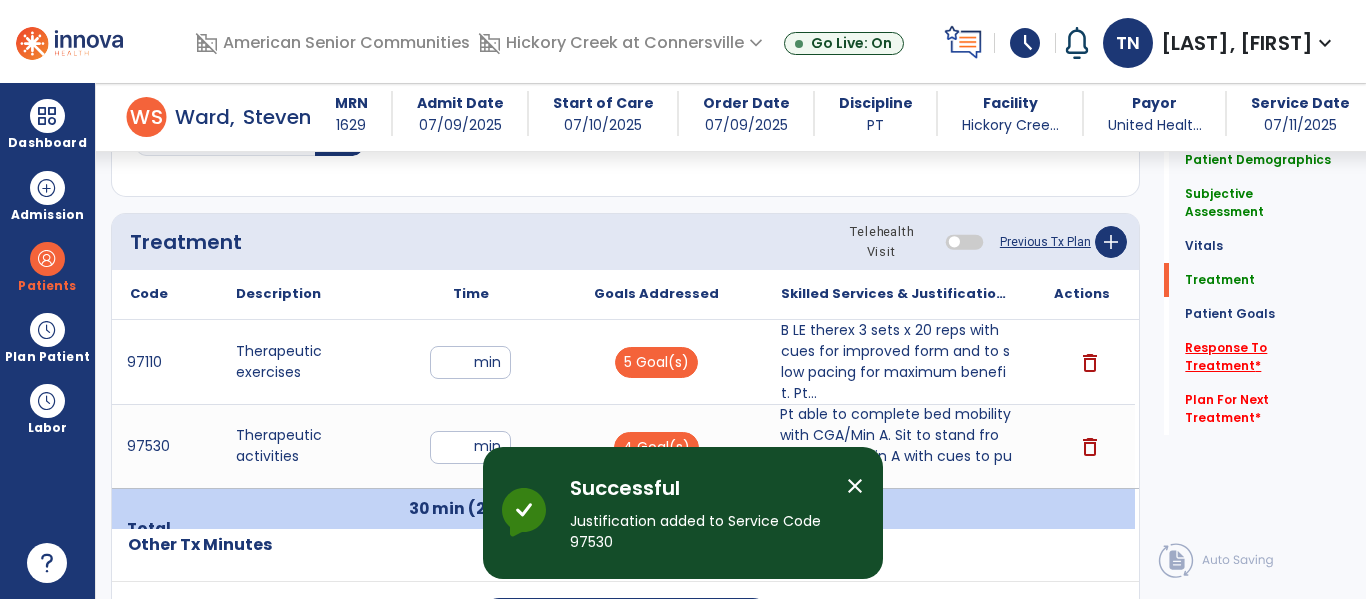 click on "Response To Treatment   *" 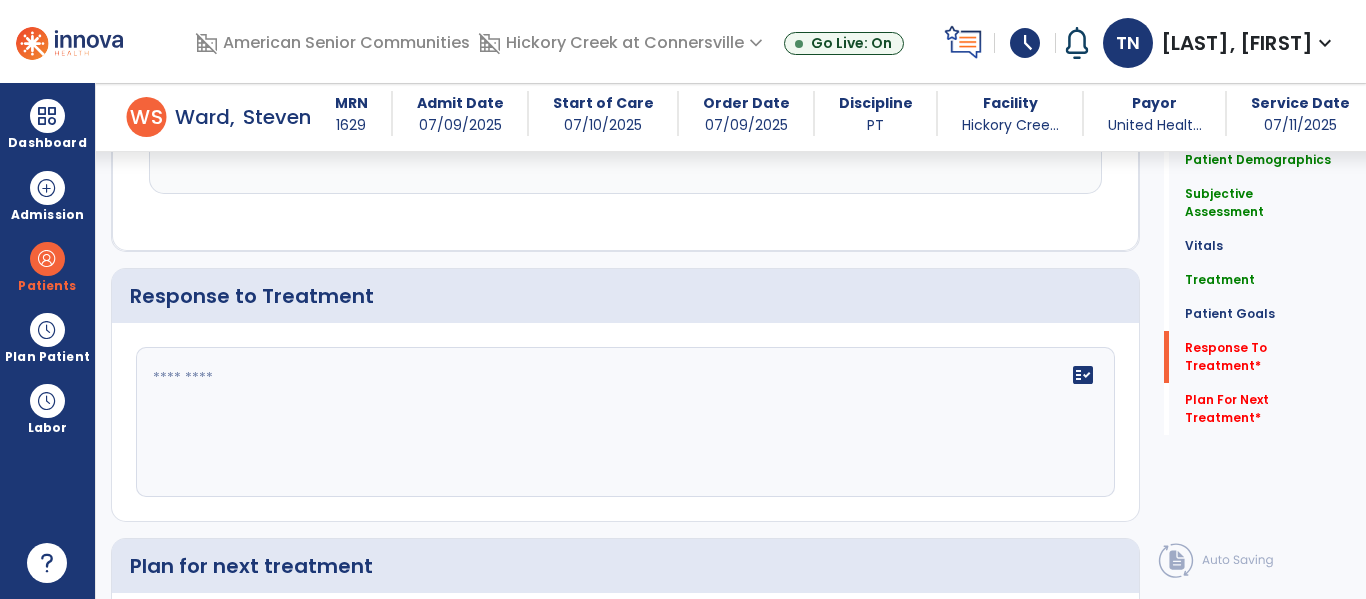 scroll, scrollTop: 2938, scrollLeft: 0, axis: vertical 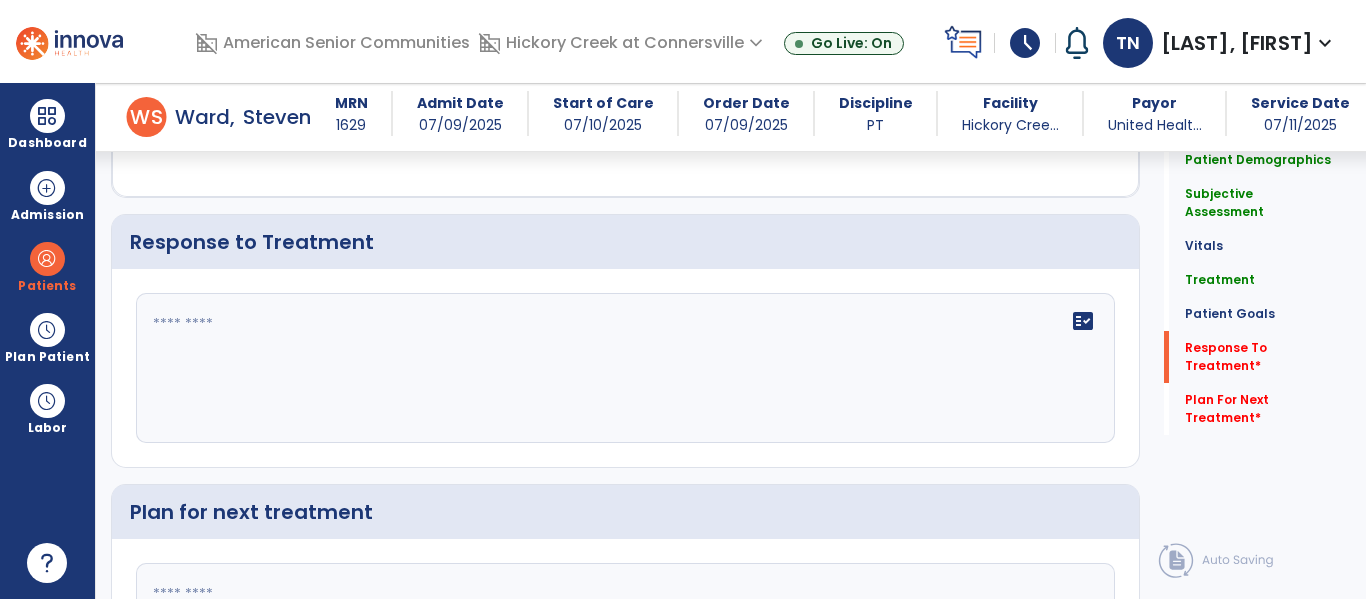 click 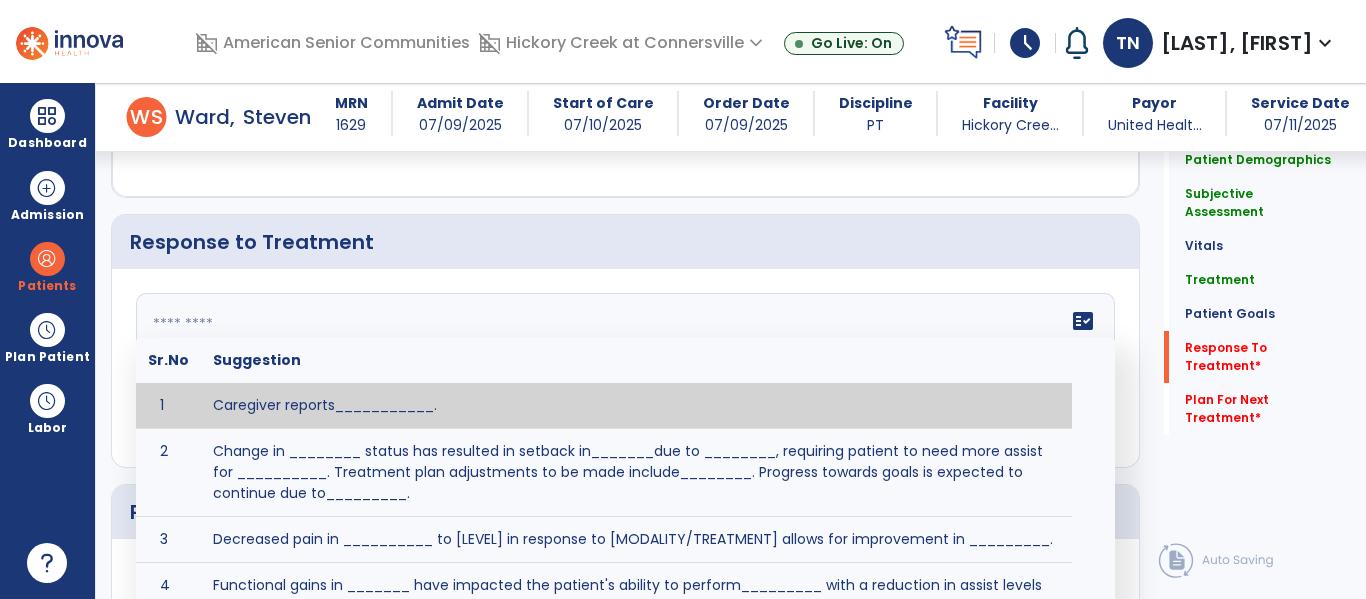 type on "*" 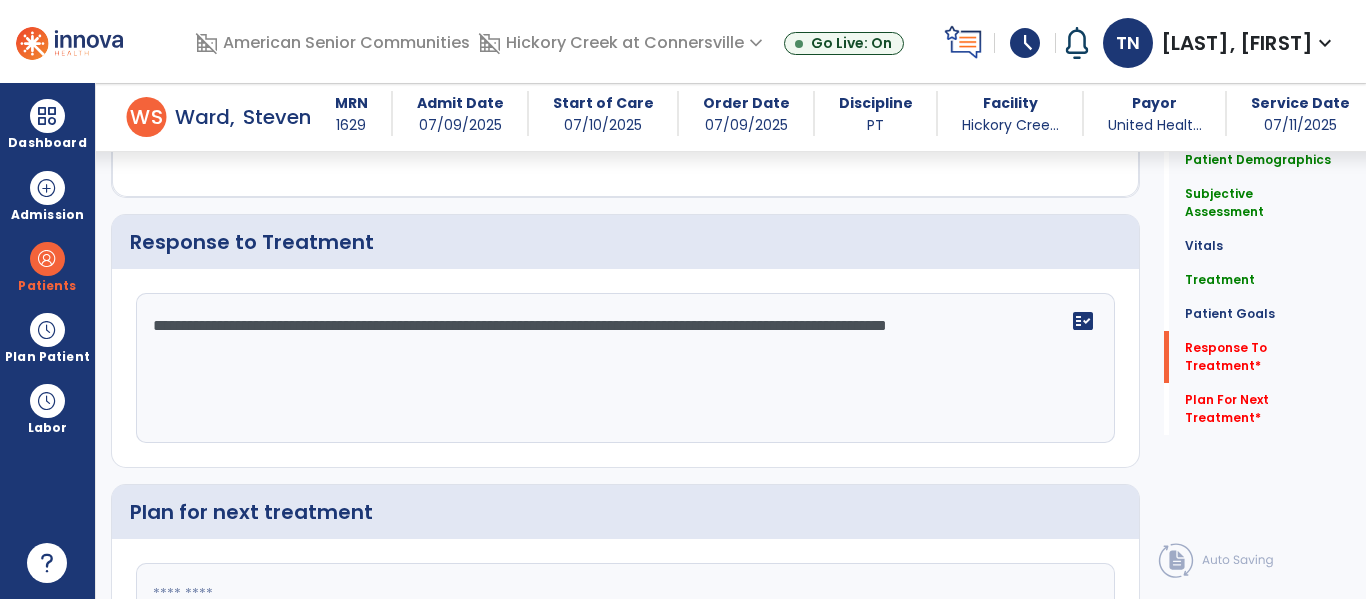 type on "**********" 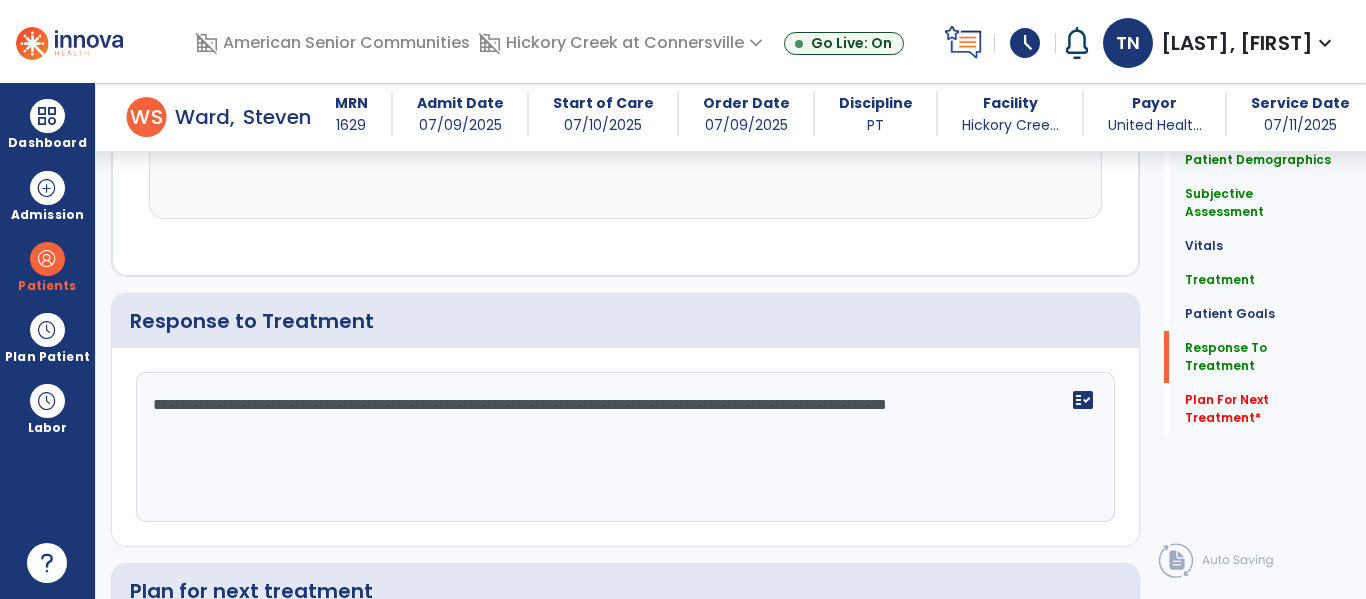 scroll, scrollTop: 2947, scrollLeft: 0, axis: vertical 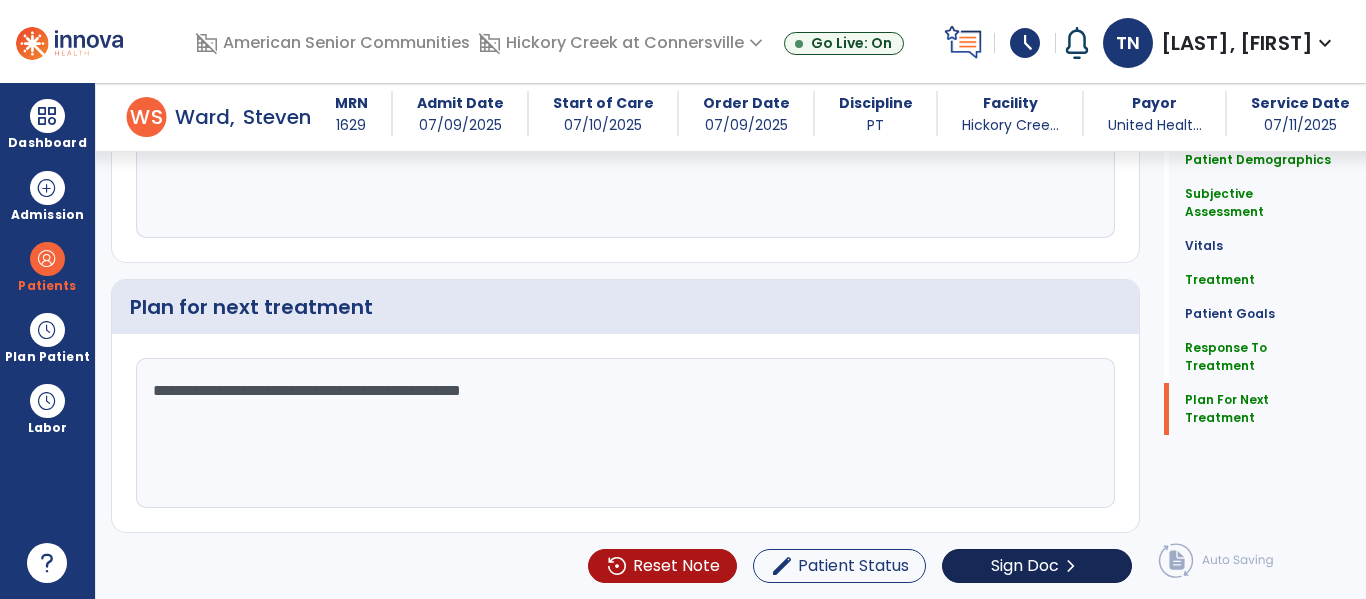type on "**********" 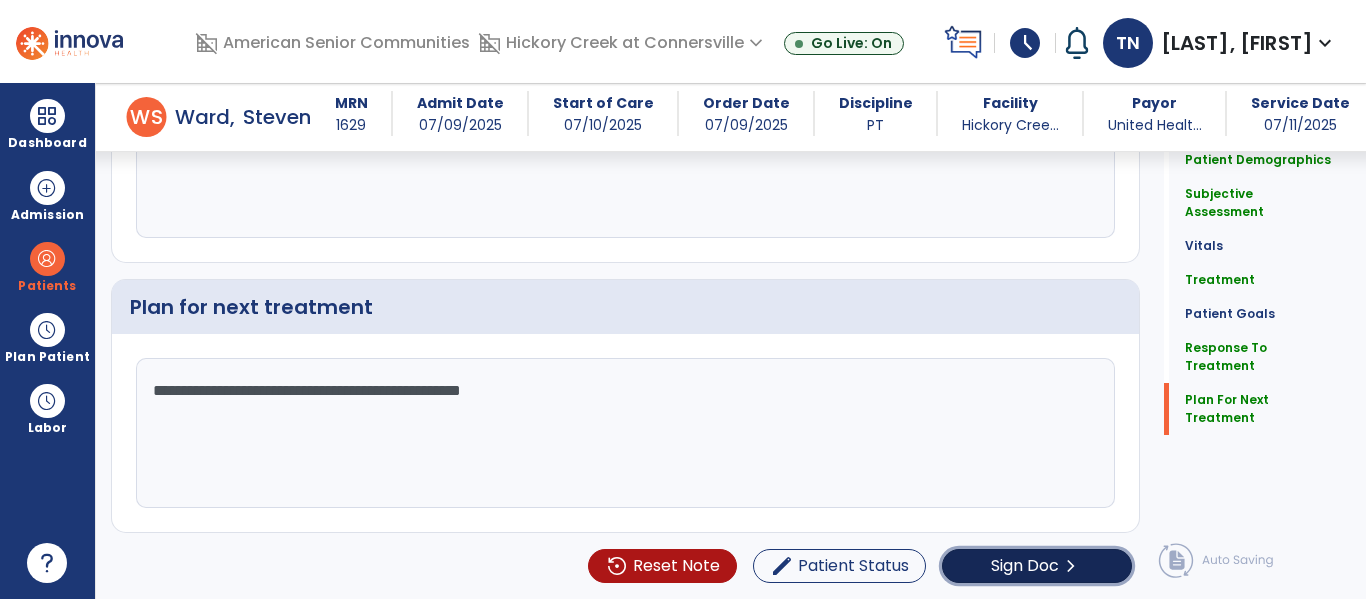 click on "Sign Doc" 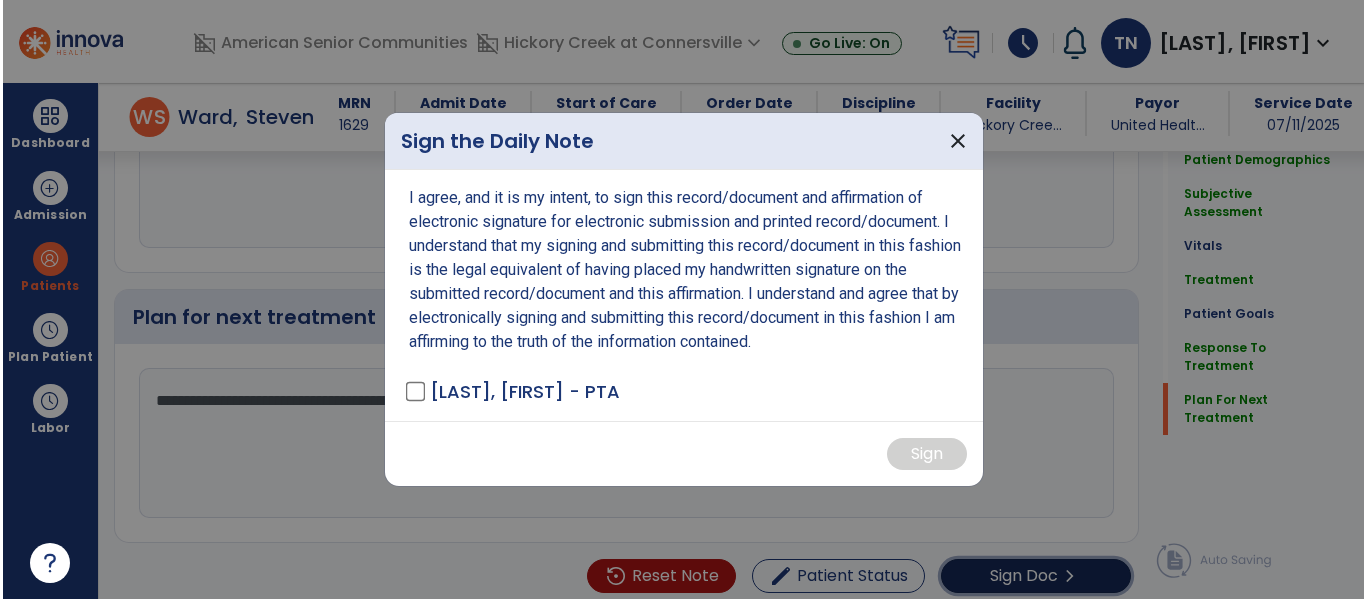 scroll, scrollTop: 3143, scrollLeft: 0, axis: vertical 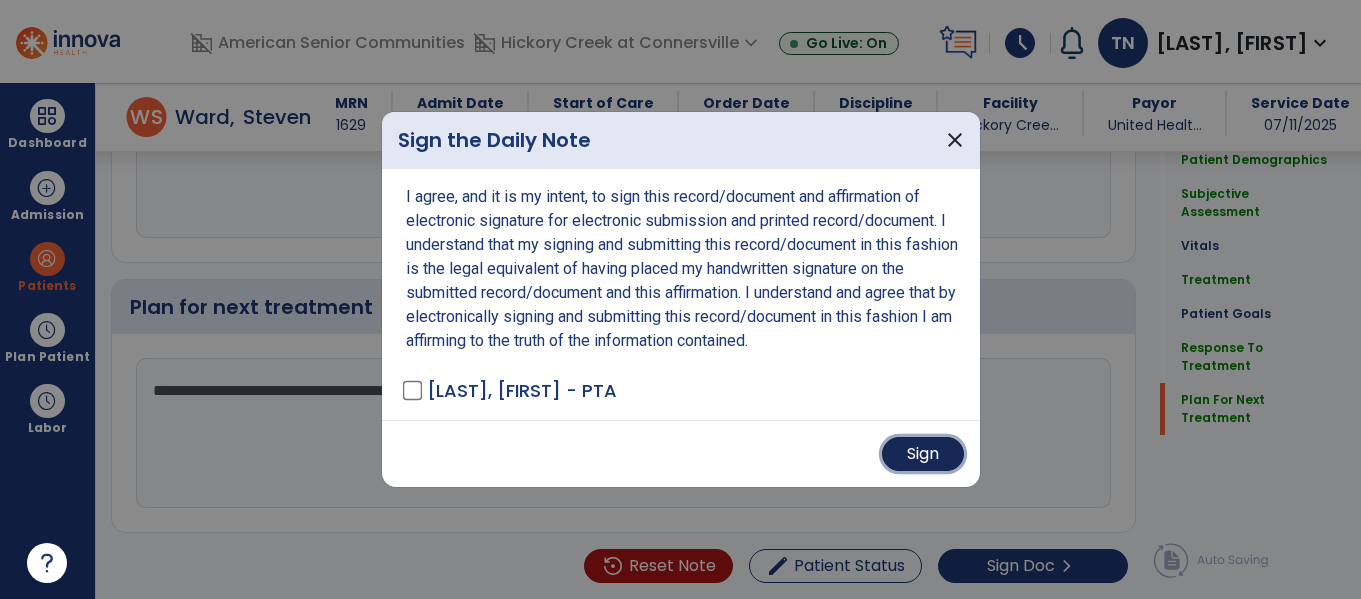 click on "Sign" at bounding box center [923, 454] 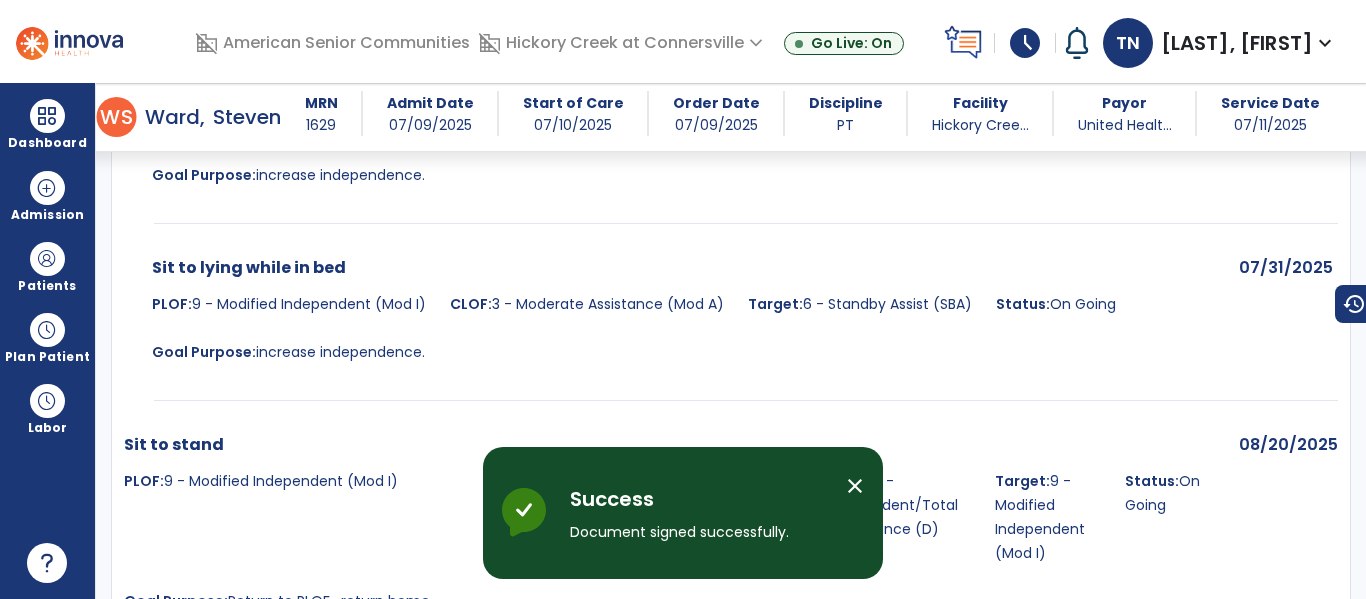 scroll, scrollTop: 4409, scrollLeft: 0, axis: vertical 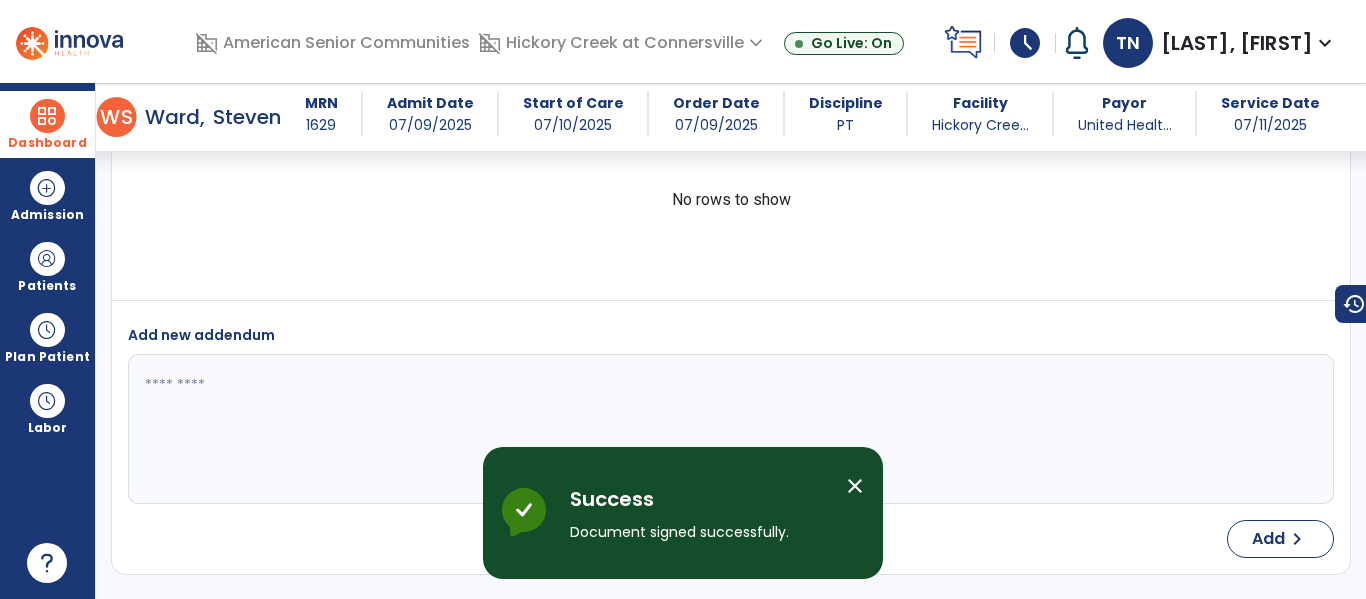 click at bounding box center [47, 116] 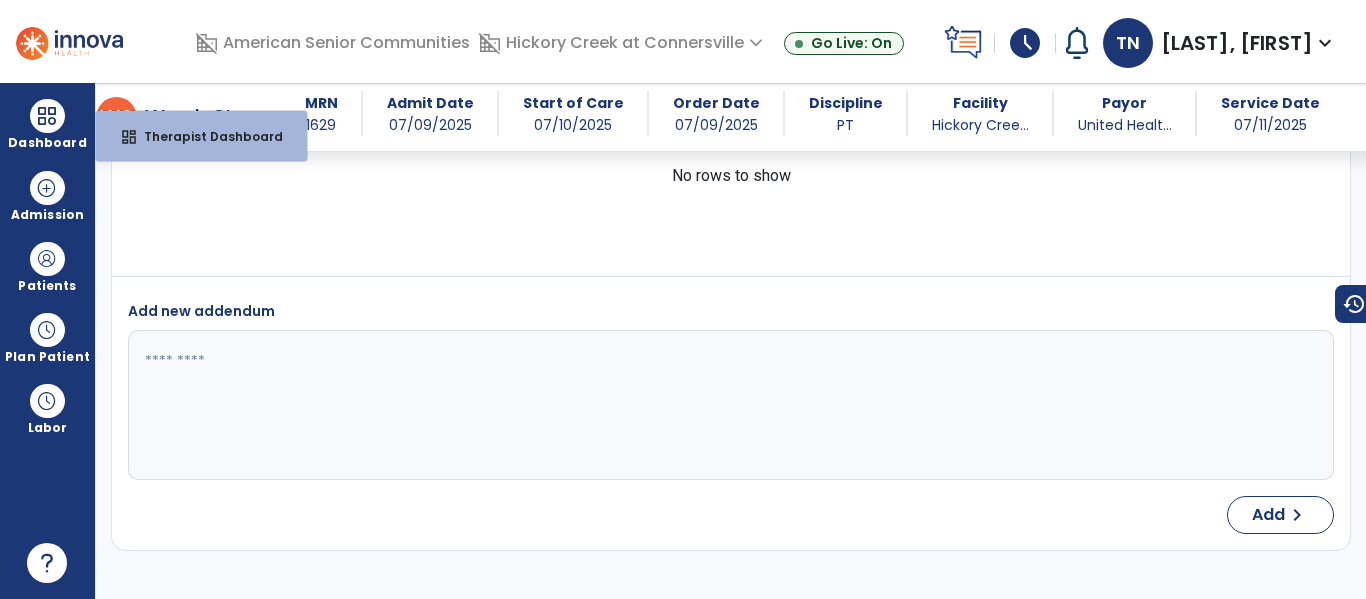 scroll, scrollTop: 4237, scrollLeft: 0, axis: vertical 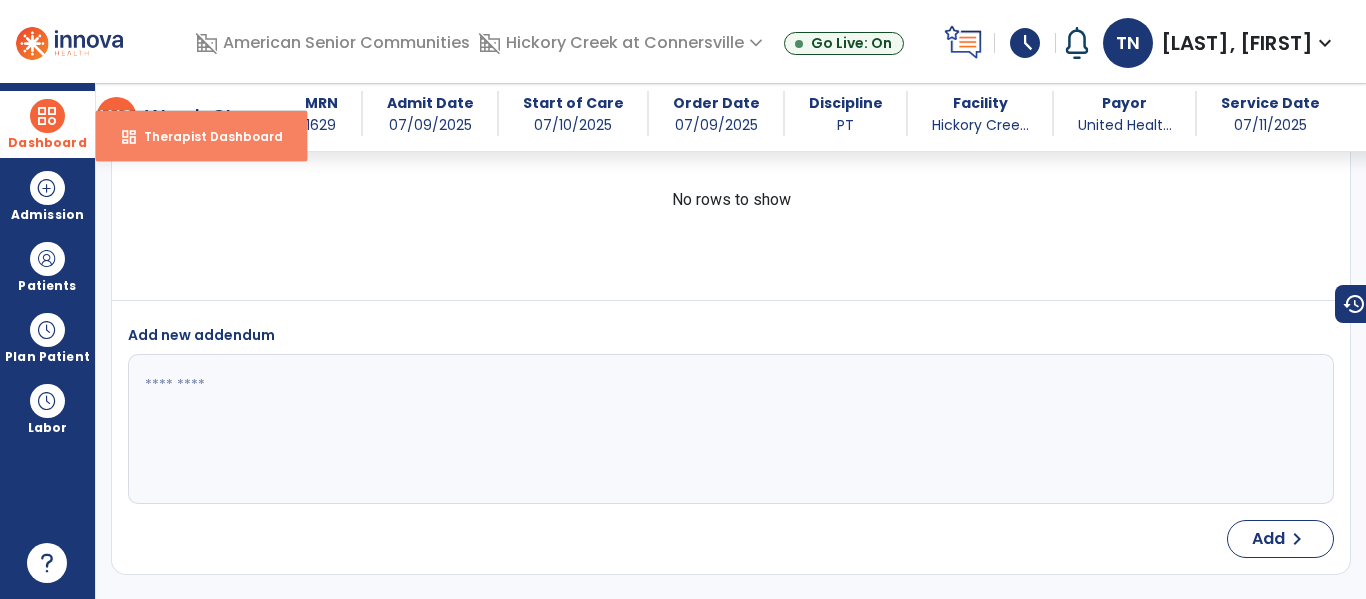 click on "Therapist Dashboard" at bounding box center (205, 136) 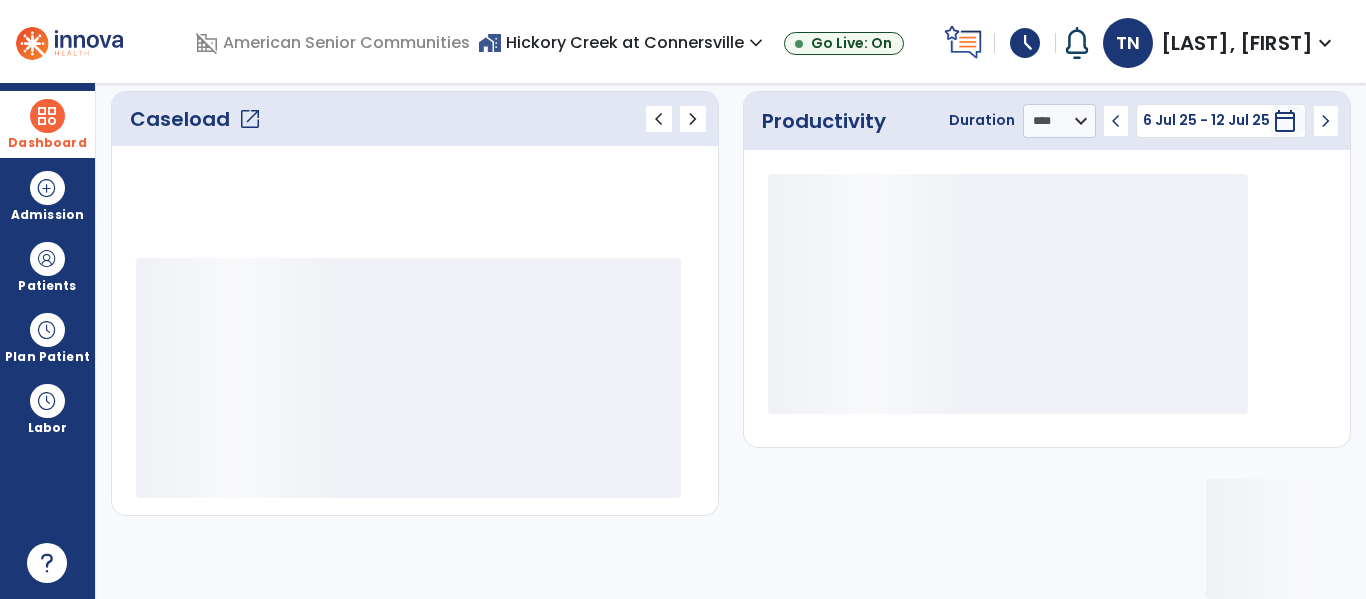 scroll, scrollTop: 276, scrollLeft: 0, axis: vertical 